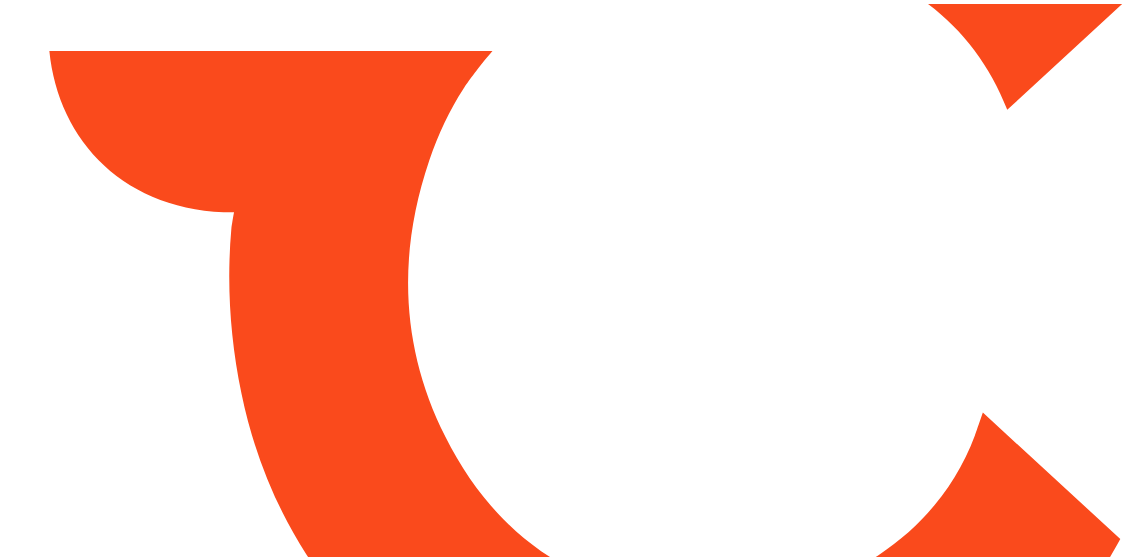 scroll, scrollTop: 0, scrollLeft: 0, axis: both 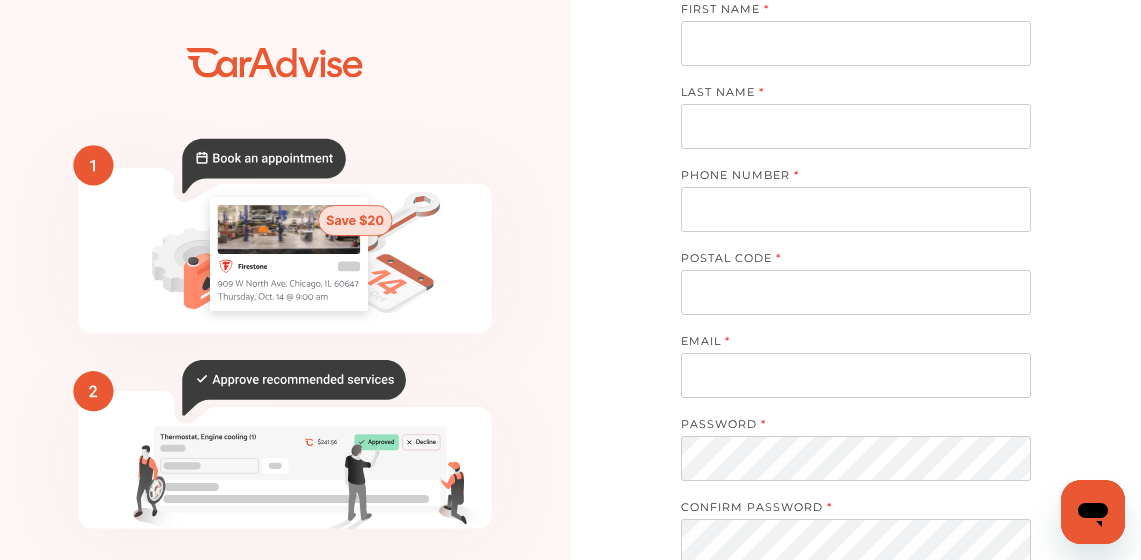 click at bounding box center [856, 43] 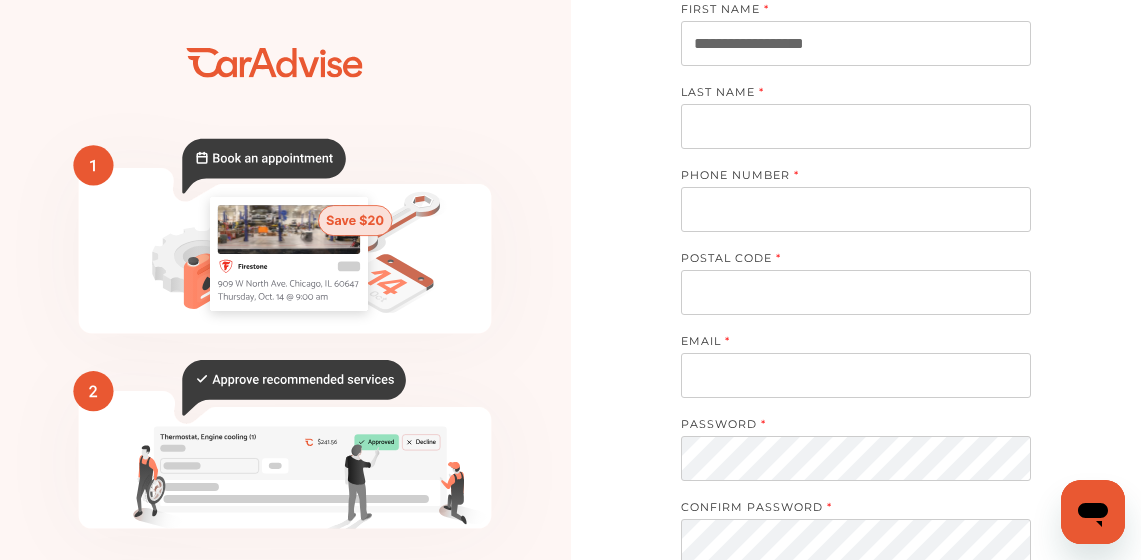type on "**********" 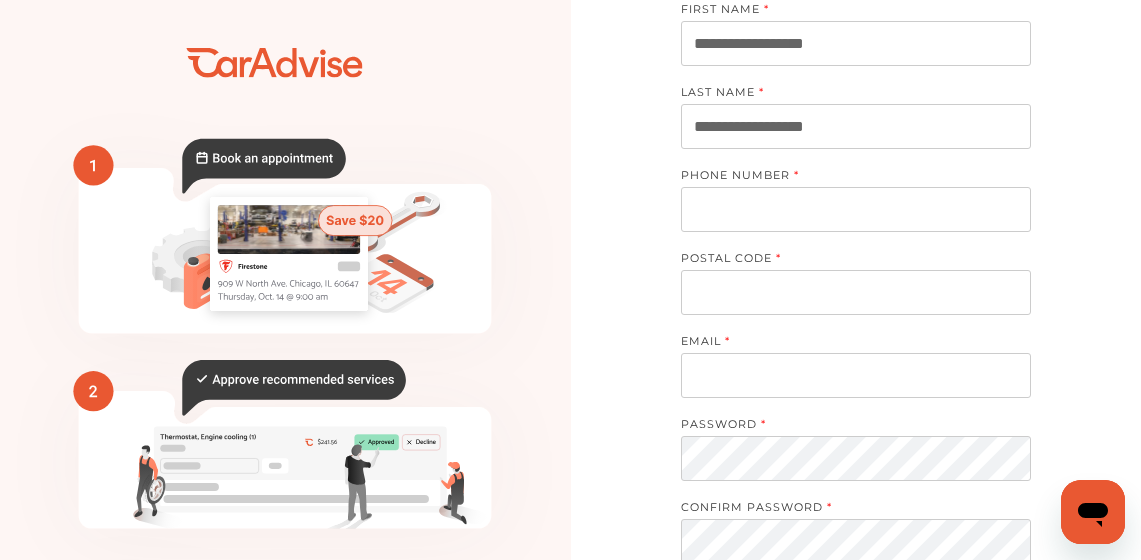 type on "**********" 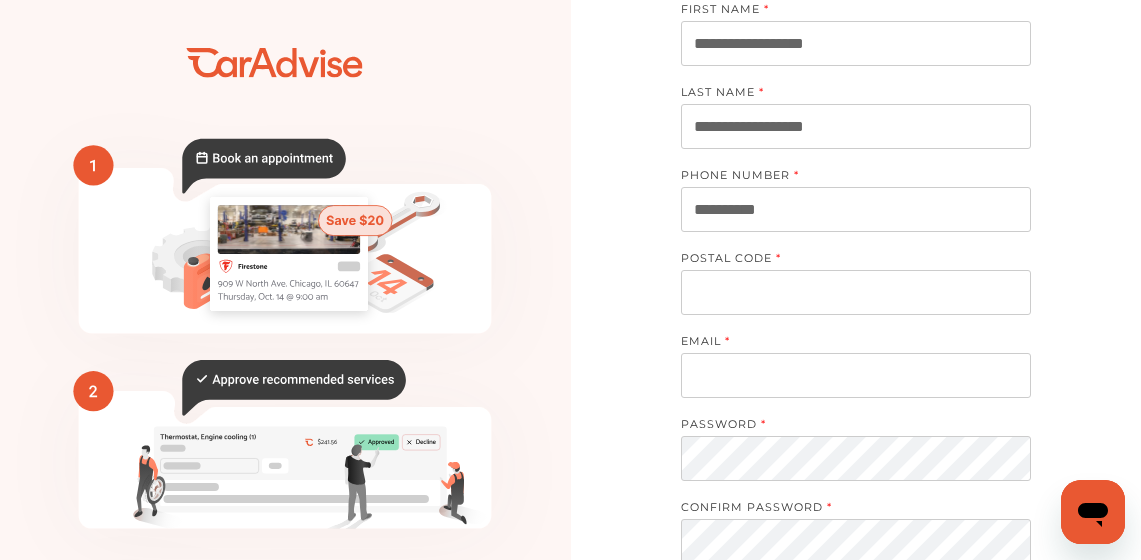type on "*****" 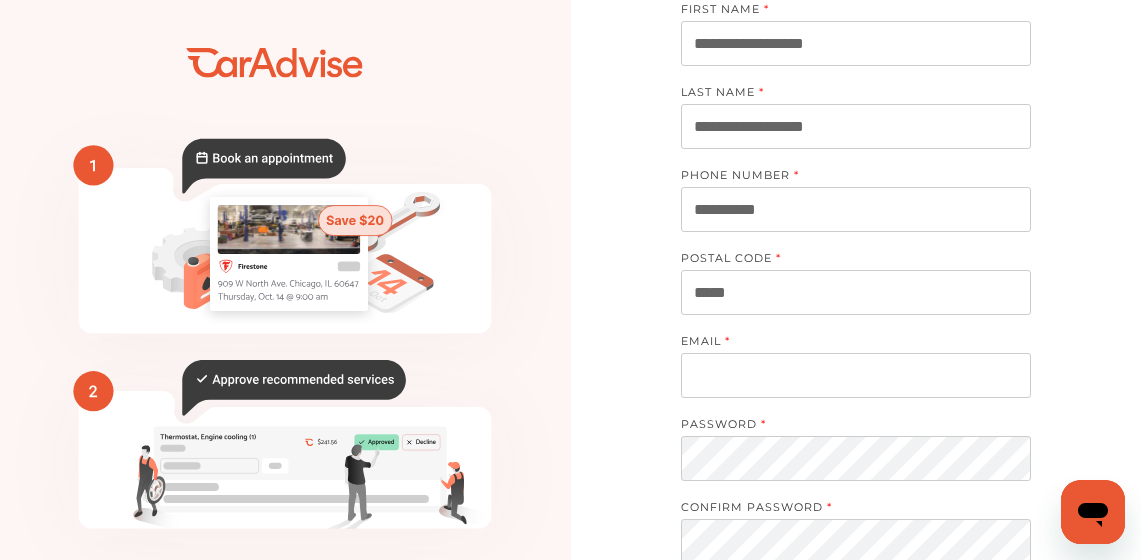type on "**********" 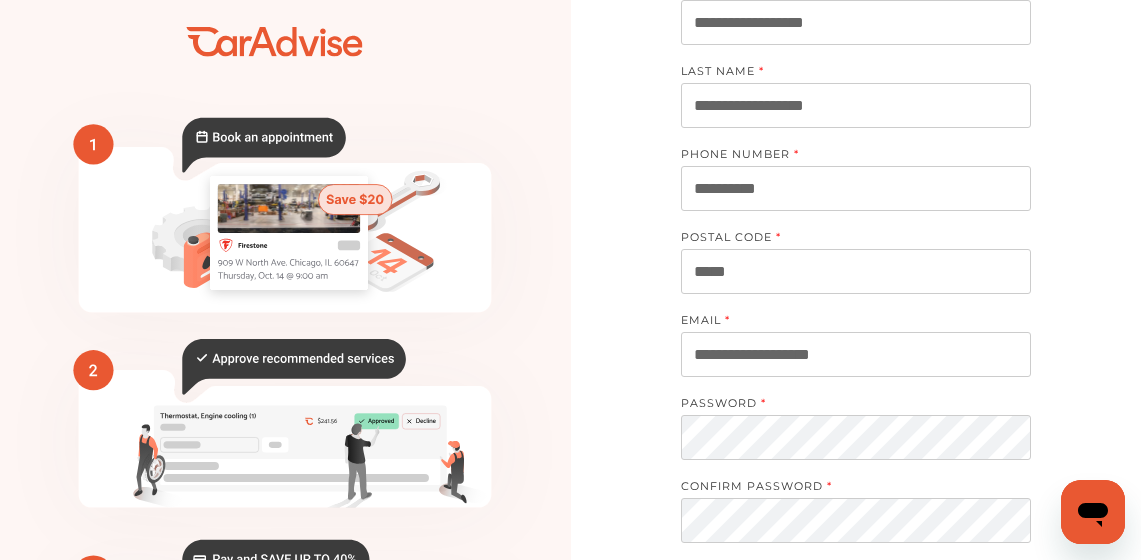 scroll, scrollTop: 120, scrollLeft: 0, axis: vertical 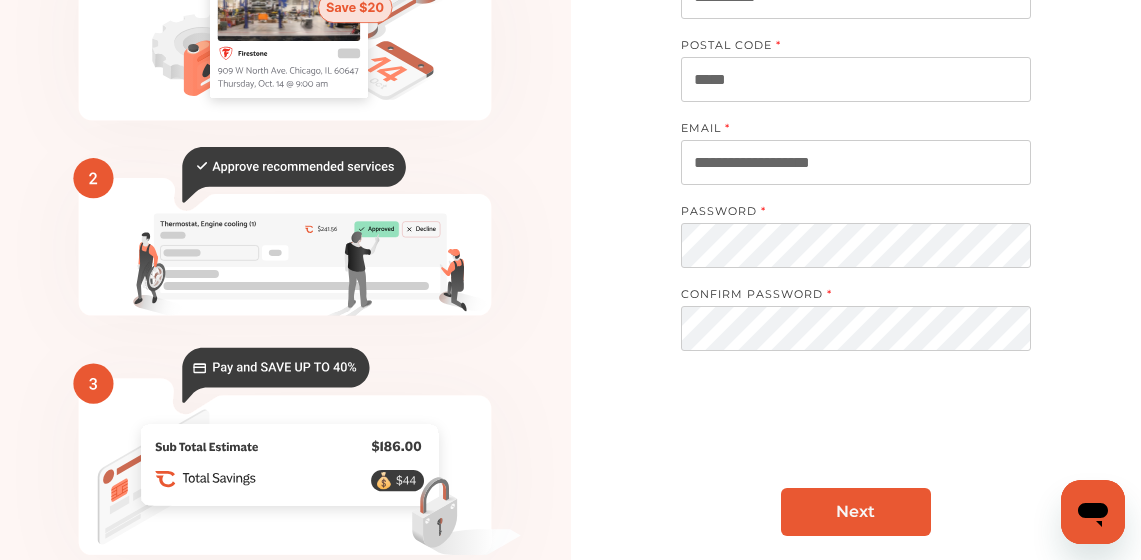 click on "Next" at bounding box center [856, 512] 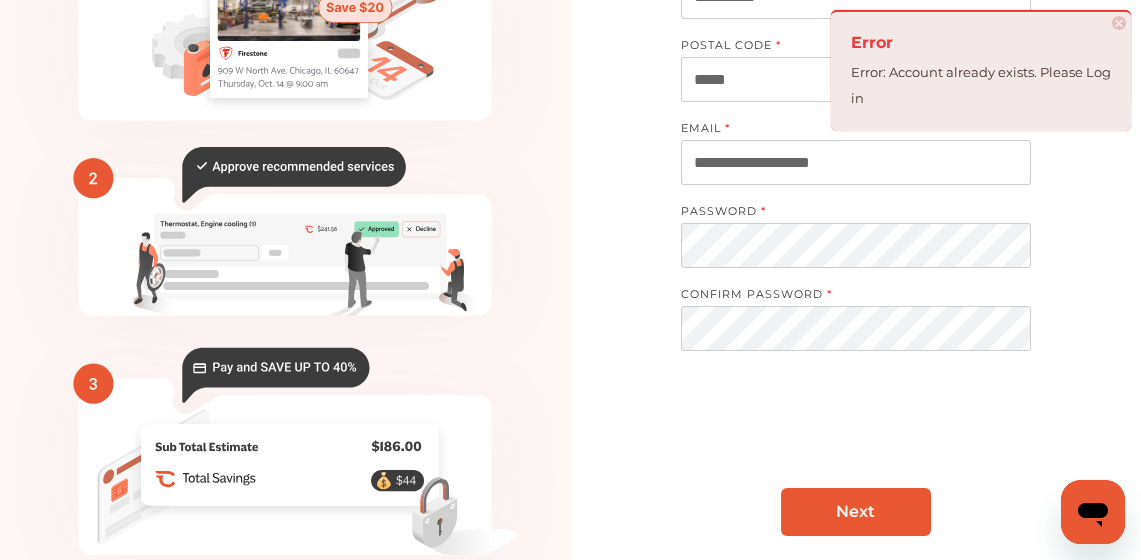click on "Next" at bounding box center (855, 511) 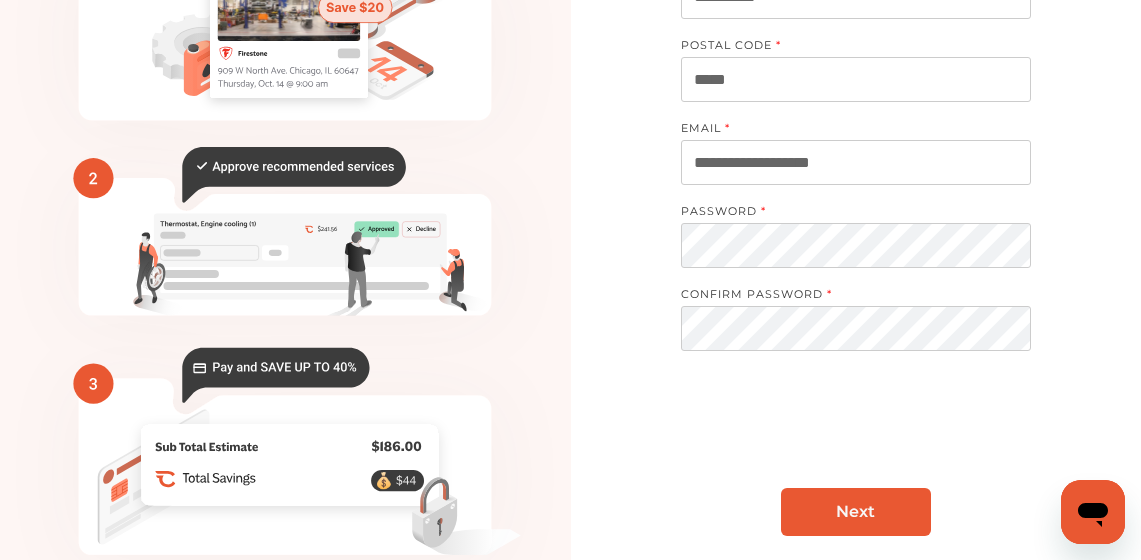 click on "×" at bounding box center [1119, 13] 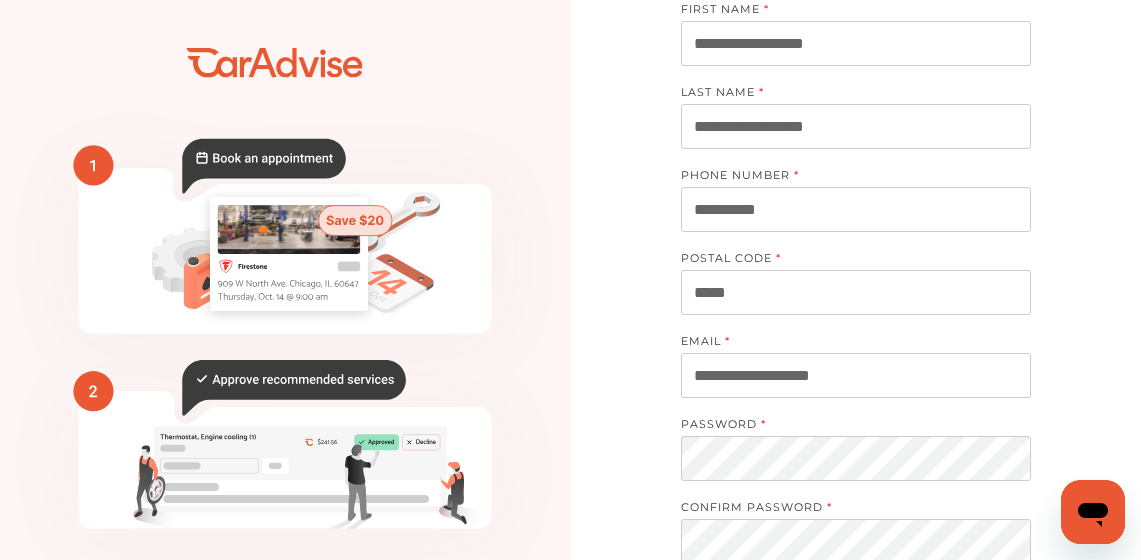 scroll, scrollTop: 0, scrollLeft: 0, axis: both 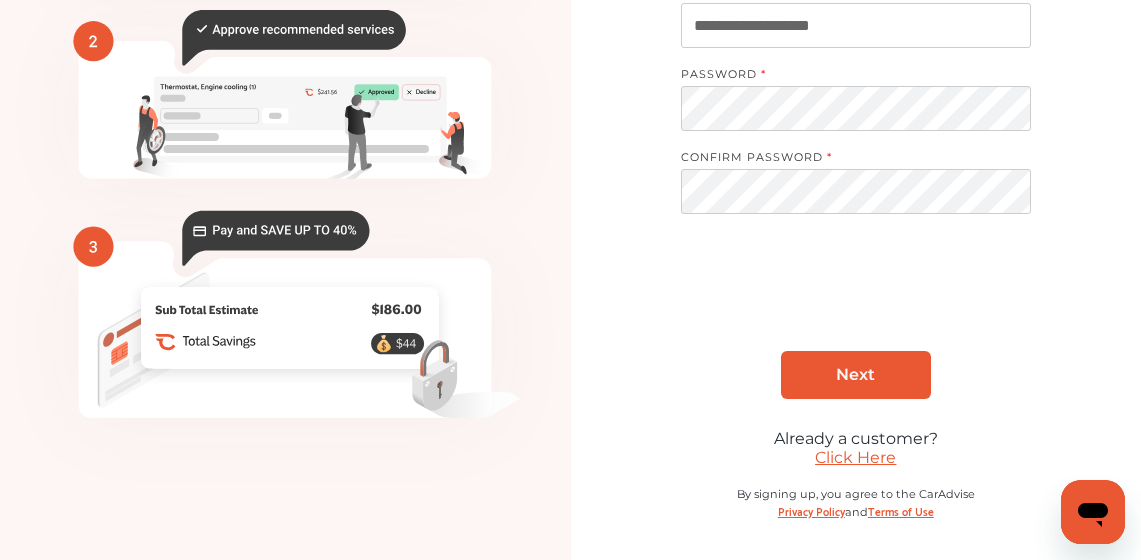 drag, startPoint x: 881, startPoint y: 460, endPoint x: 842, endPoint y: 459, distance: 39.012817 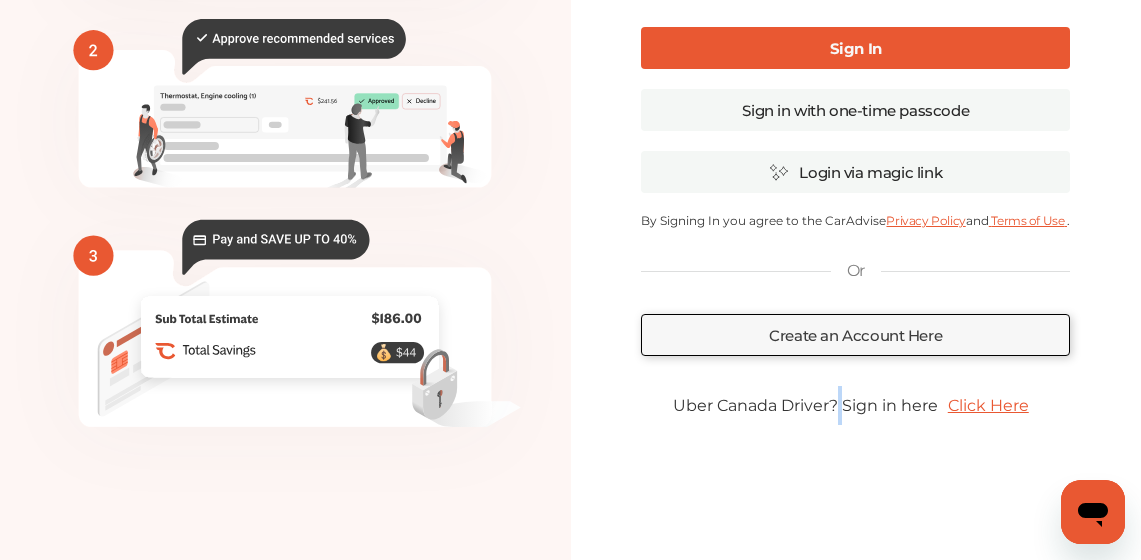 scroll, scrollTop: 352, scrollLeft: 0, axis: vertical 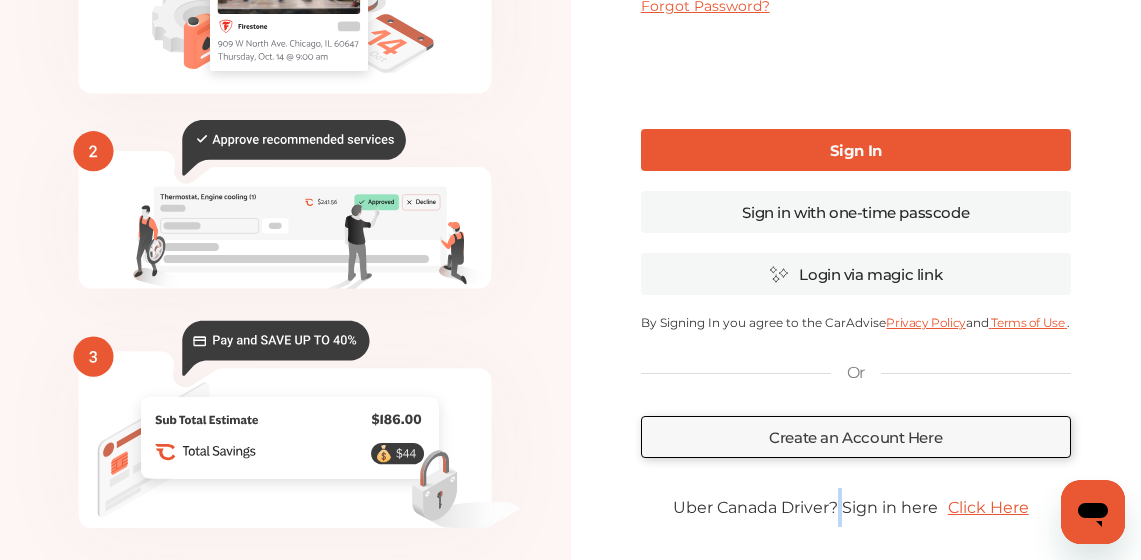 click on "Sign In" at bounding box center (856, 150) 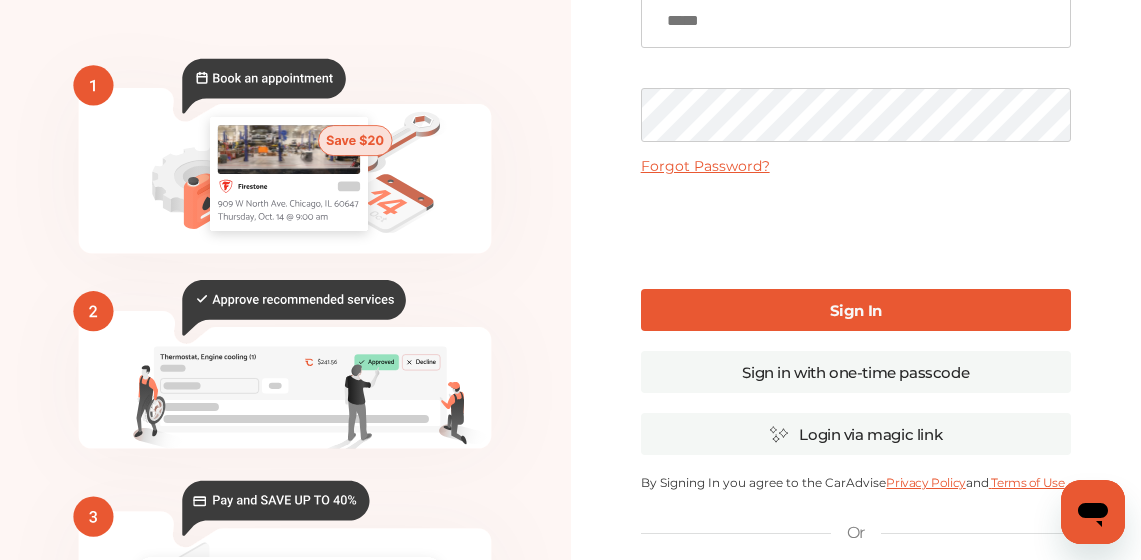 scroll, scrollTop: 0, scrollLeft: 0, axis: both 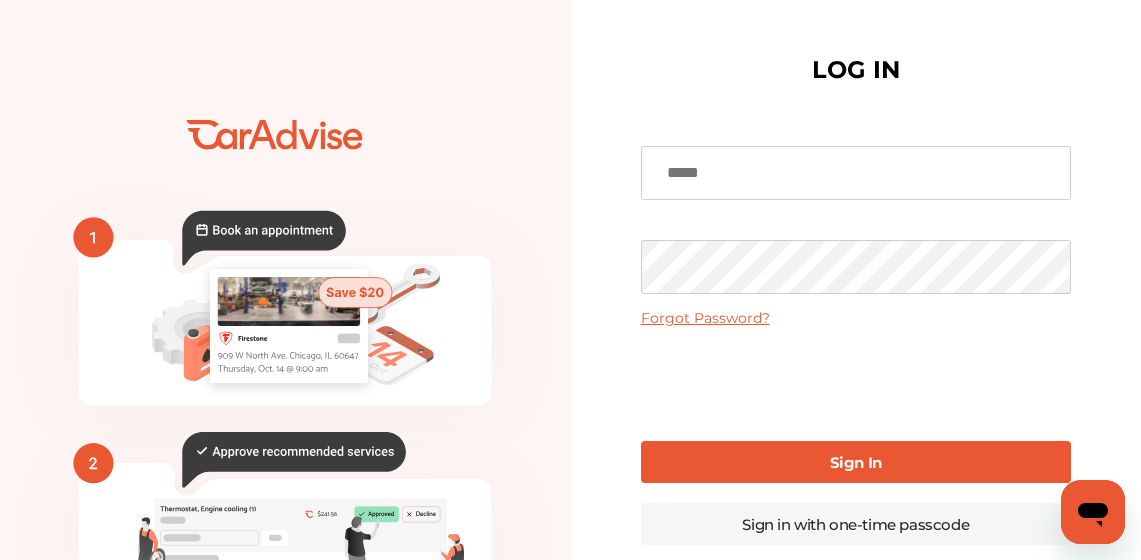 click at bounding box center [856, 173] 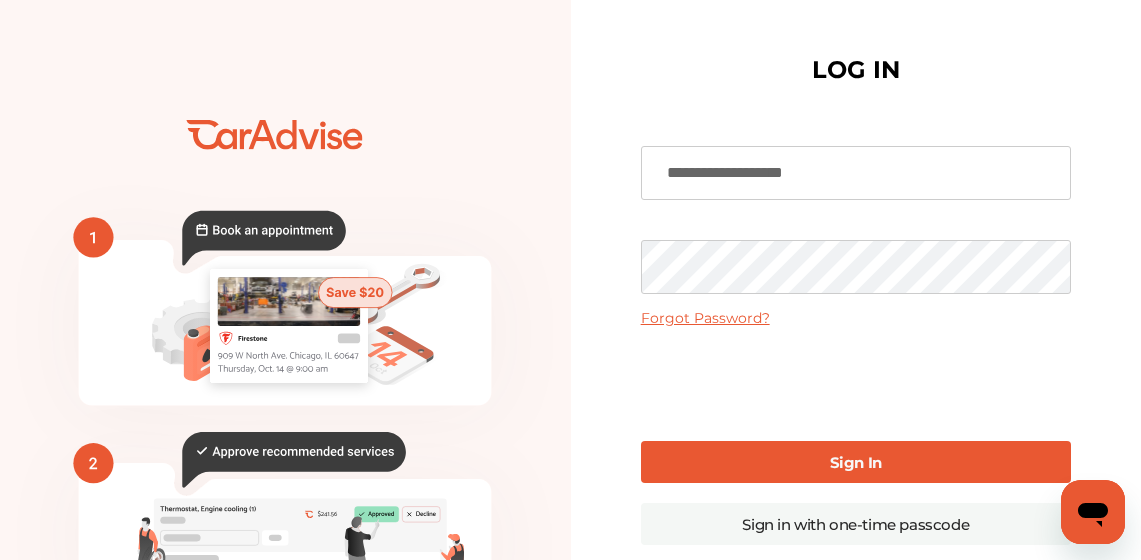 click on "Sign In" at bounding box center (856, 462) 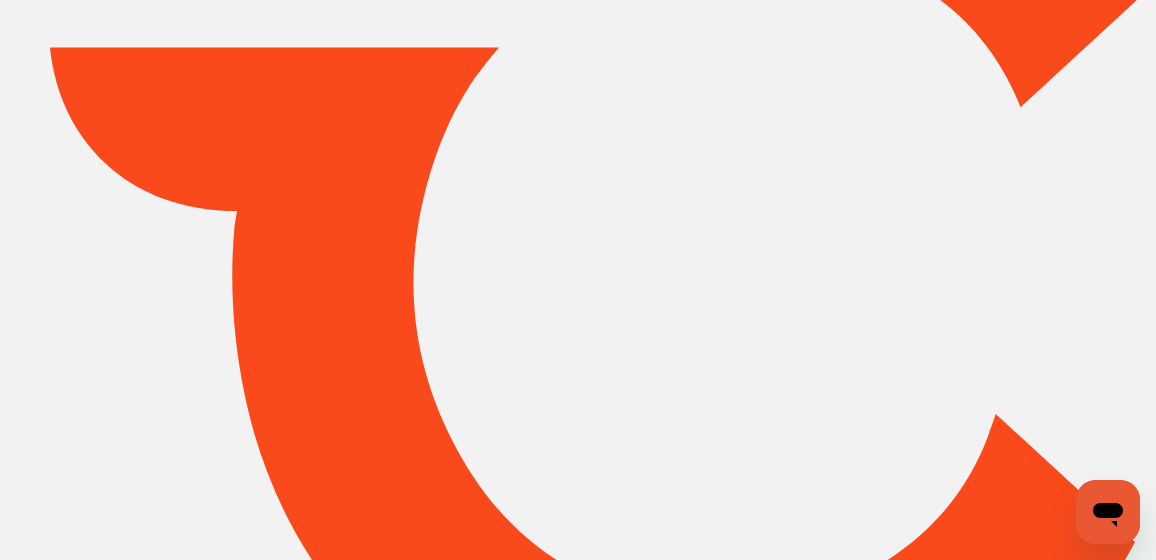 type on "*****" 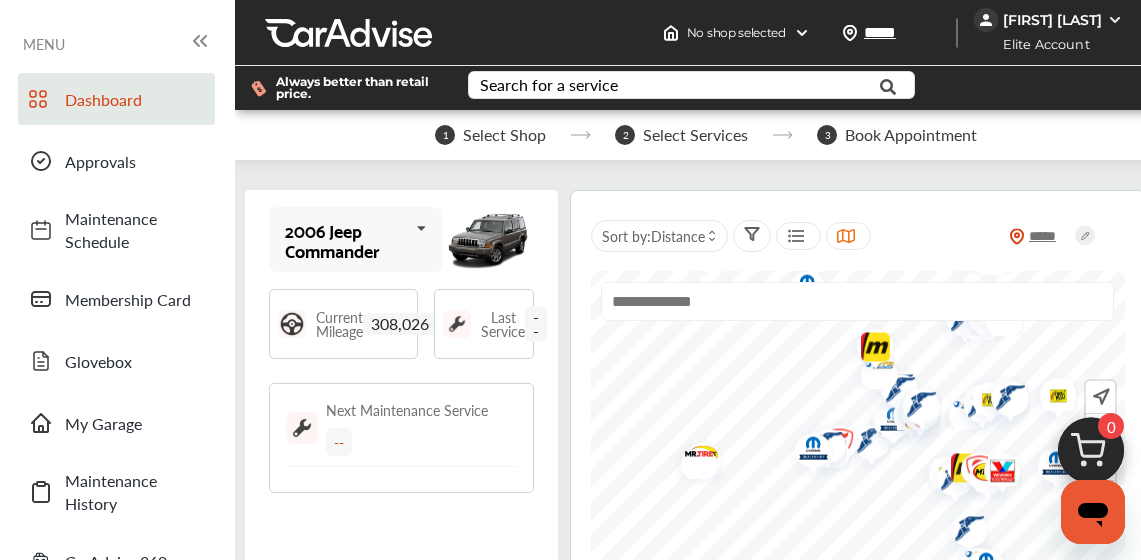 drag, startPoint x: 1127, startPoint y: 19, endPoint x: 794, endPoint y: 178, distance: 369.0122 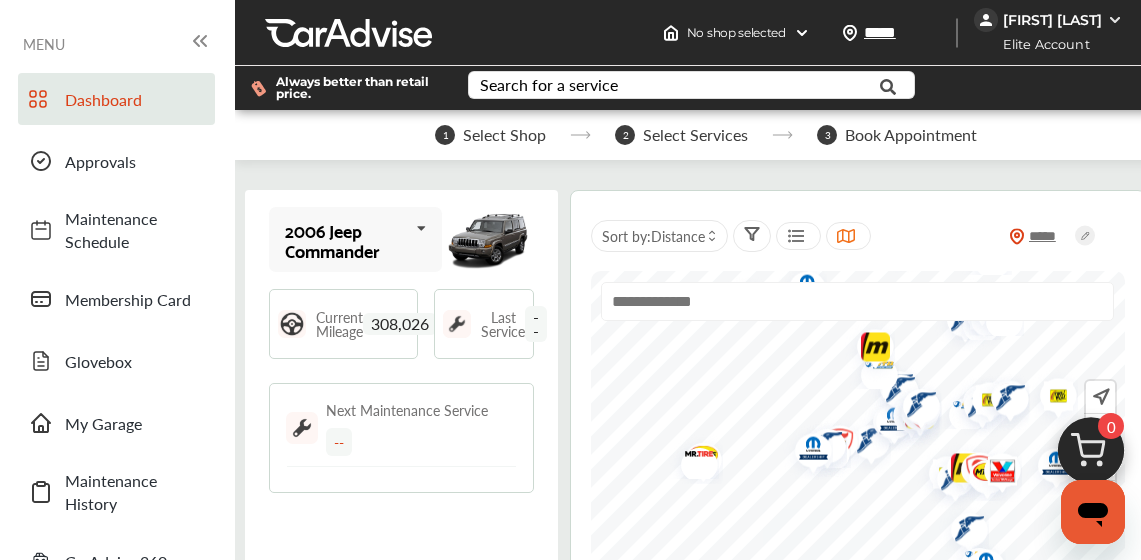 drag, startPoint x: 794, startPoint y: 178, endPoint x: 1016, endPoint y: 125, distance: 228.2389 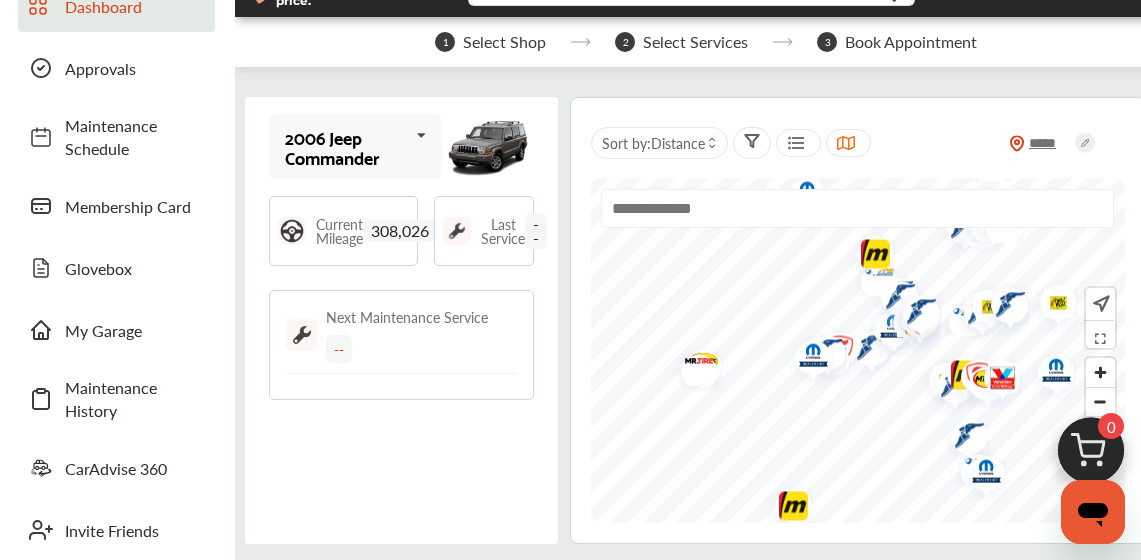 scroll, scrollTop: 280, scrollLeft: 0, axis: vertical 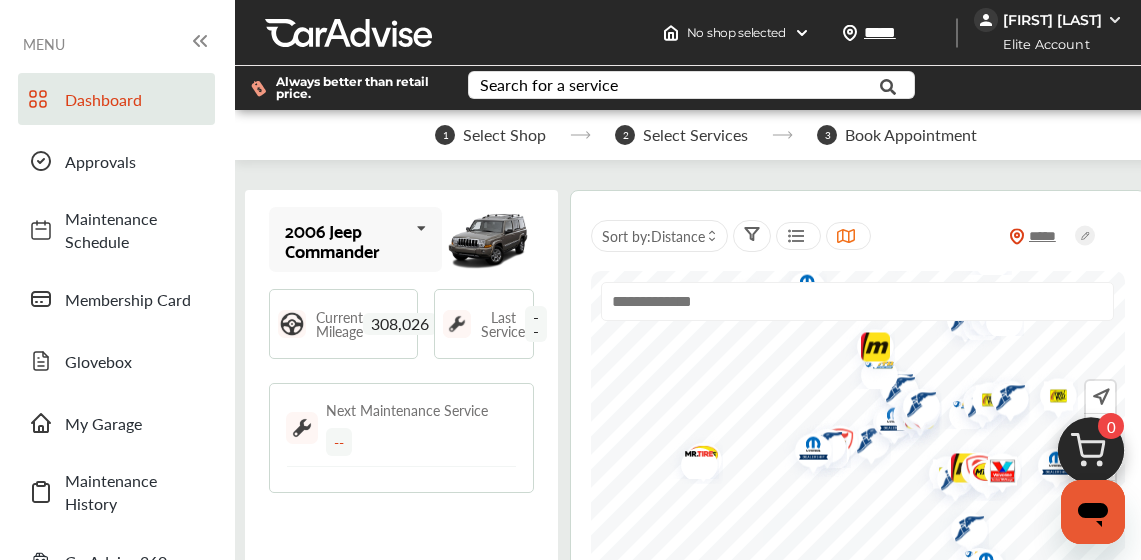 click at bounding box center [1115, 20] 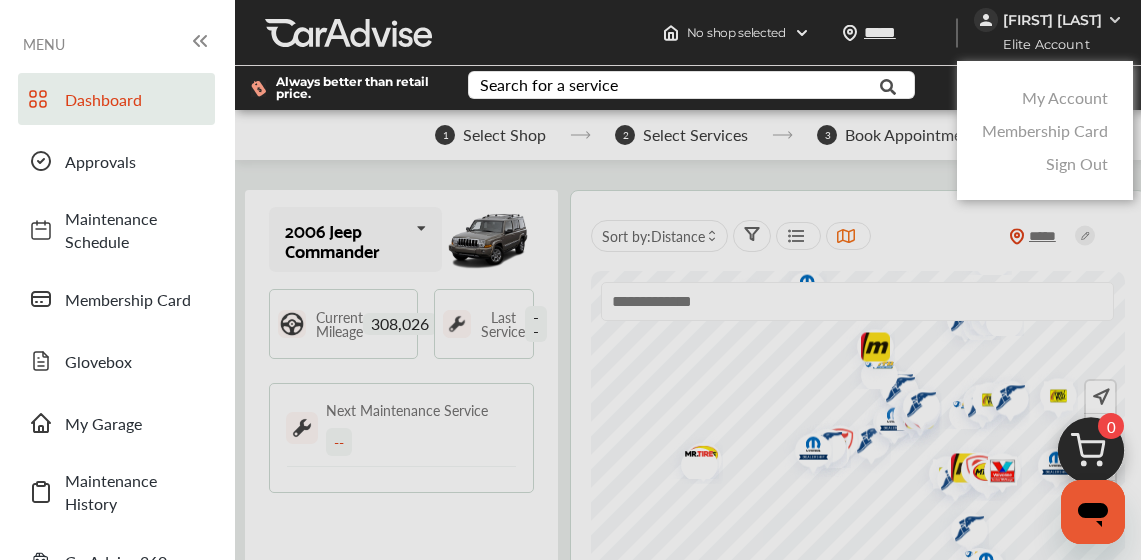 drag, startPoint x: 1101, startPoint y: 103, endPoint x: 105, endPoint y: 100, distance: 996.0045 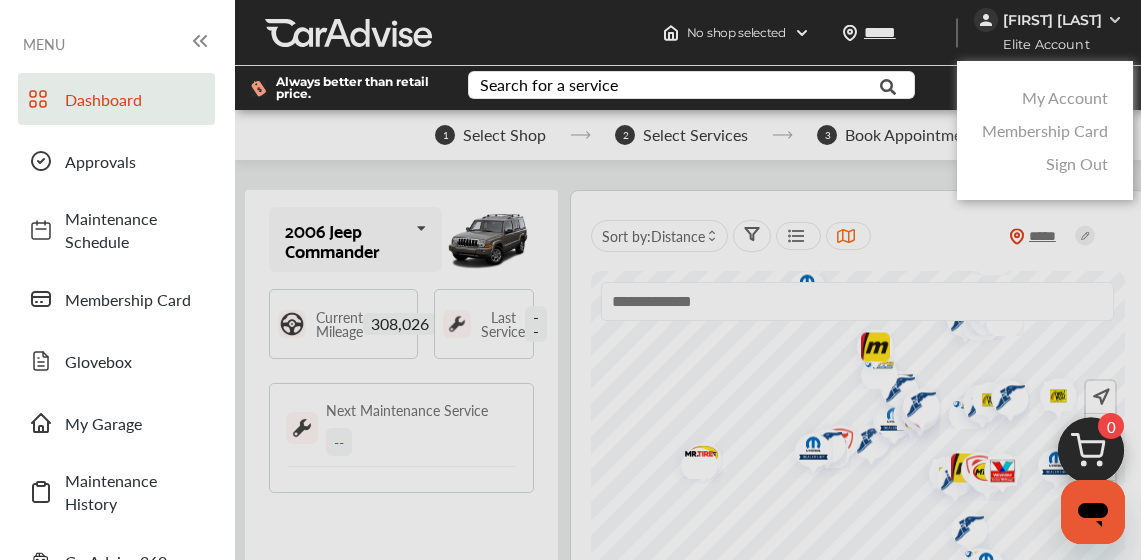 click 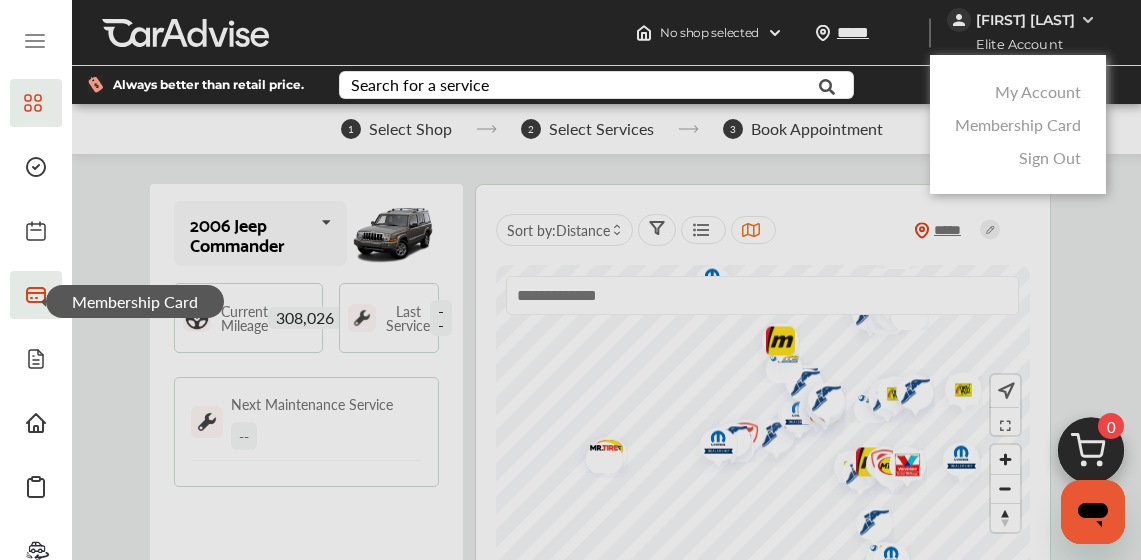 click 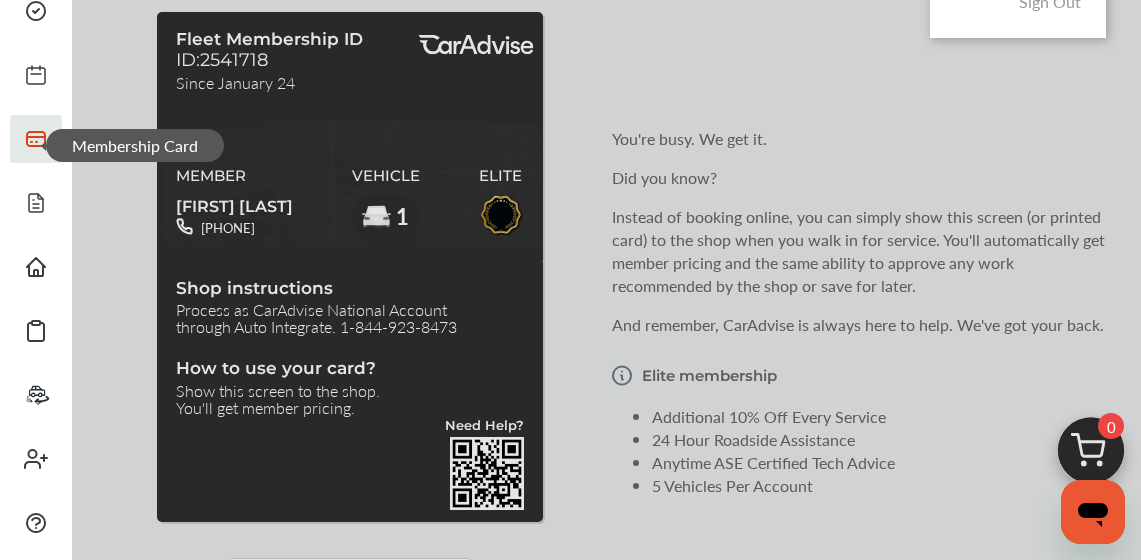 scroll, scrollTop: 173, scrollLeft: 0, axis: vertical 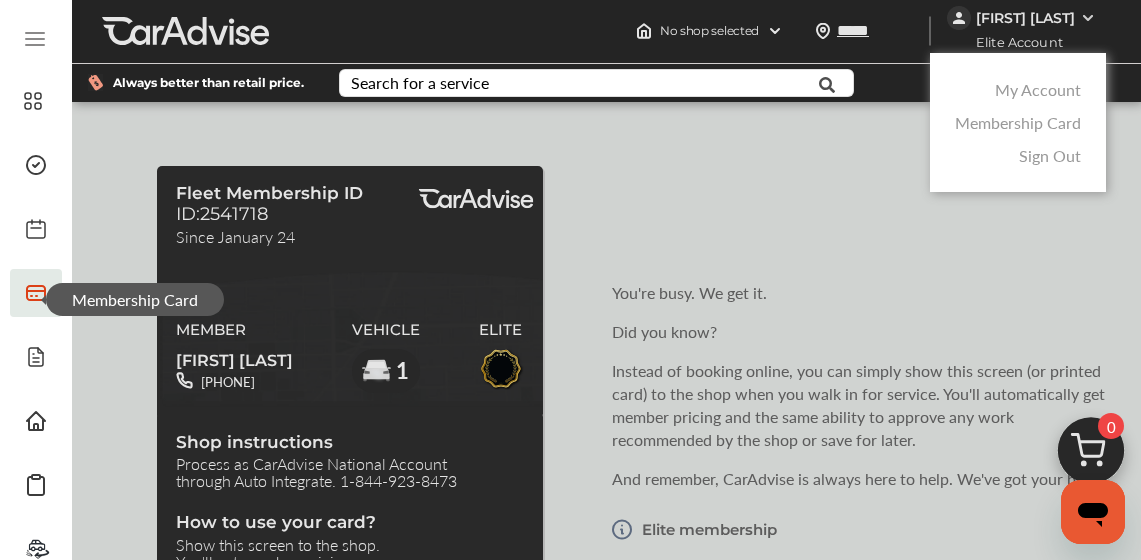 click 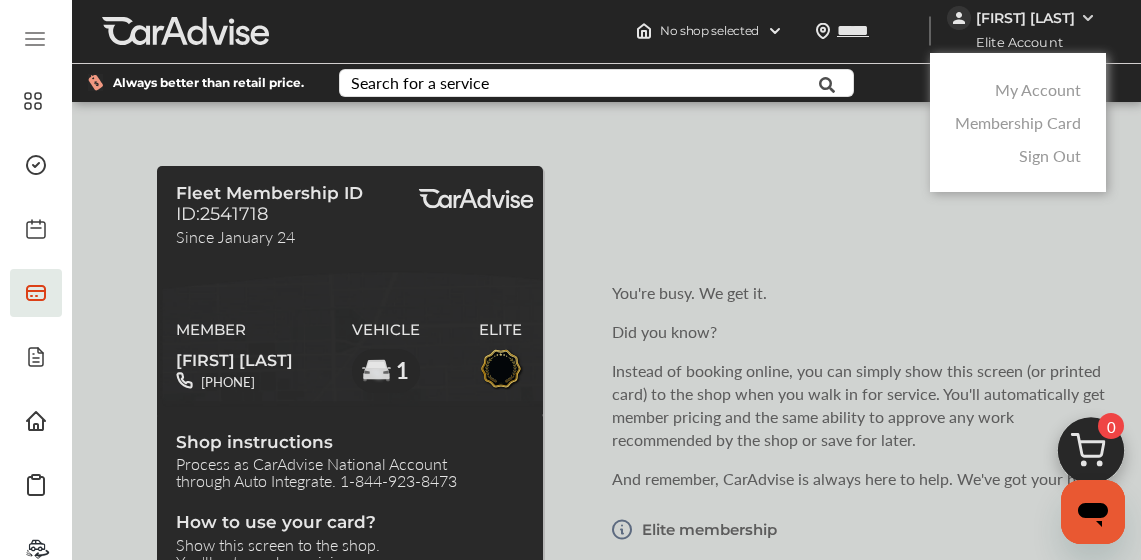 click 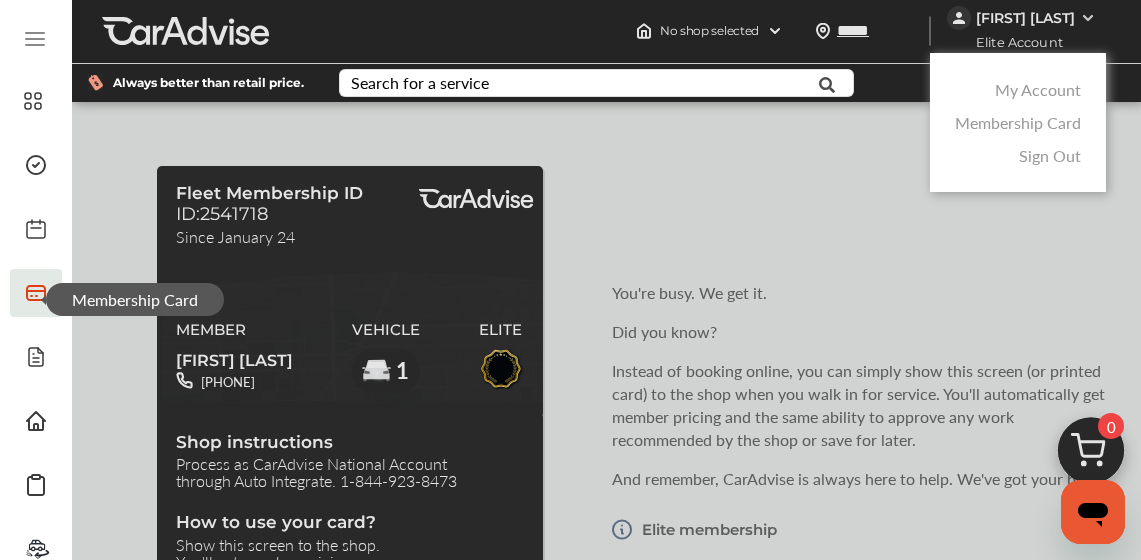 click on "Membership Card" at bounding box center (135, 299) 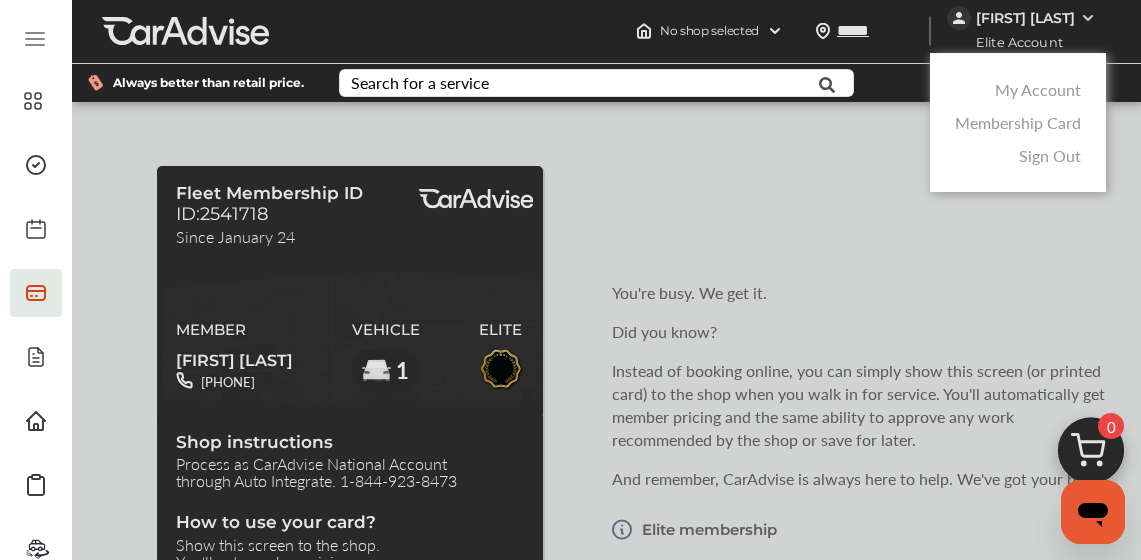 scroll, scrollTop: 0, scrollLeft: 0, axis: both 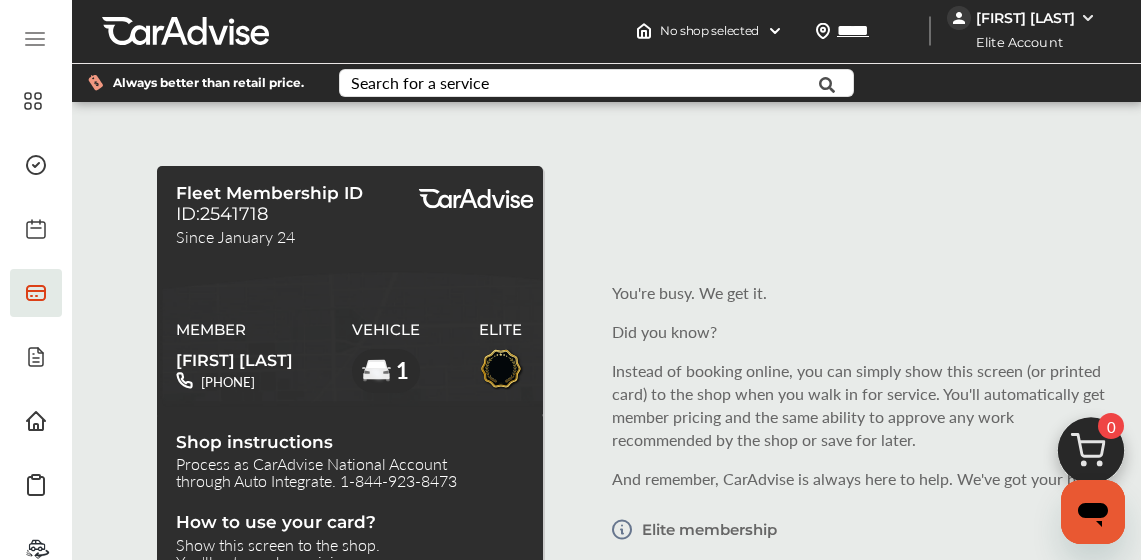 click 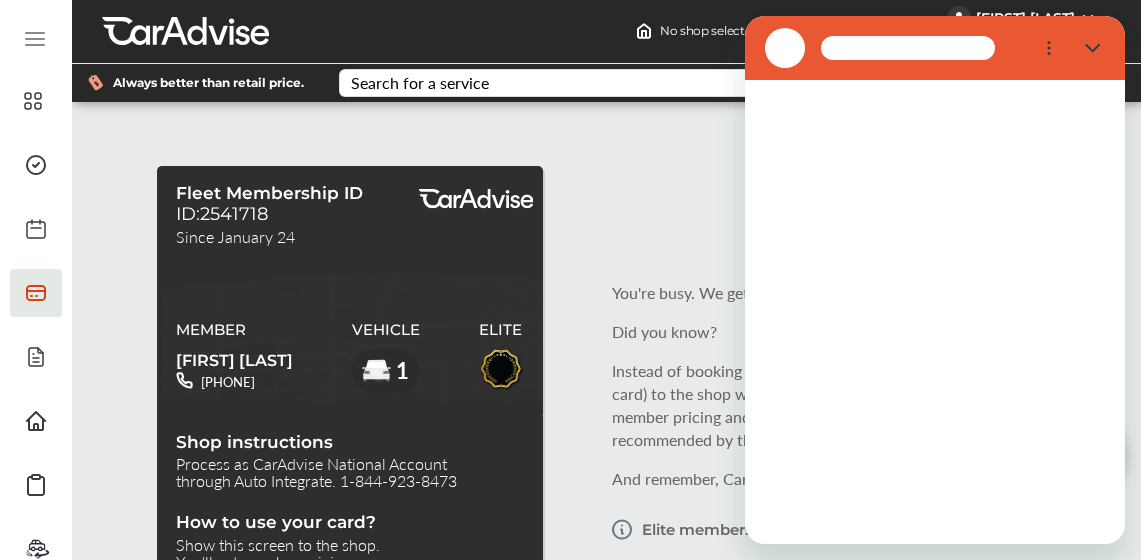 scroll, scrollTop: 0, scrollLeft: 0, axis: both 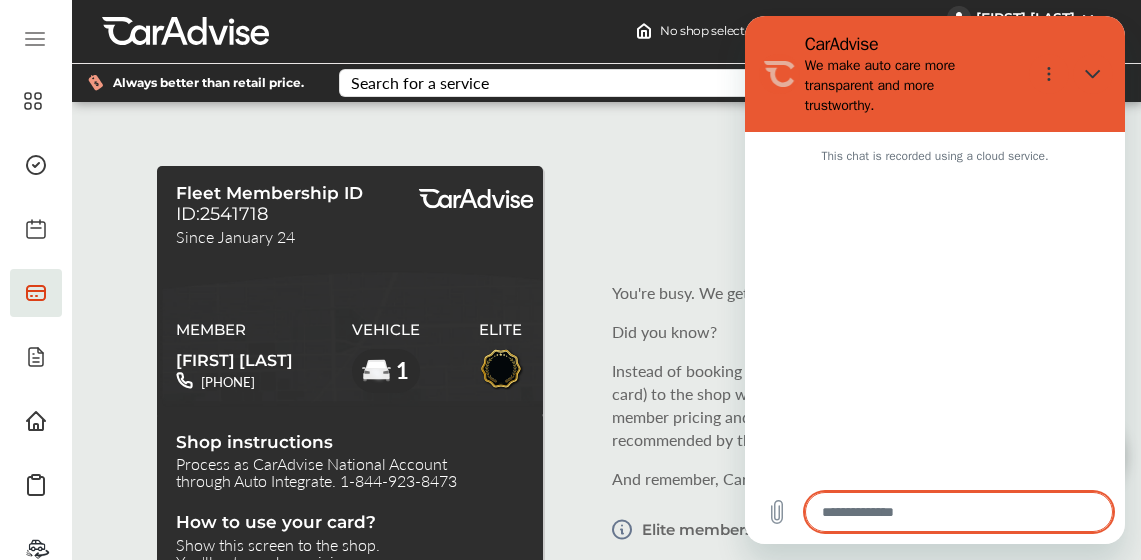 type on "*" 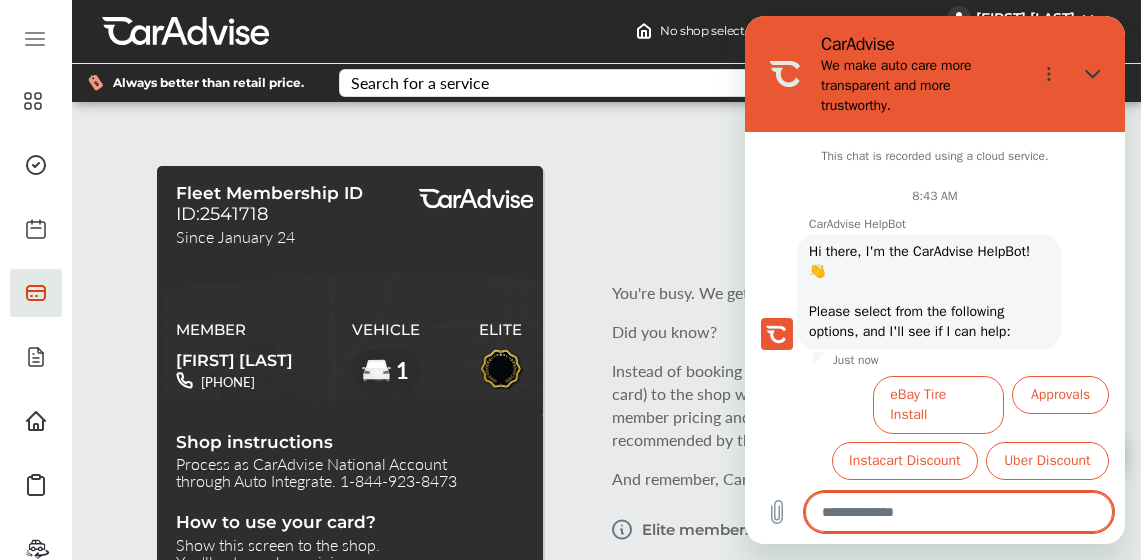 scroll, scrollTop: 123, scrollLeft: 0, axis: vertical 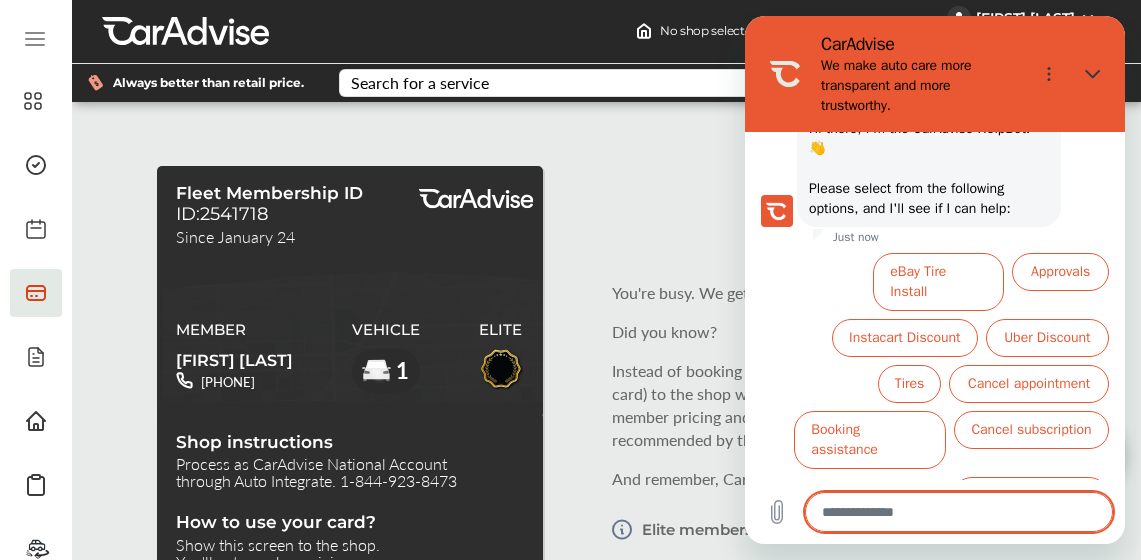 type on "*" 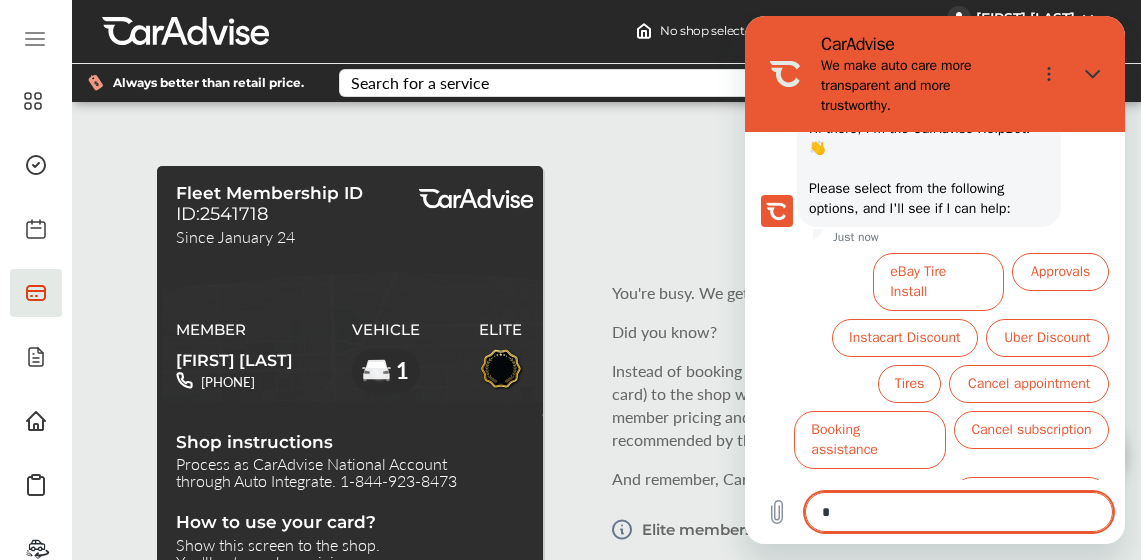 type on "*" 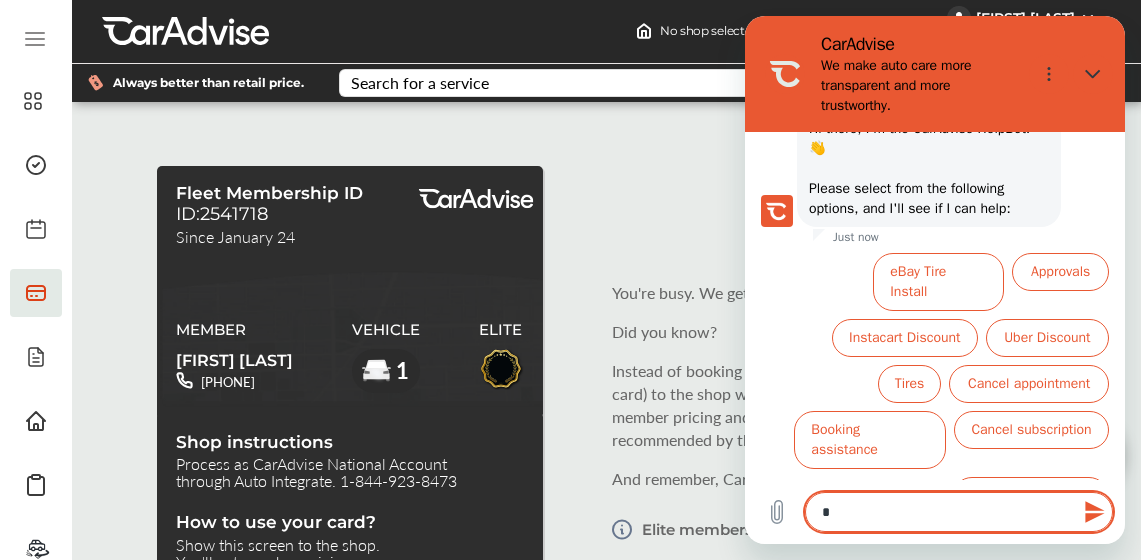 type on "**" 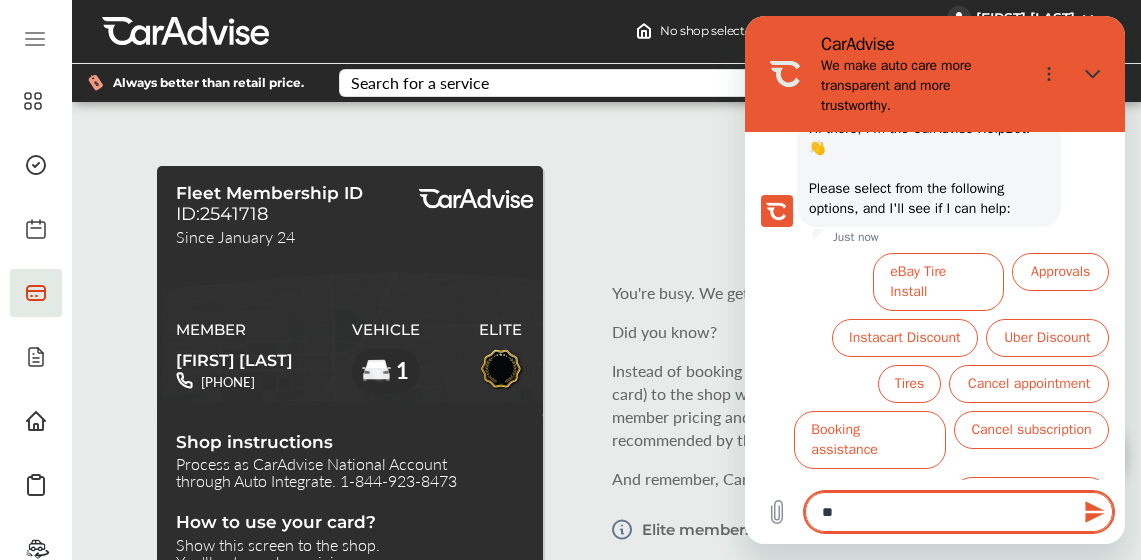 type on "***" 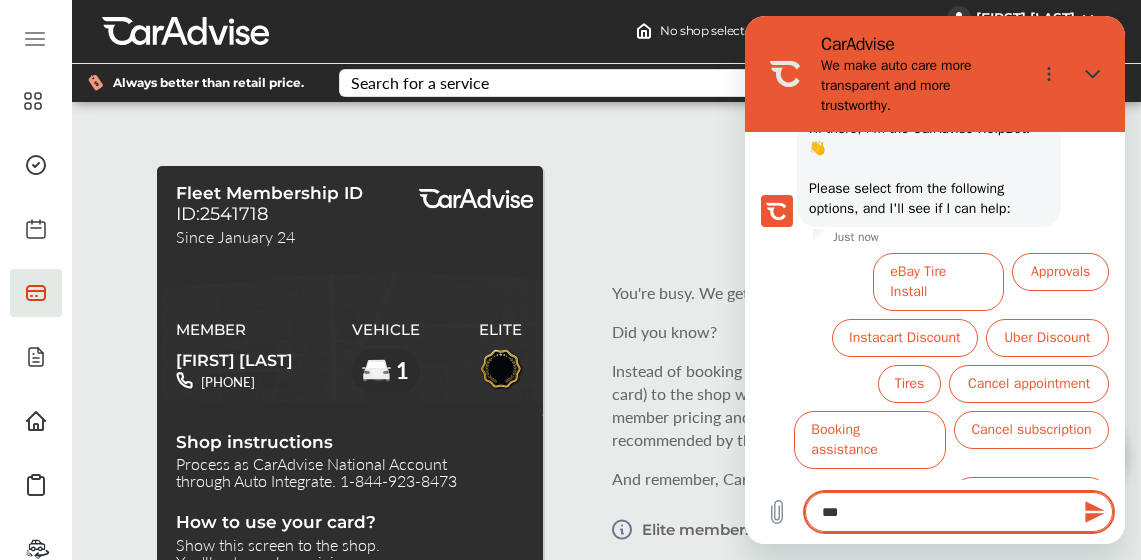 type on "****" 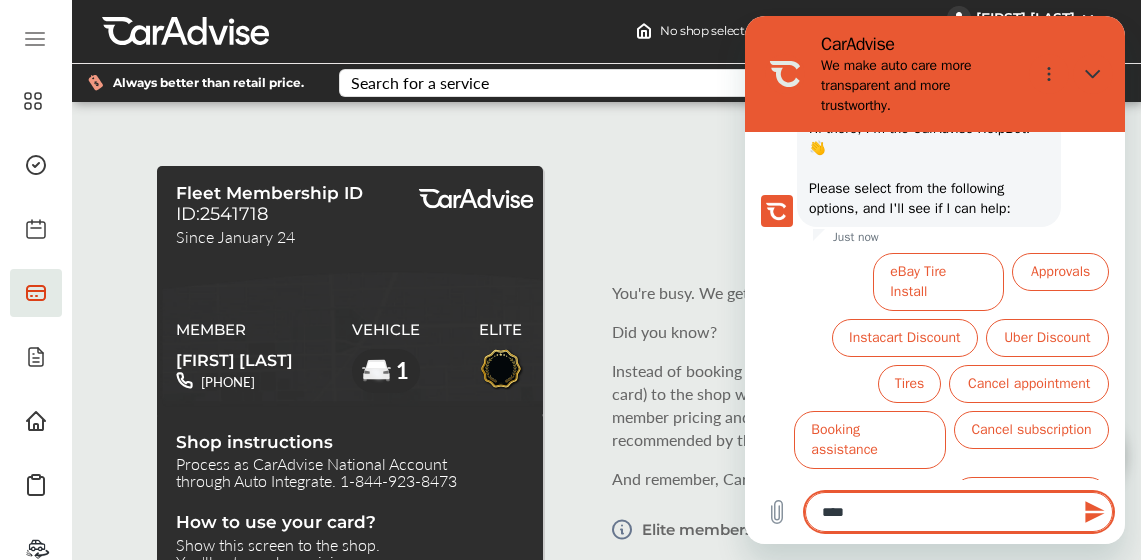 type on "****" 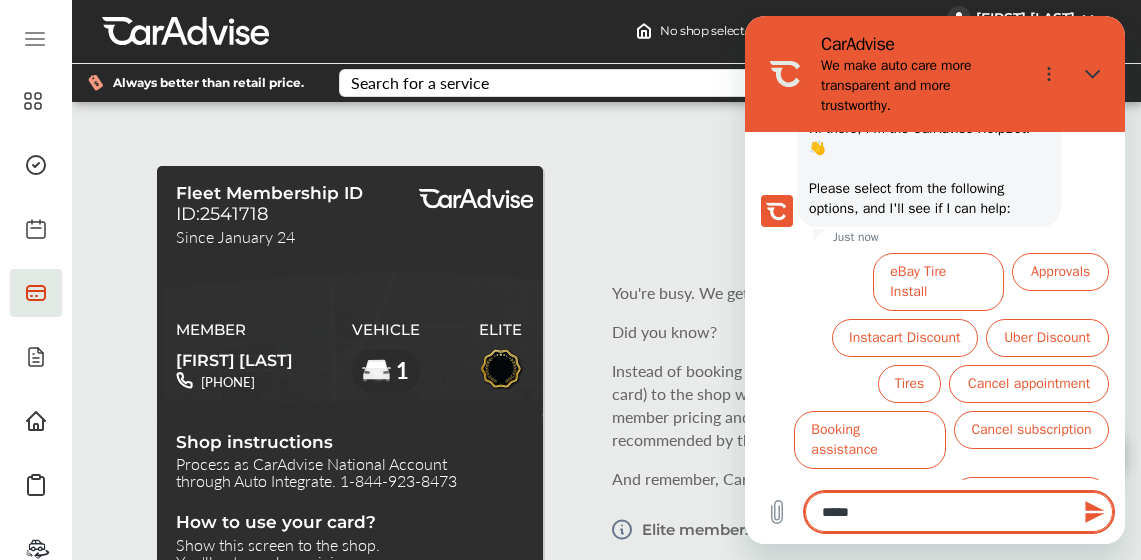 type on "******" 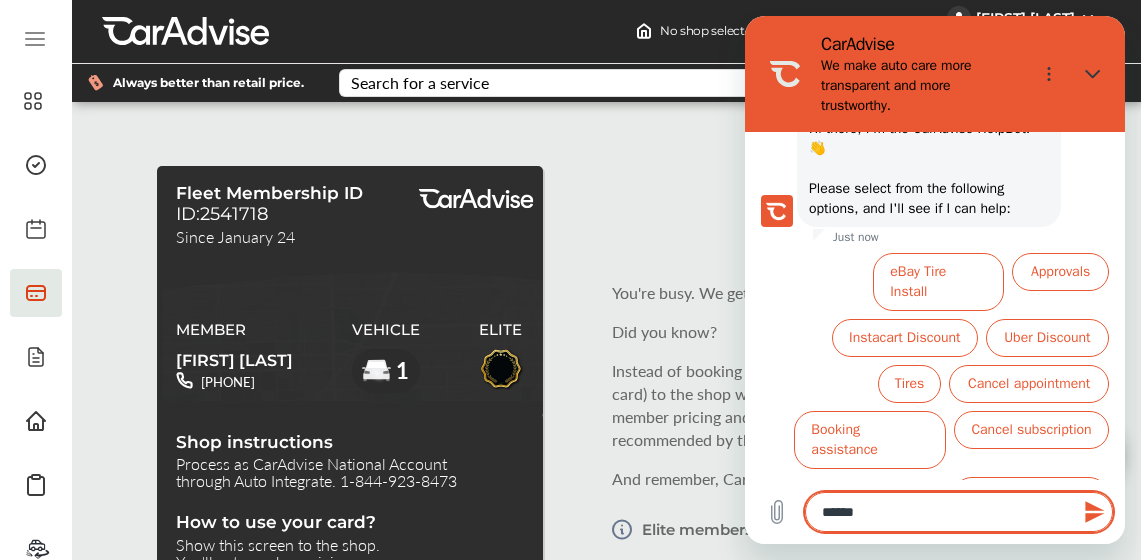 type on "*******" 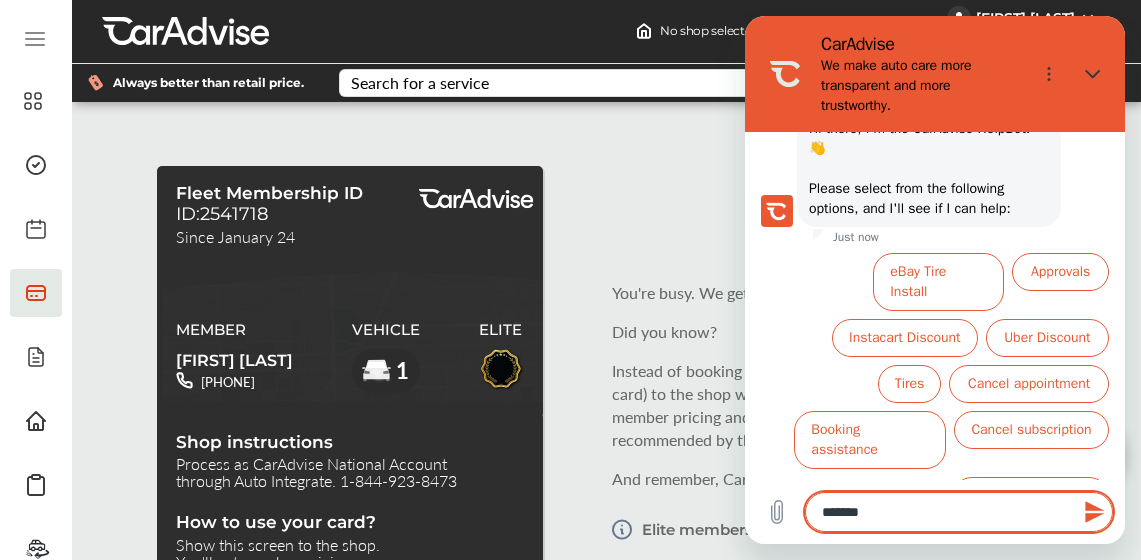 type on "********" 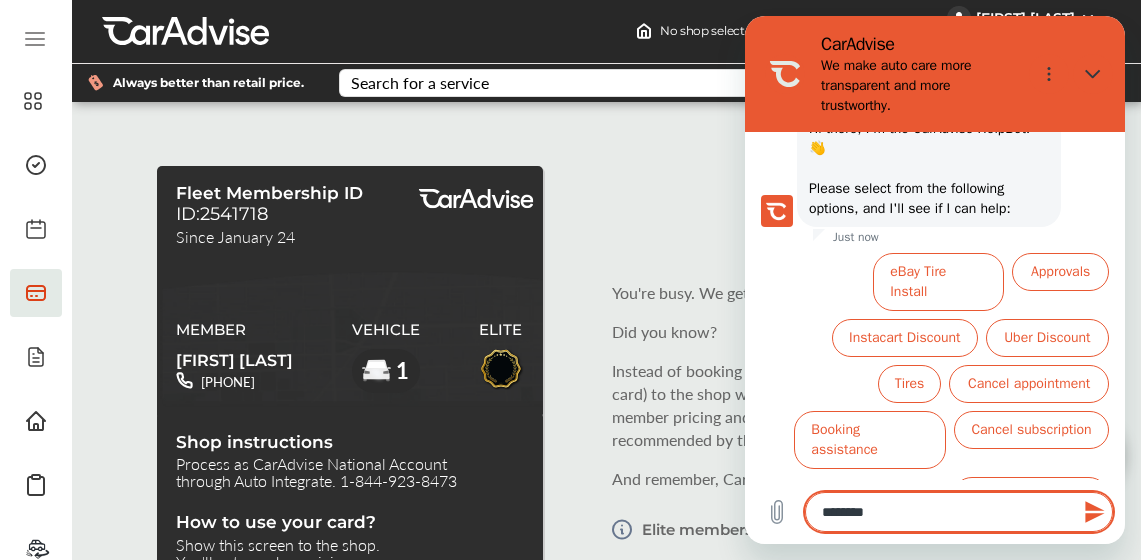 type on "*********" 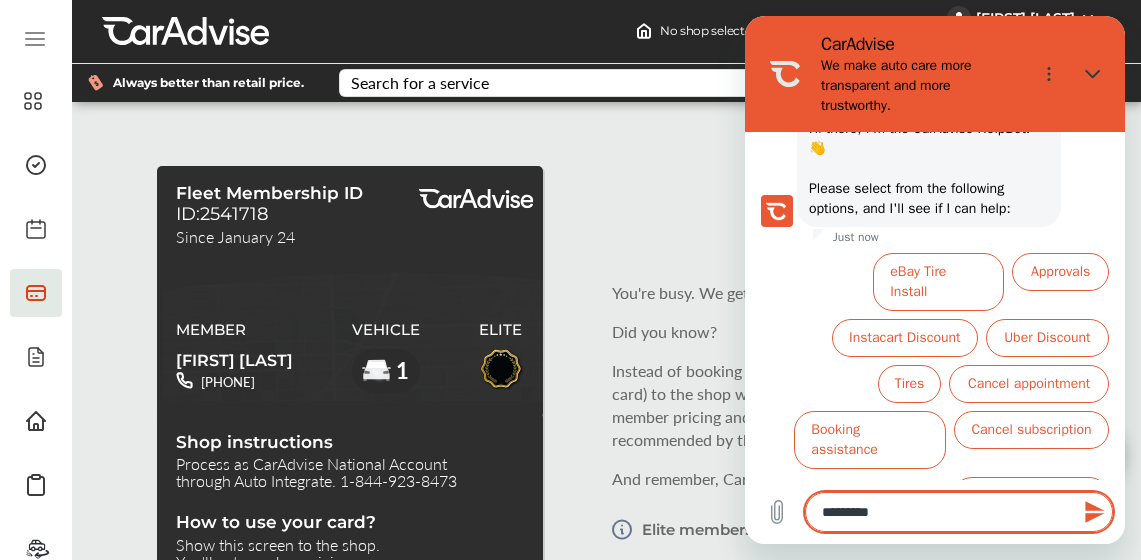 type on "*" 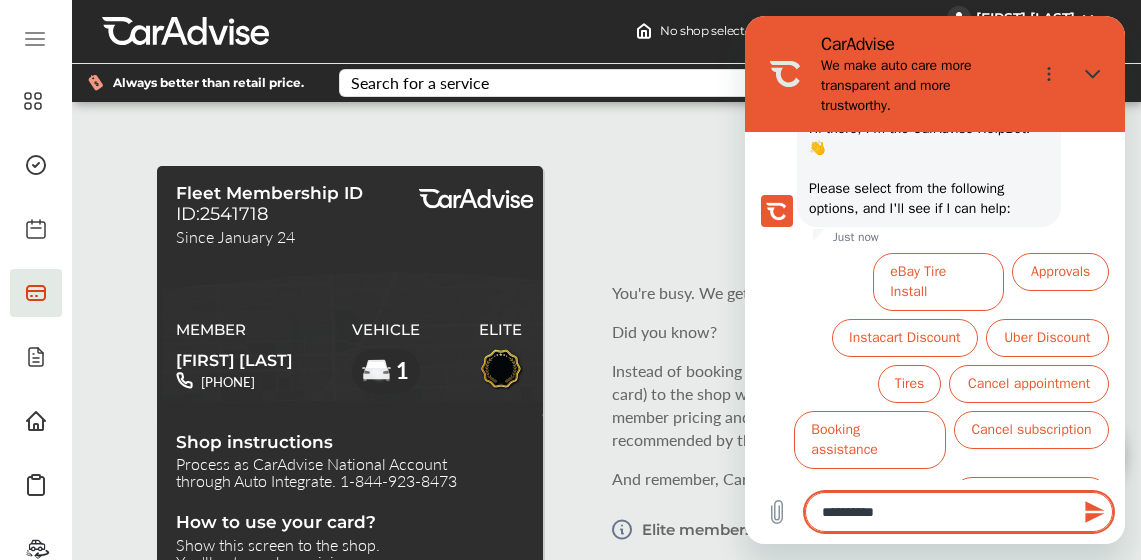 type on "**********" 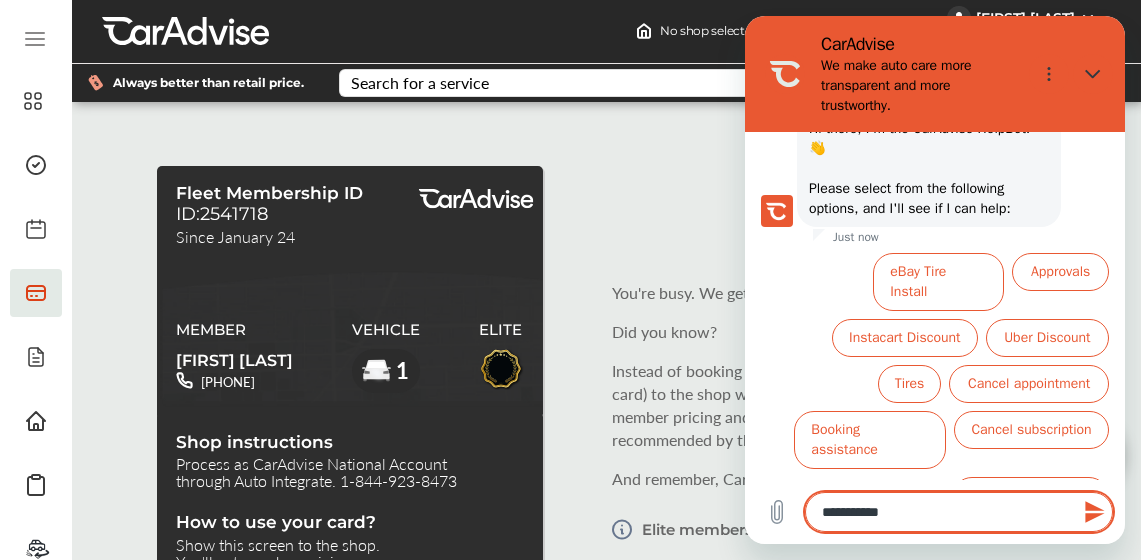 type on "**********" 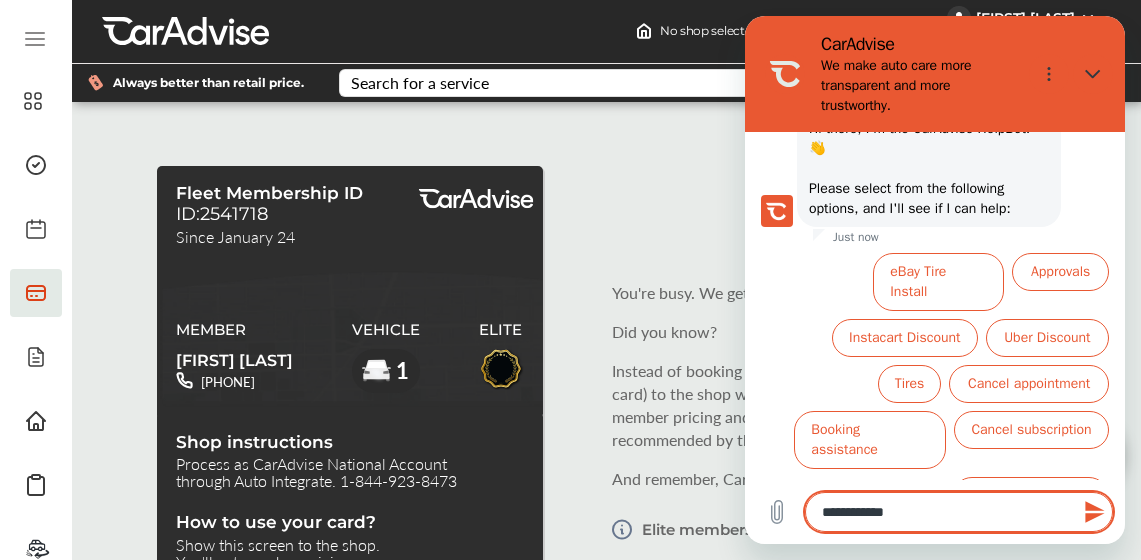 type on "**********" 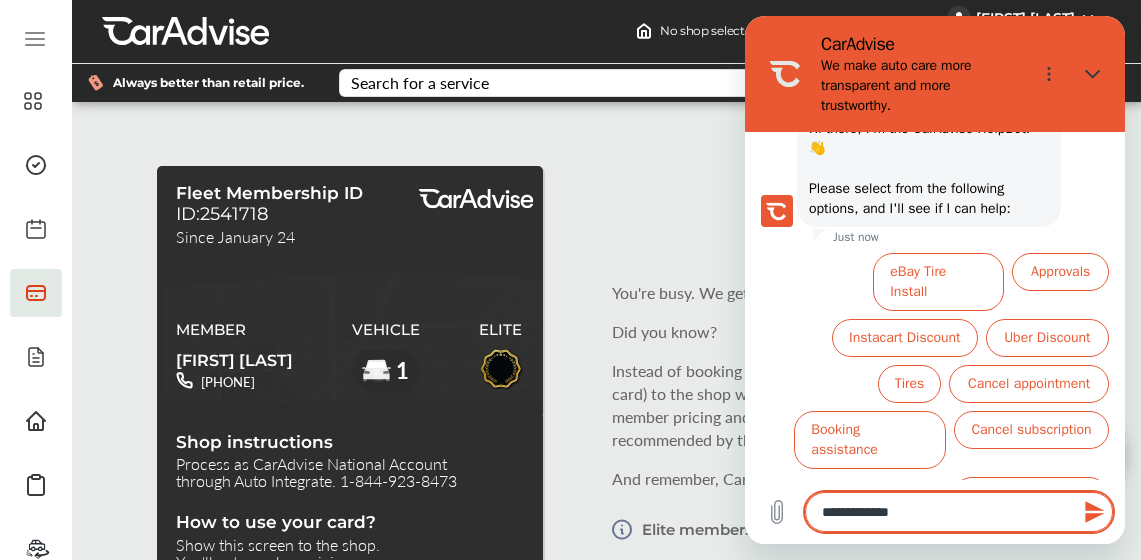 type on "**********" 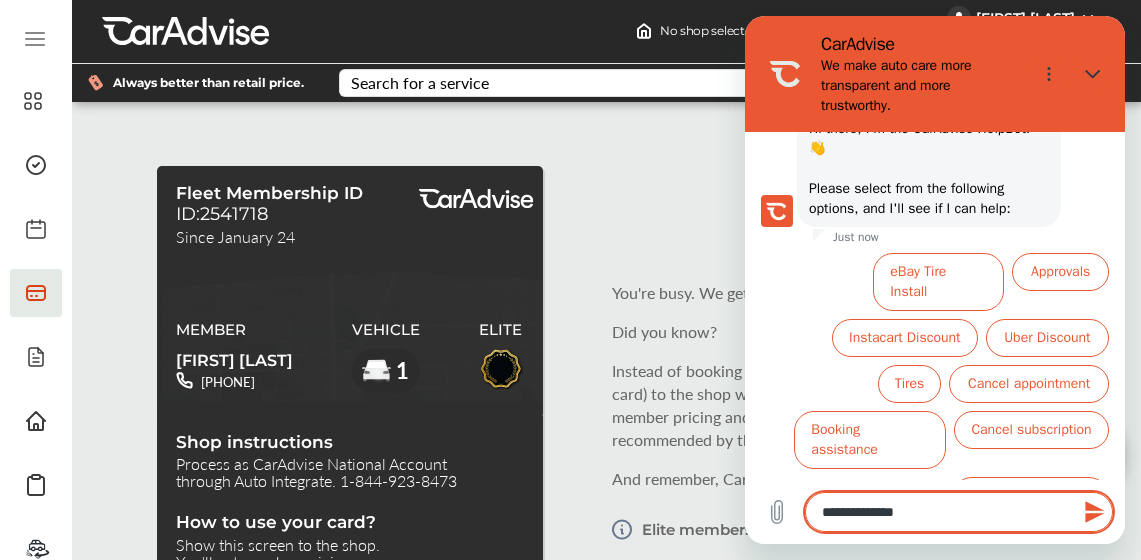 type on "**********" 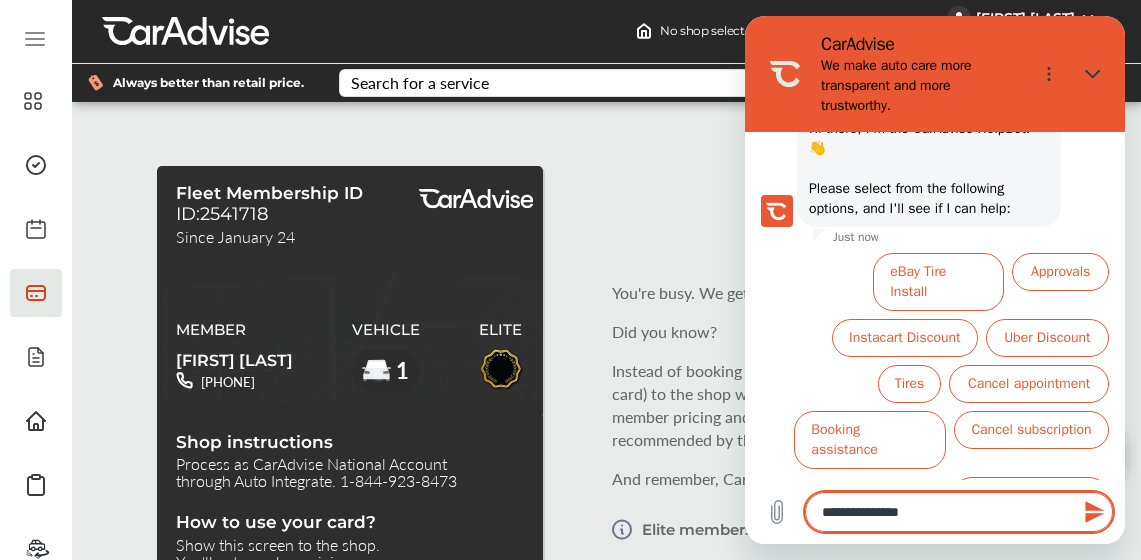 type on "**********" 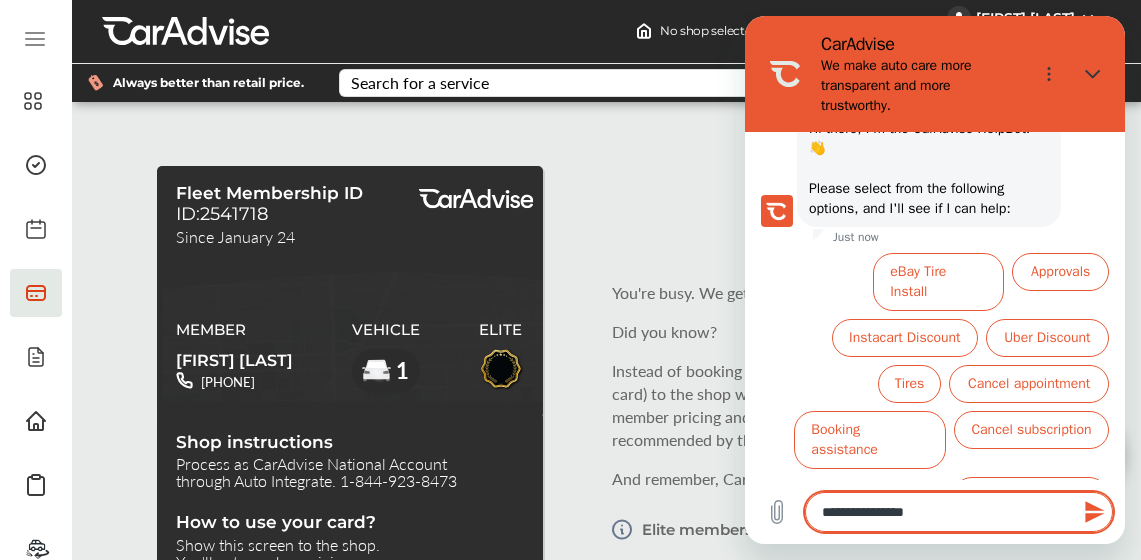 type on "**********" 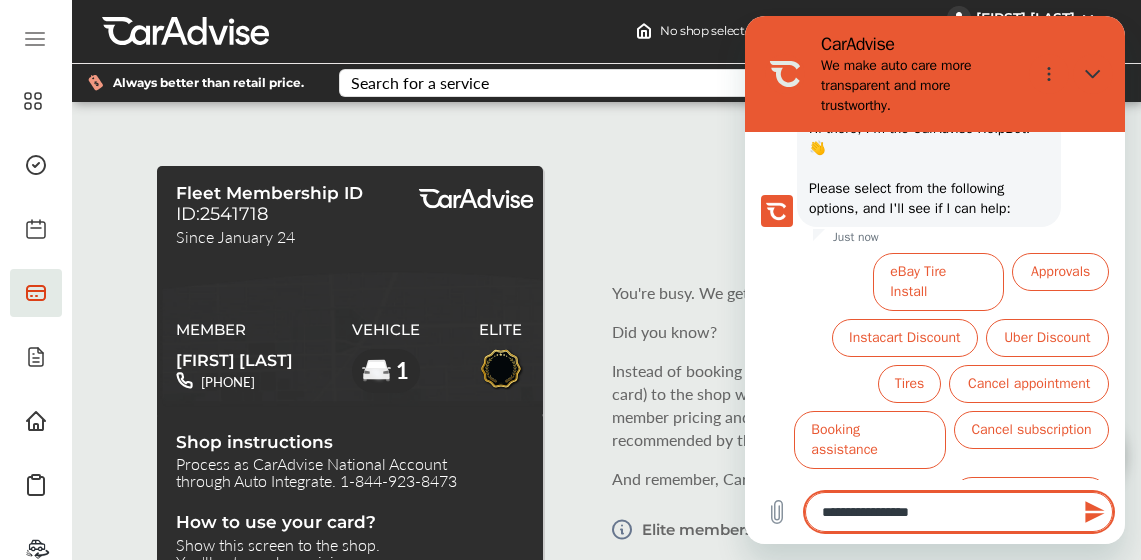 type on "**********" 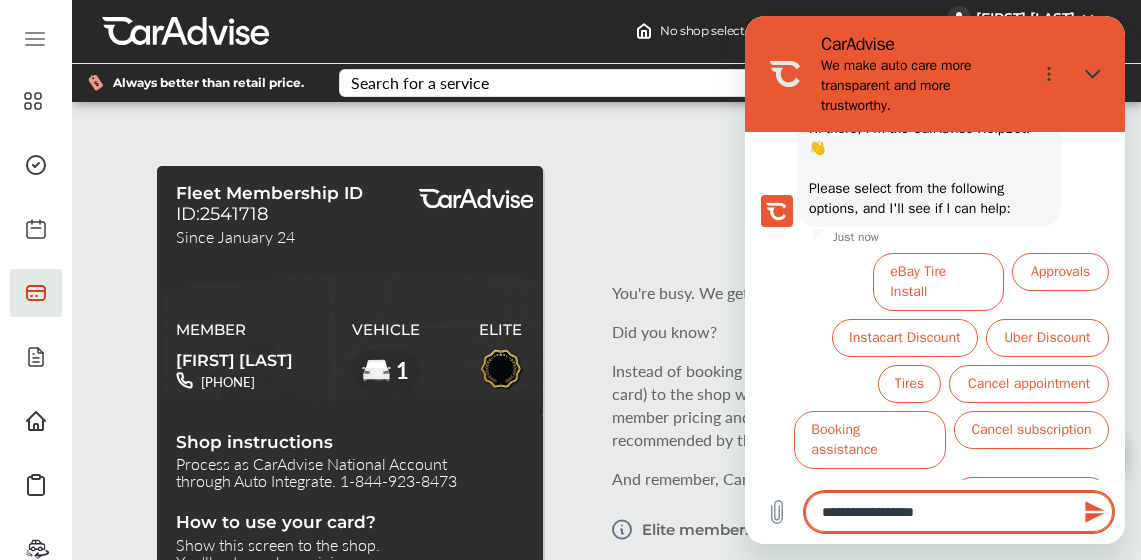 type on "**********" 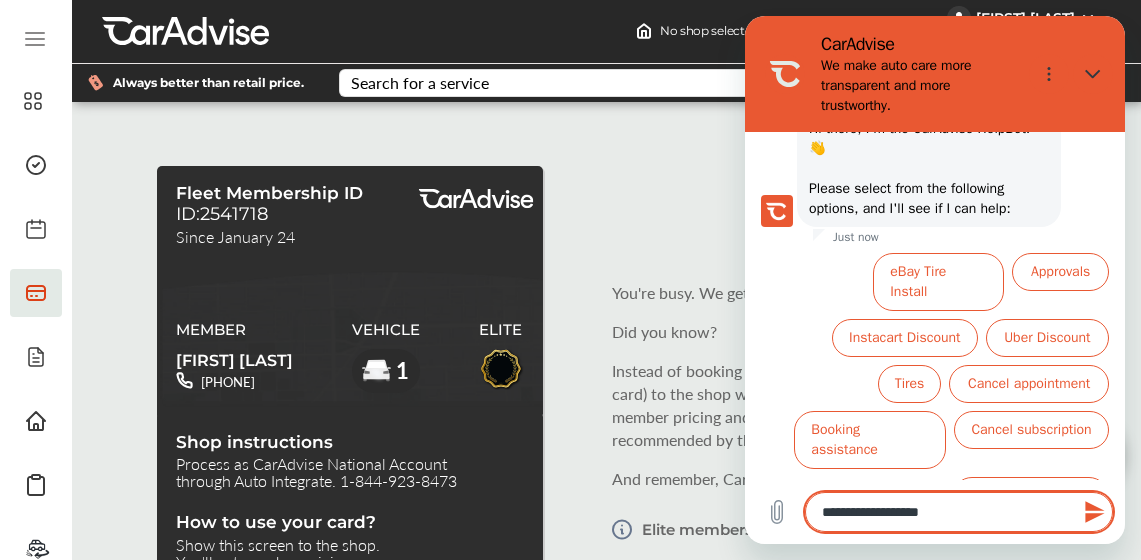 type on "**********" 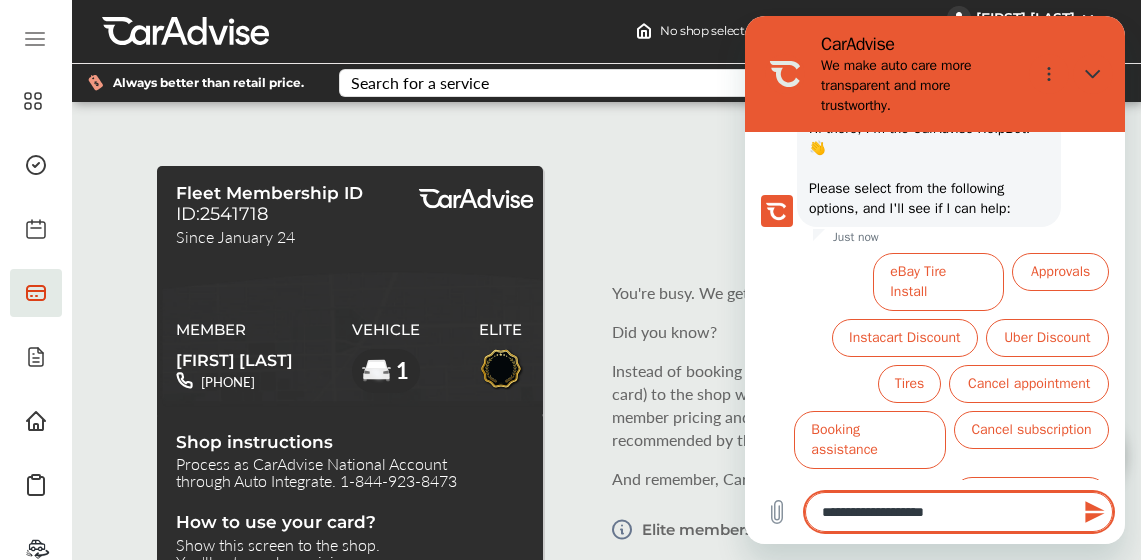 type on "**********" 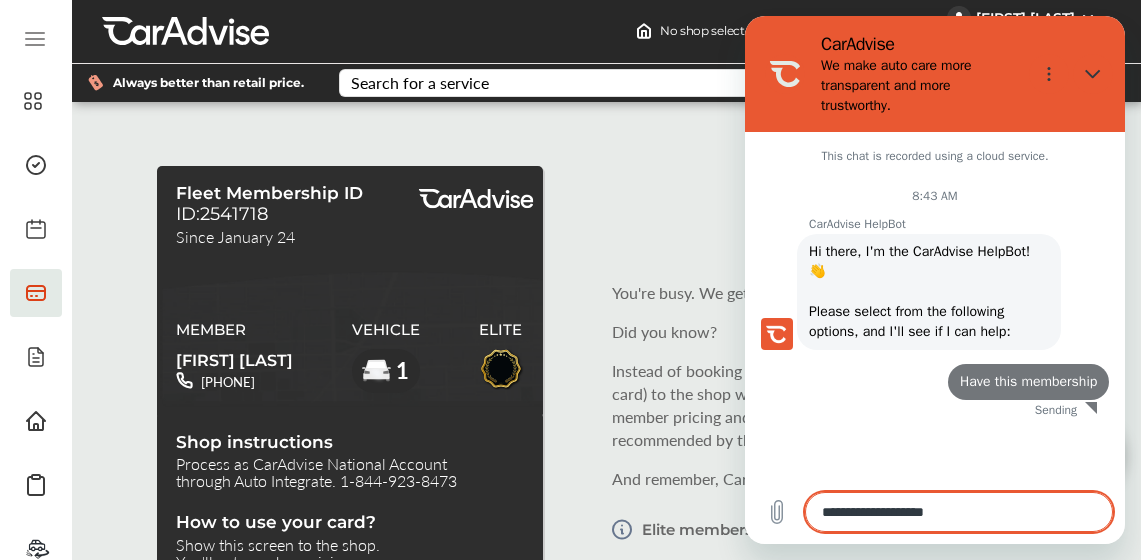 type 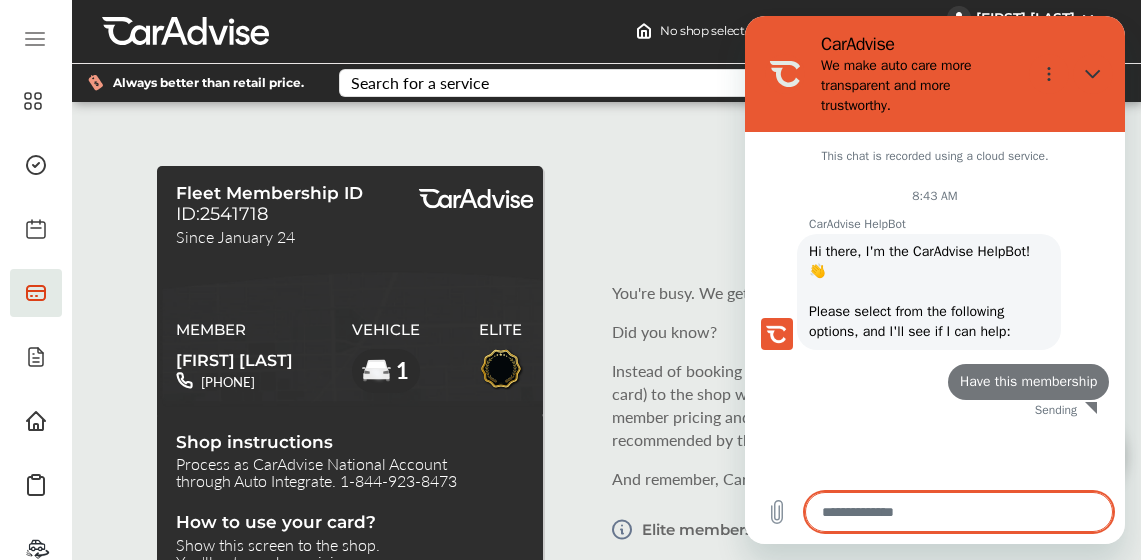 scroll, scrollTop: 0, scrollLeft: 0, axis: both 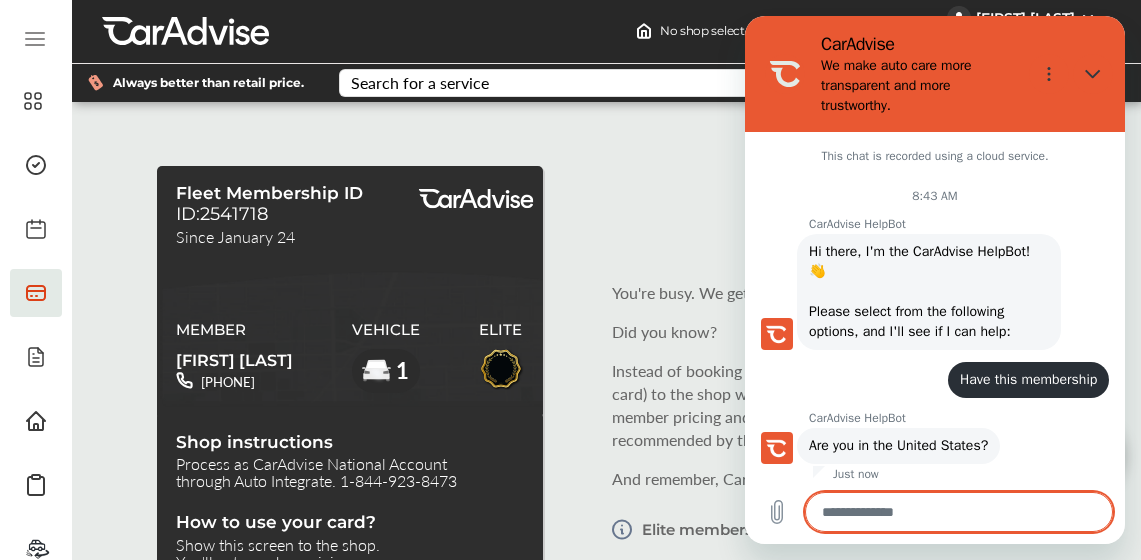 type on "*" 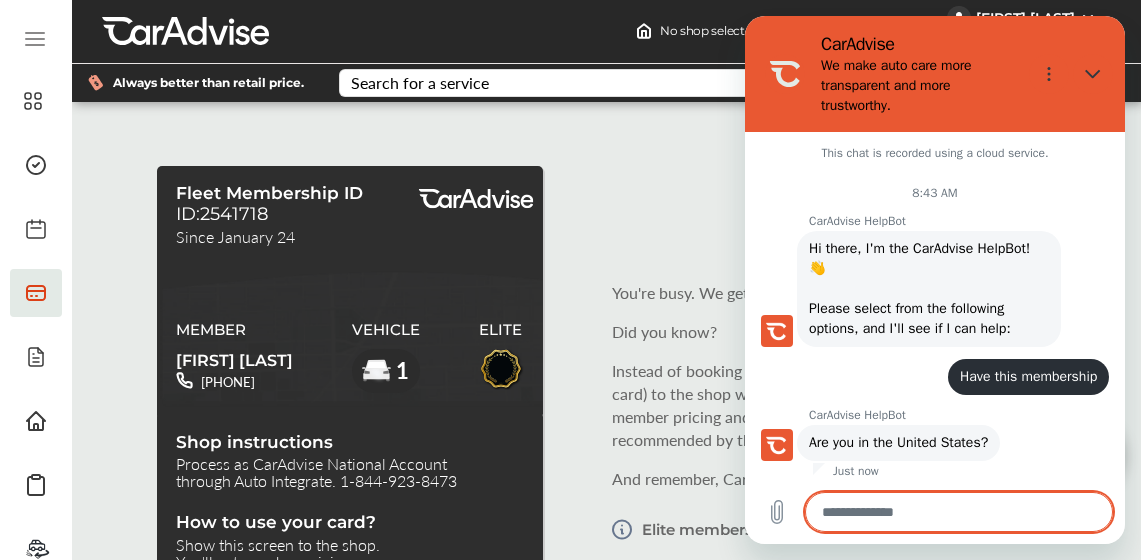 scroll, scrollTop: 53, scrollLeft: 0, axis: vertical 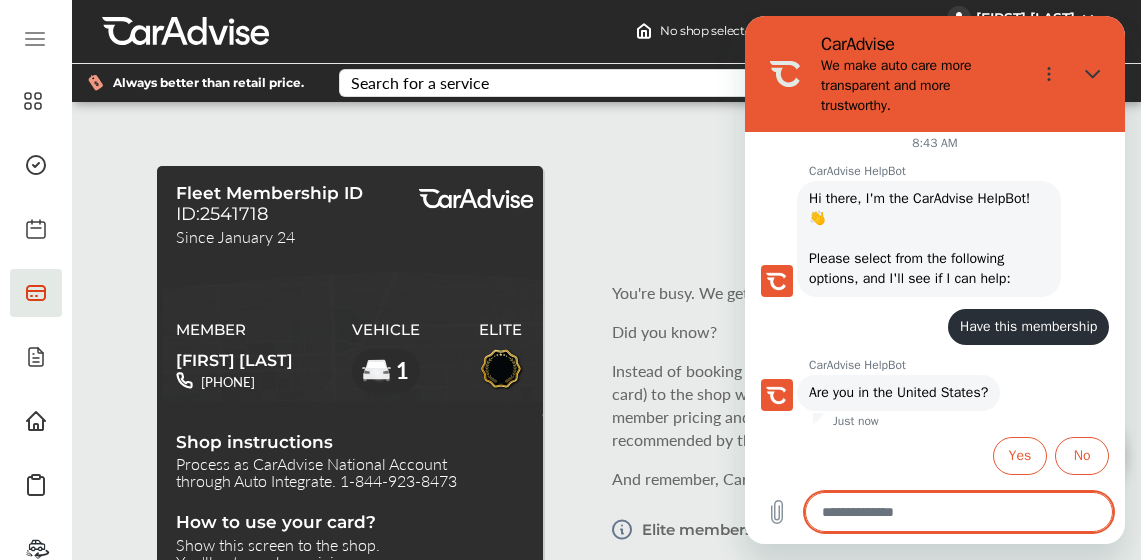 type on "*" 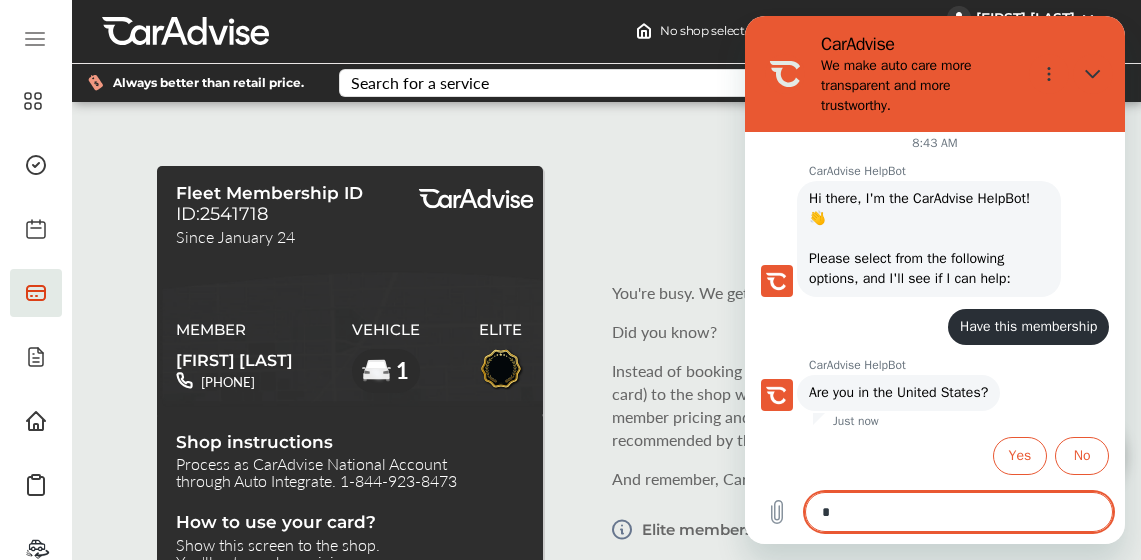 type on "*" 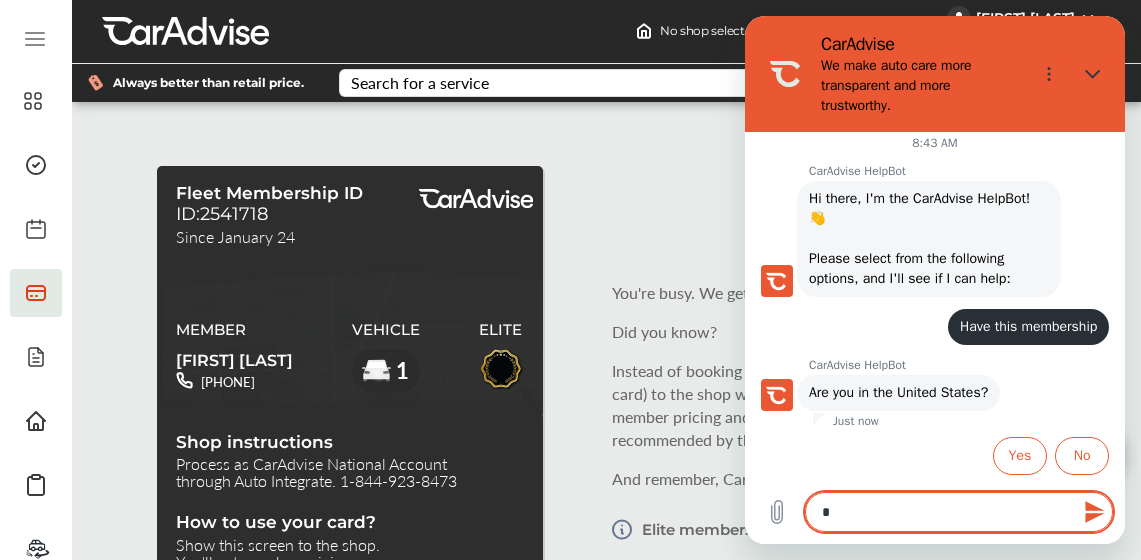 type on "**" 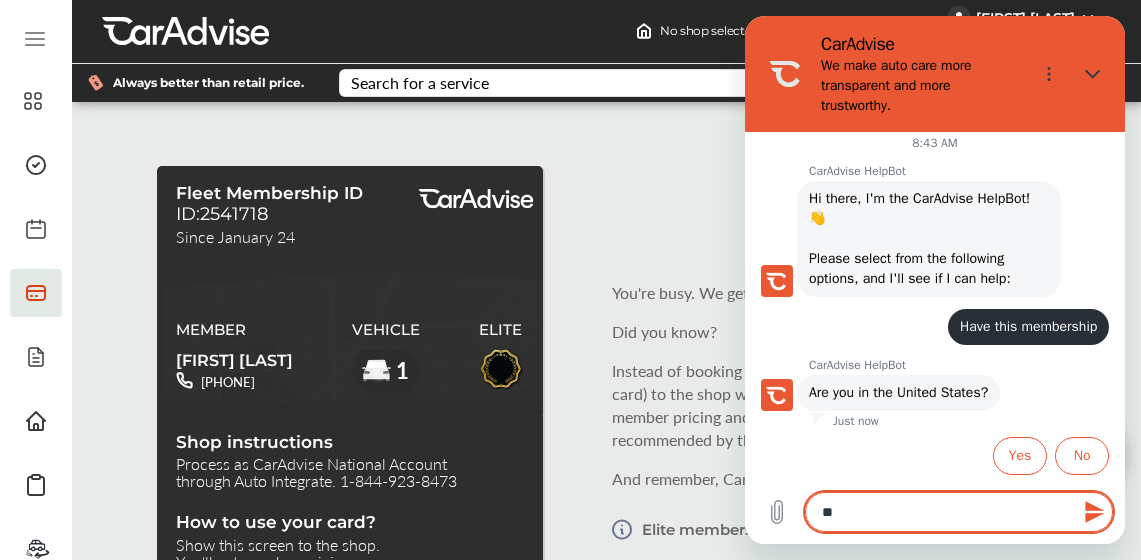 type on "*" 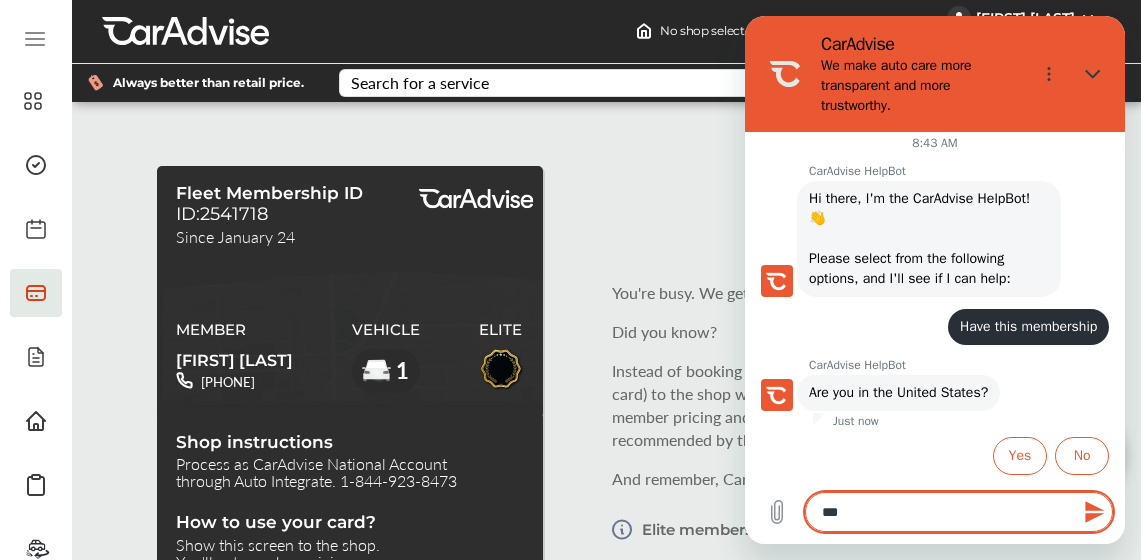 type on "*" 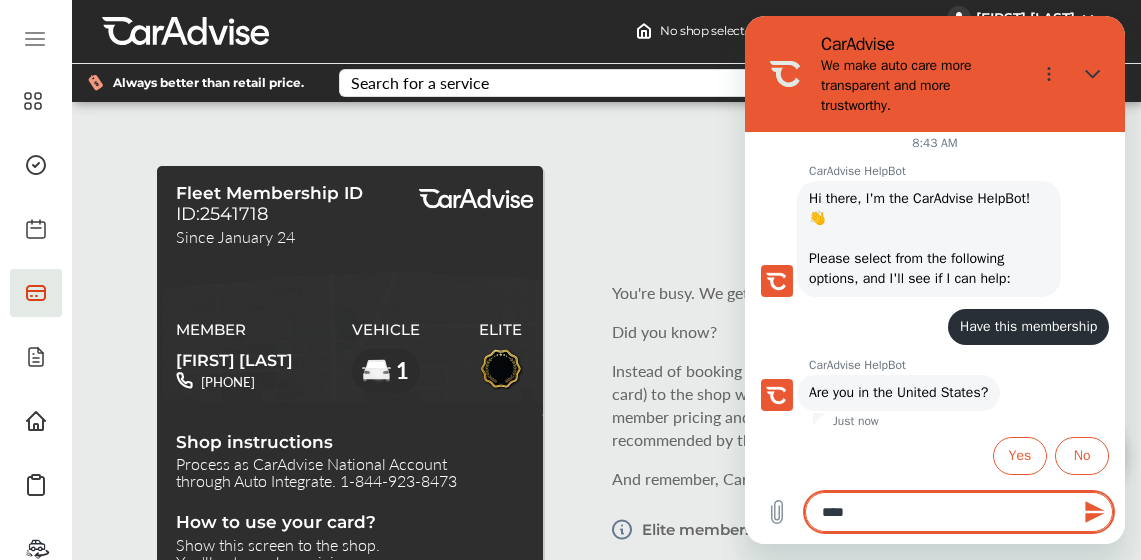 type on "****" 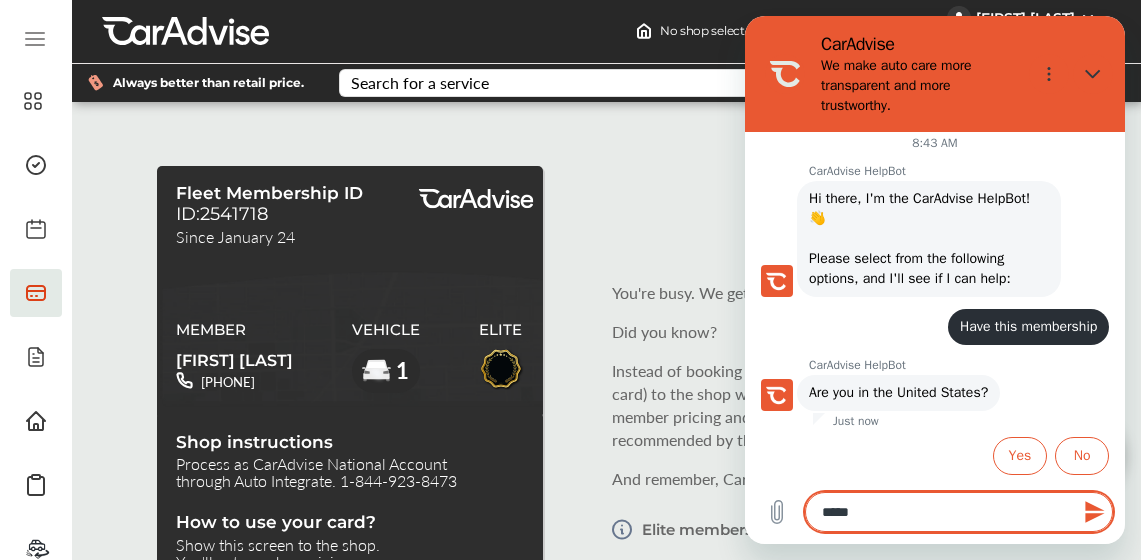 type on "*" 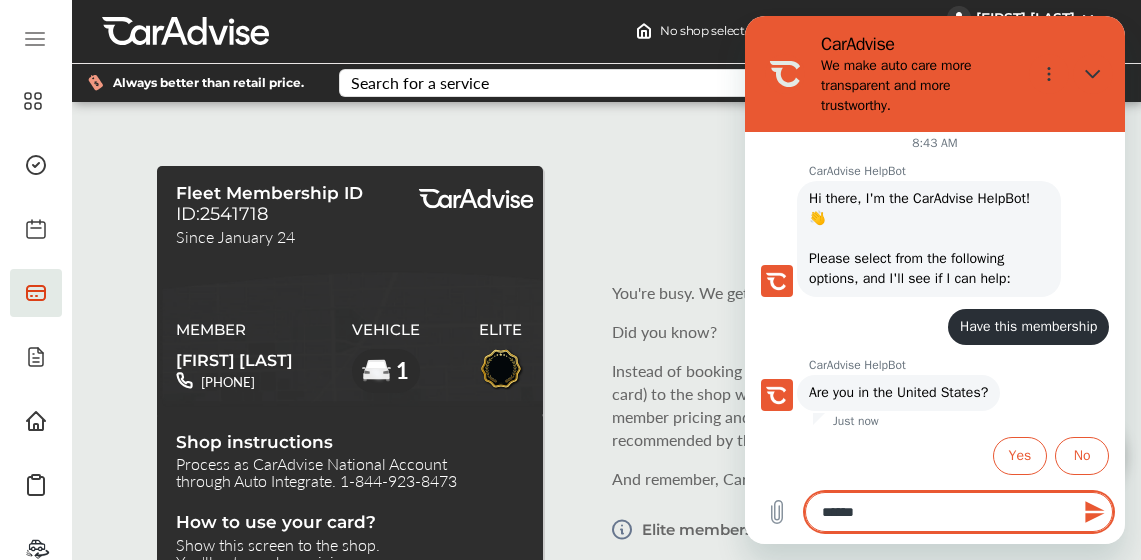 type on "*******" 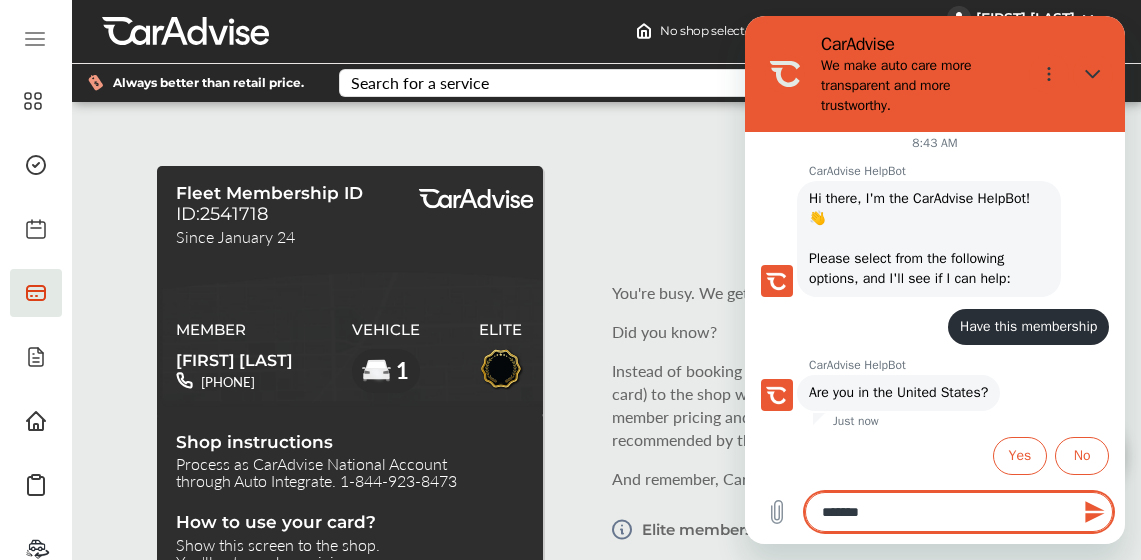 type on "*******" 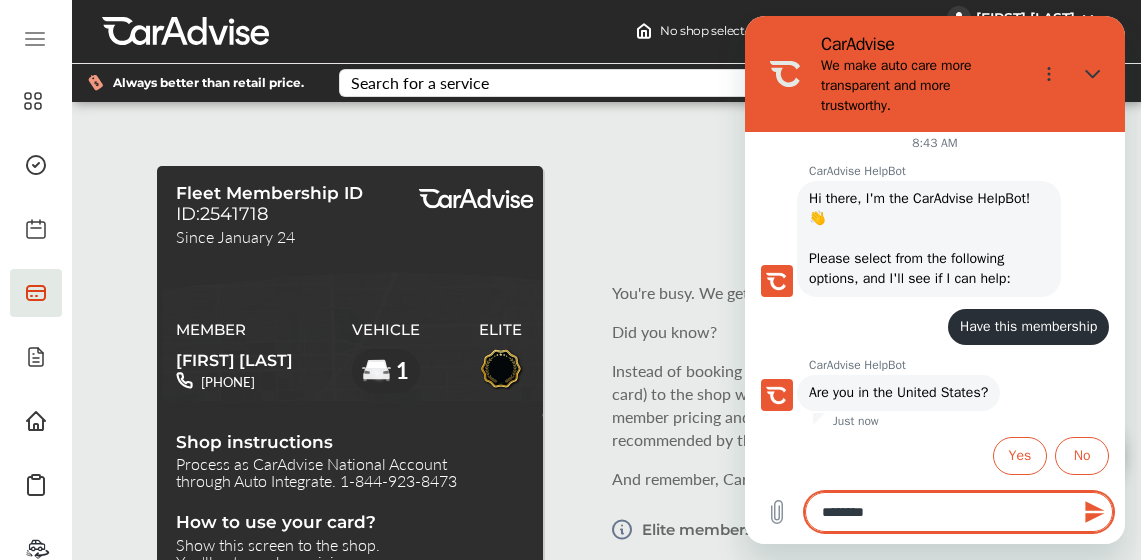 type on "*********" 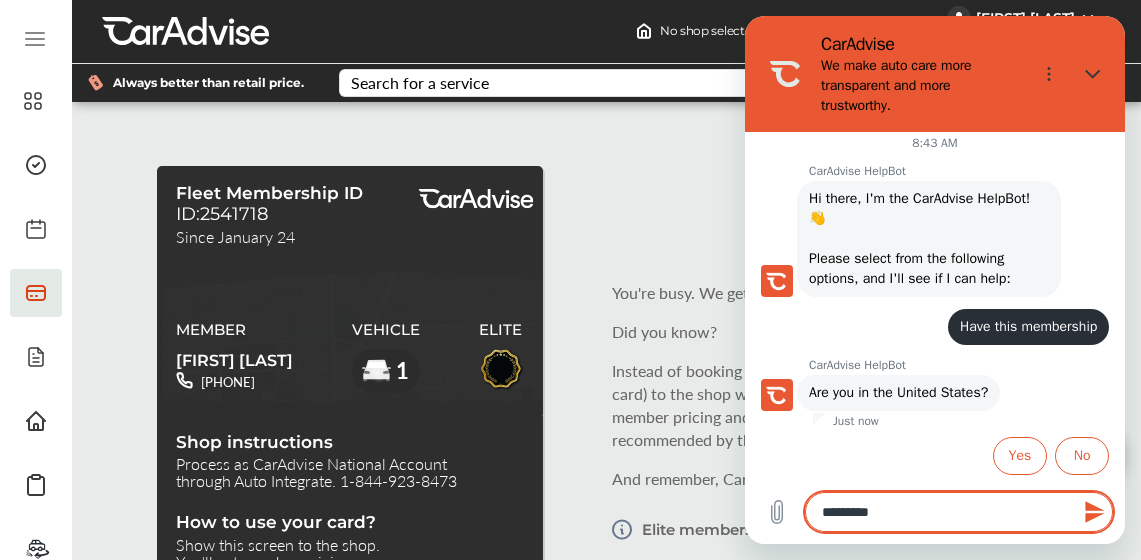 type on "**********" 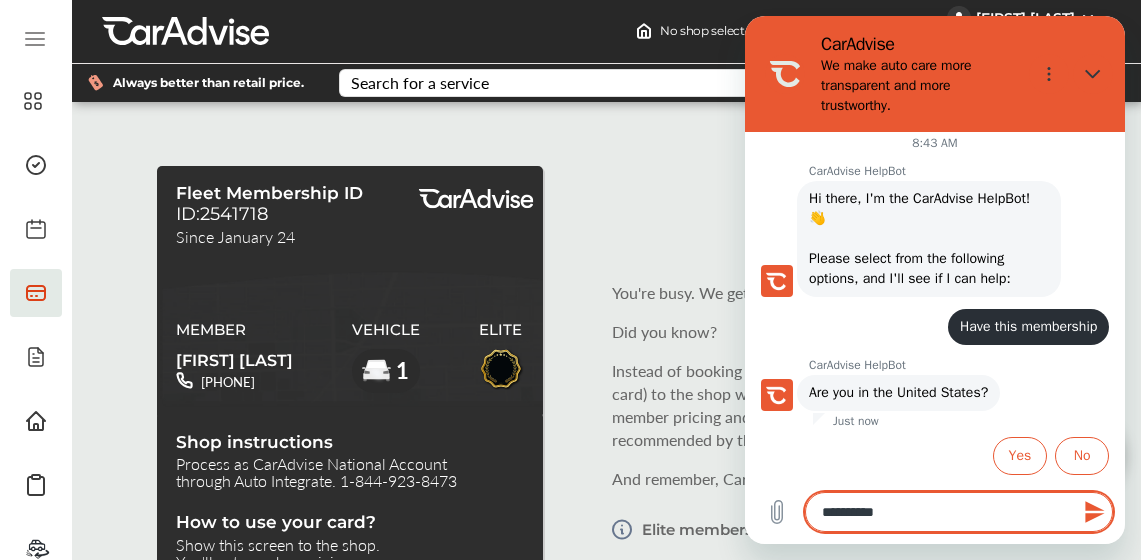 type on "*" 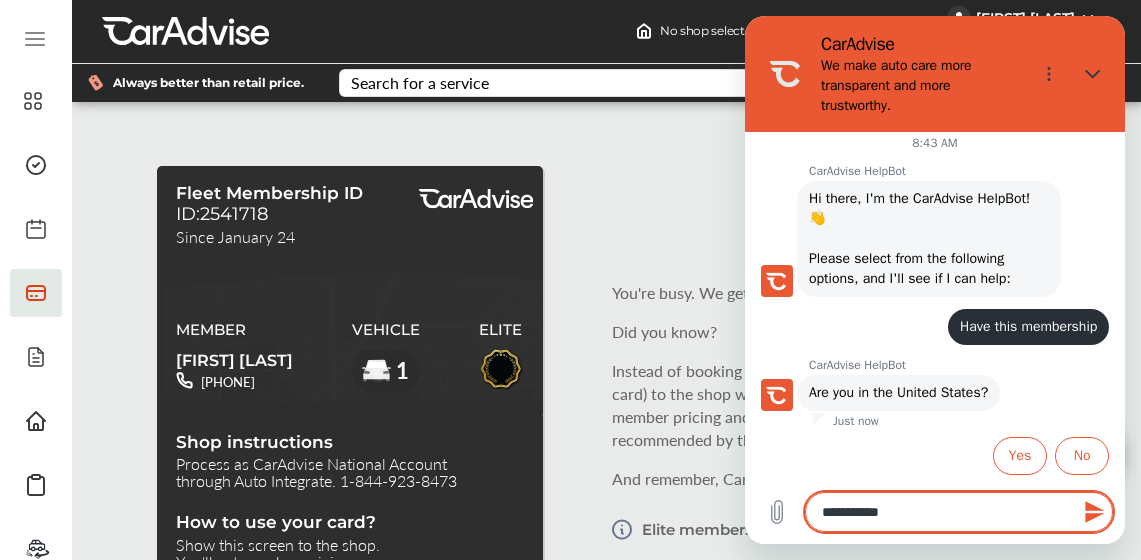 type on "**********" 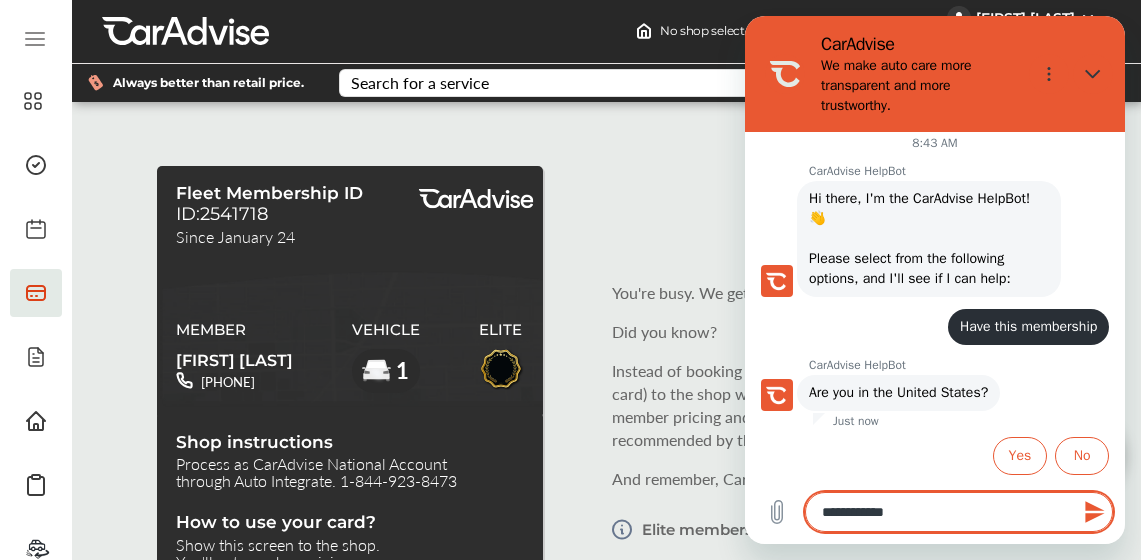 type on "**********" 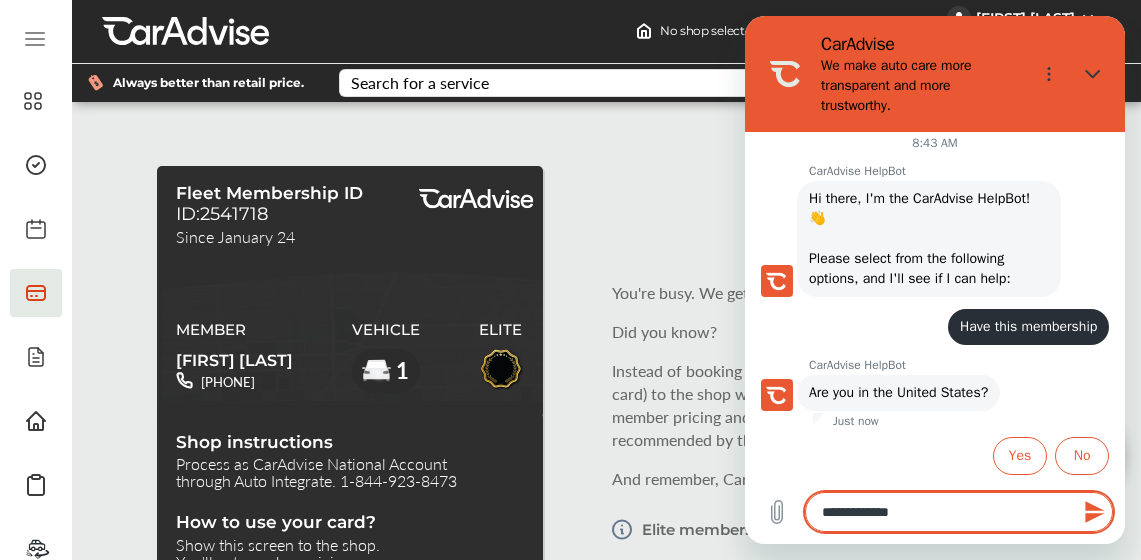 type on "**********" 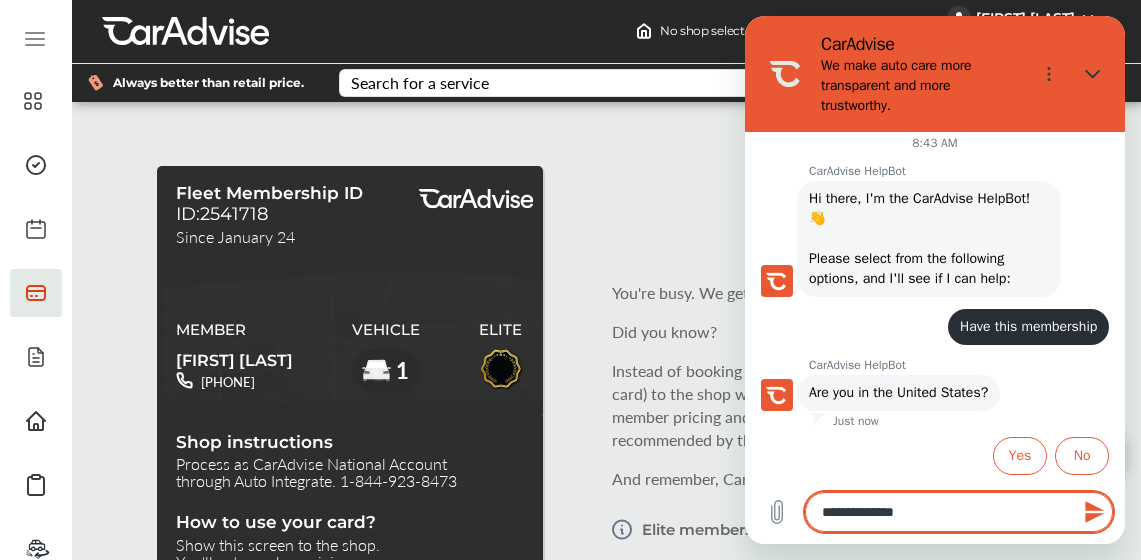 type on "**********" 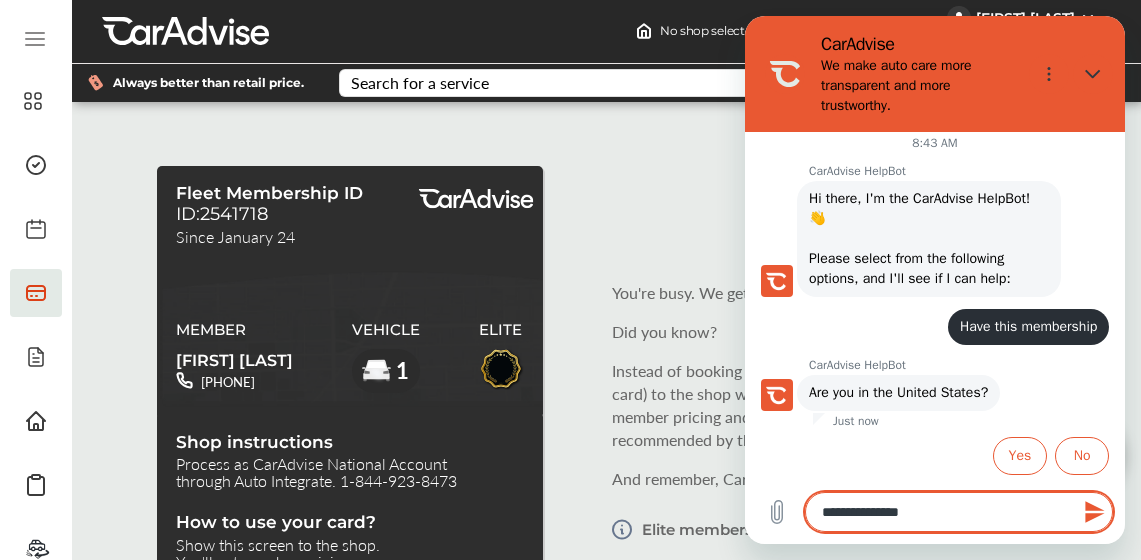 type on "**********" 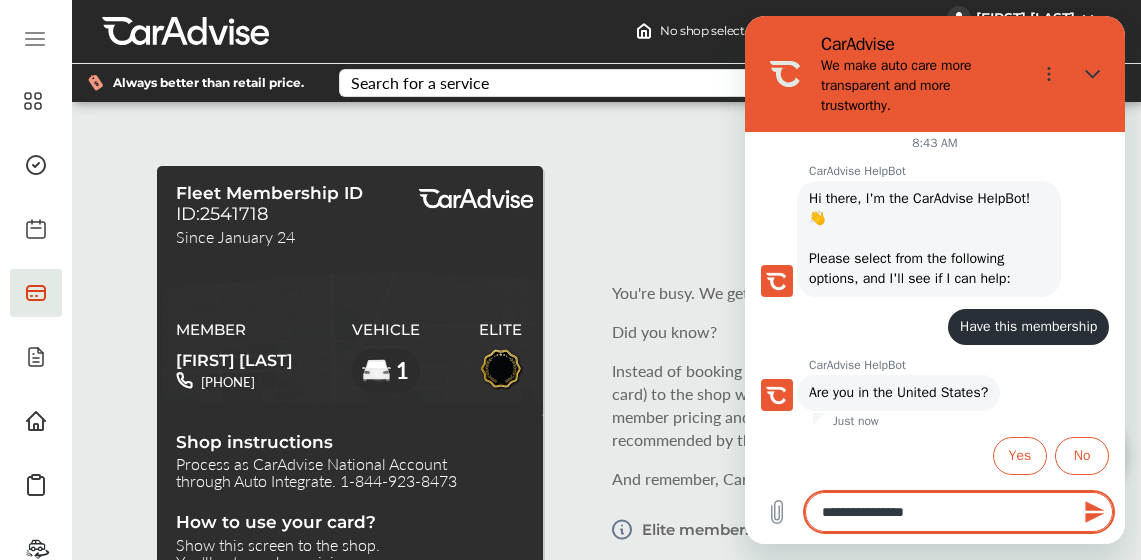 type on "**********" 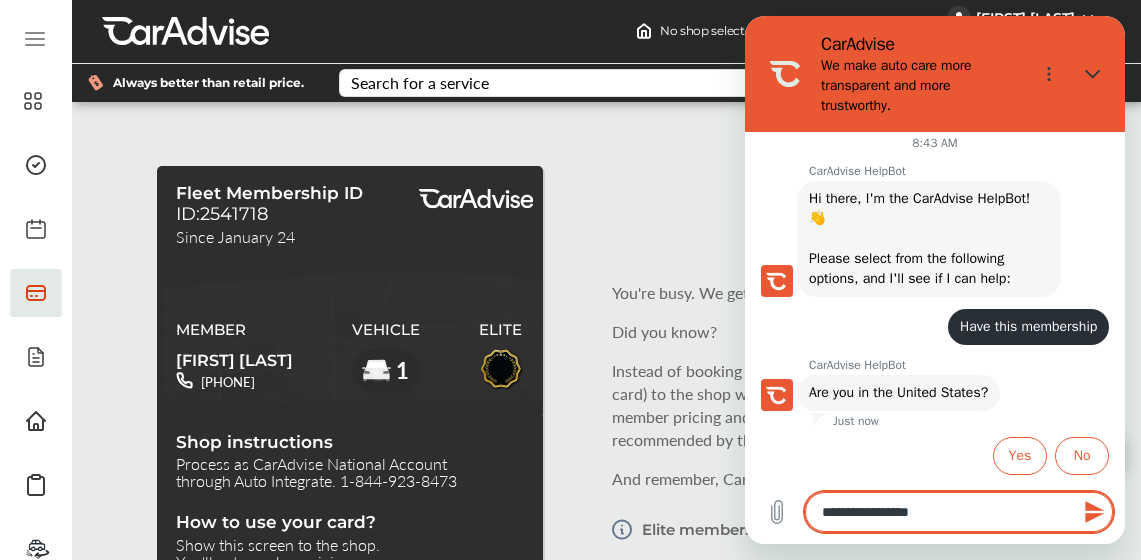 type on "**********" 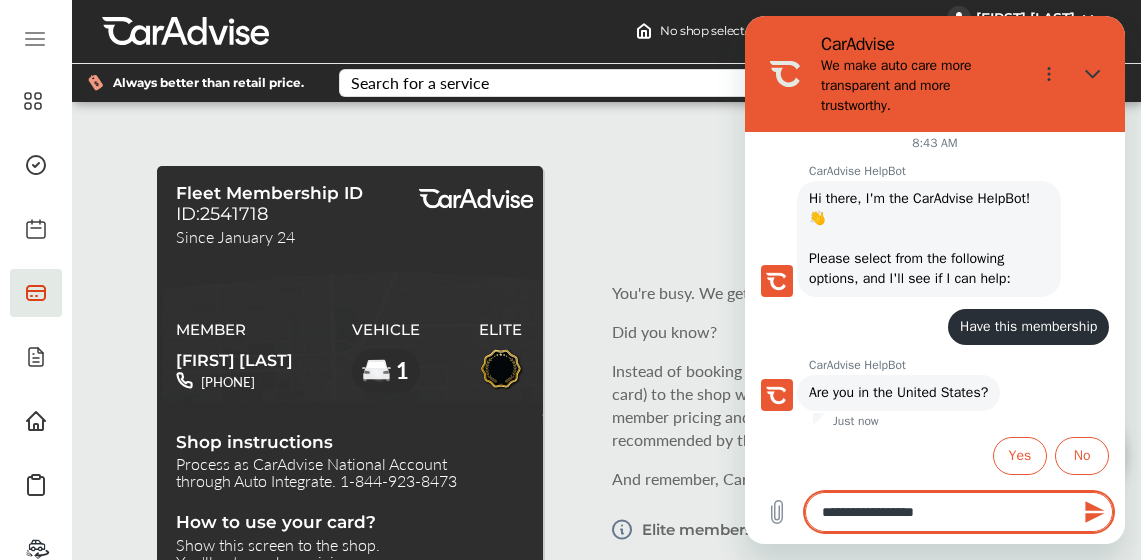 type on "**********" 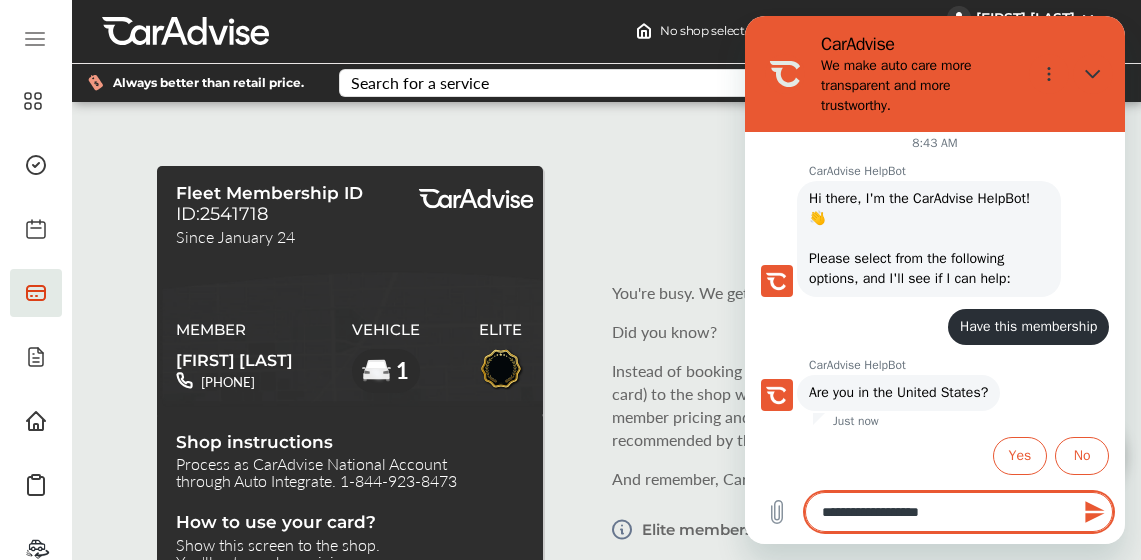 type on "**********" 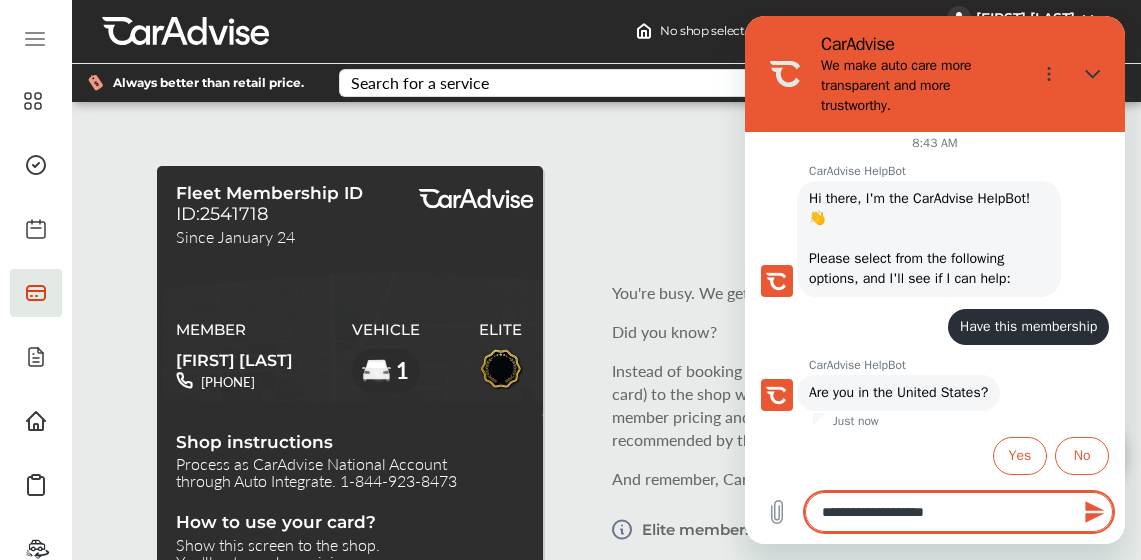 type on "**********" 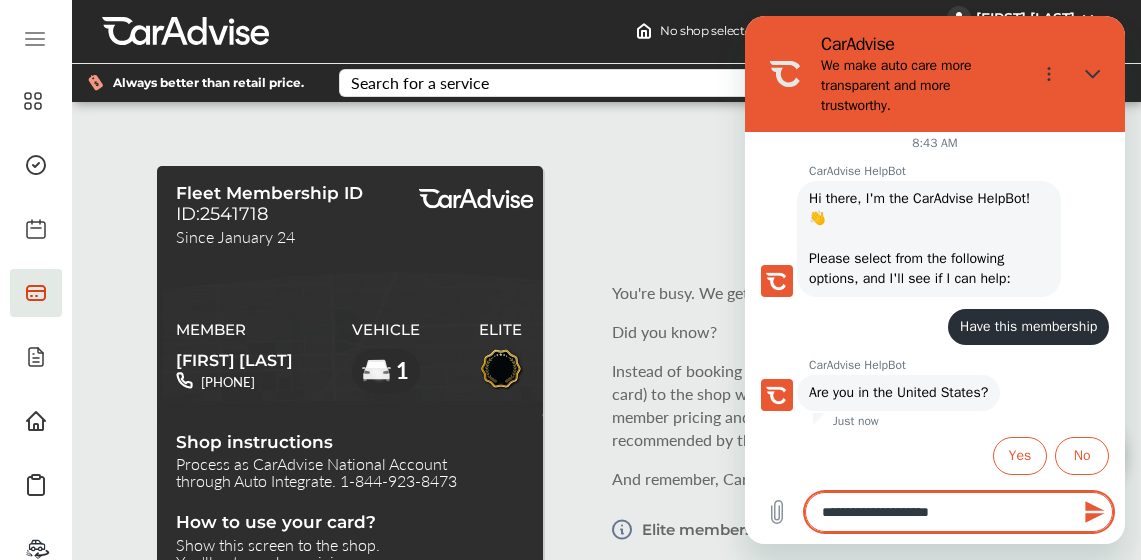 type on "**********" 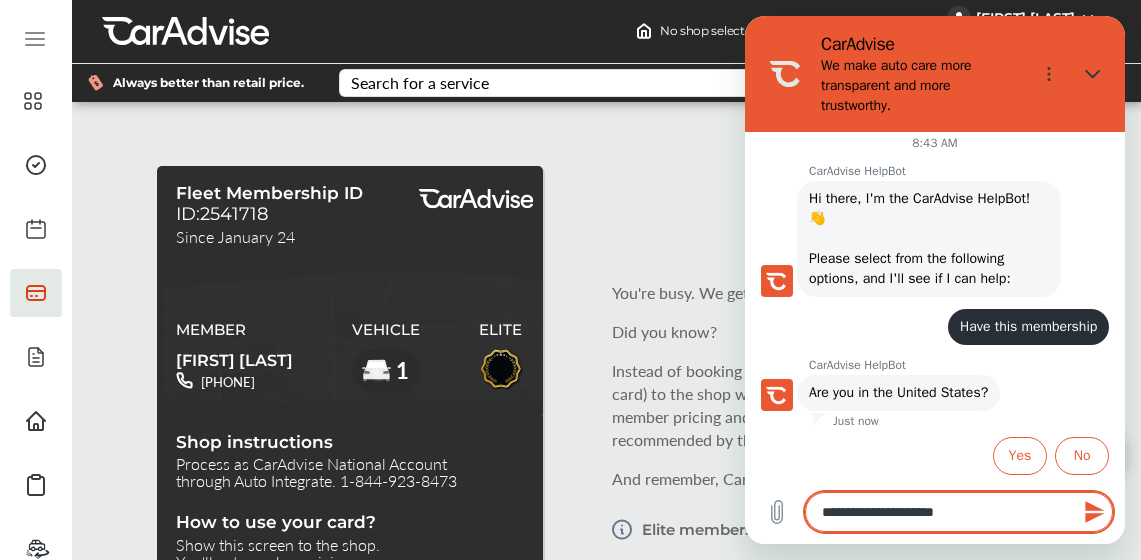 type on "**********" 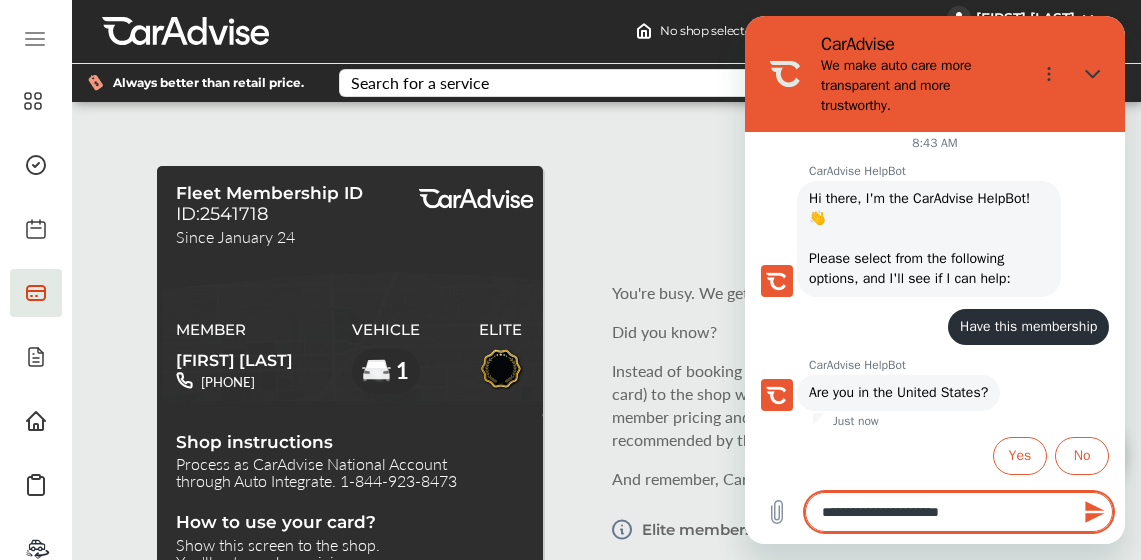 type on "**********" 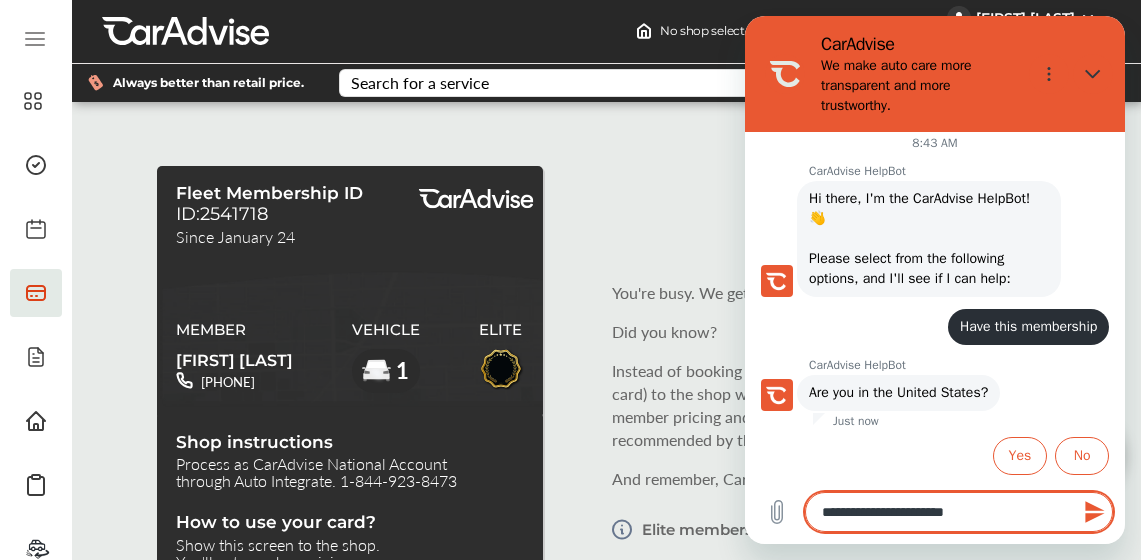 type on "**********" 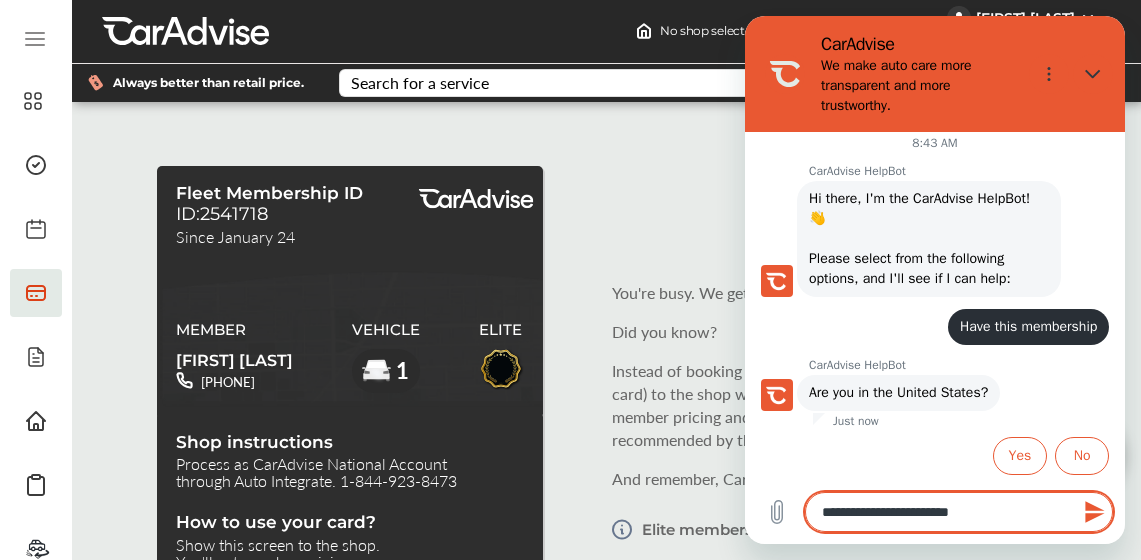 type on "**********" 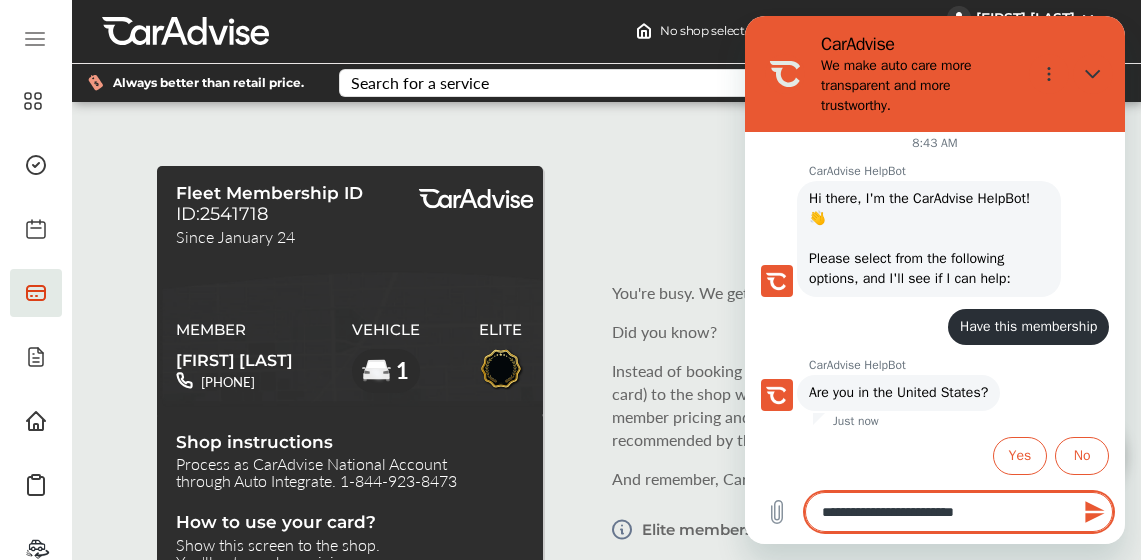 type on "**********" 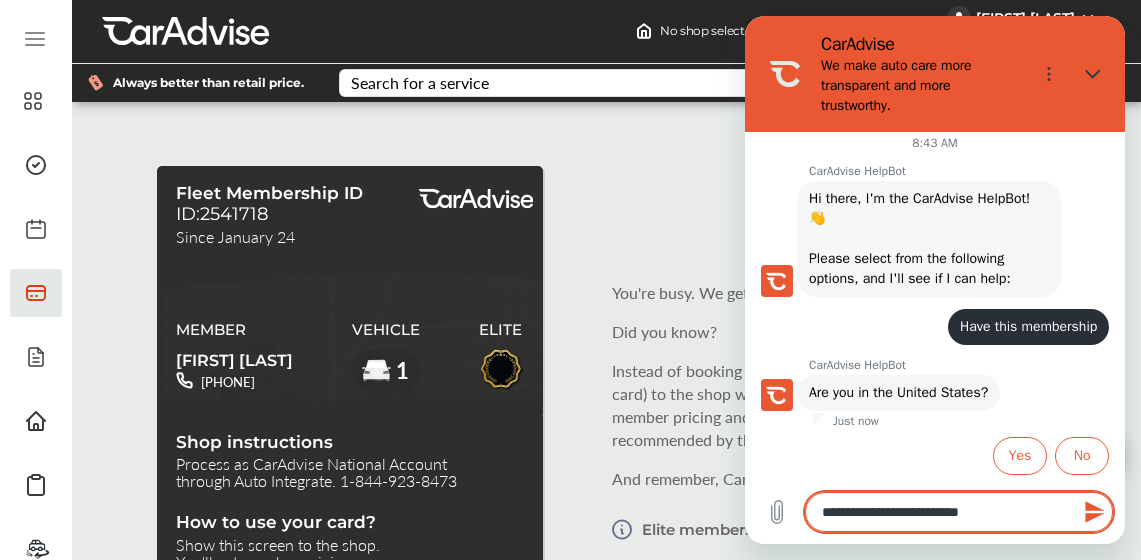 type on "**********" 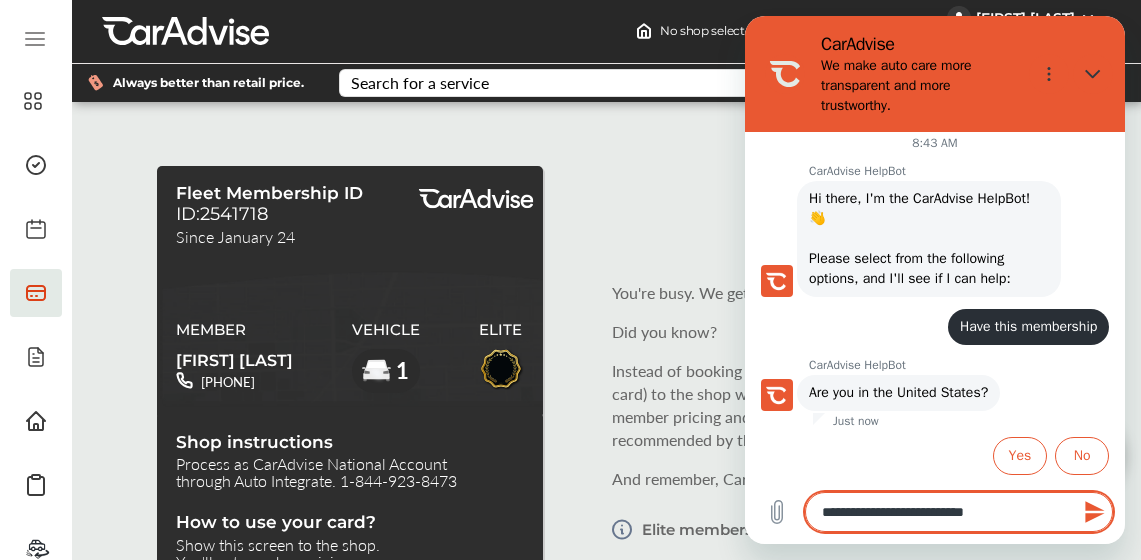 type on "**********" 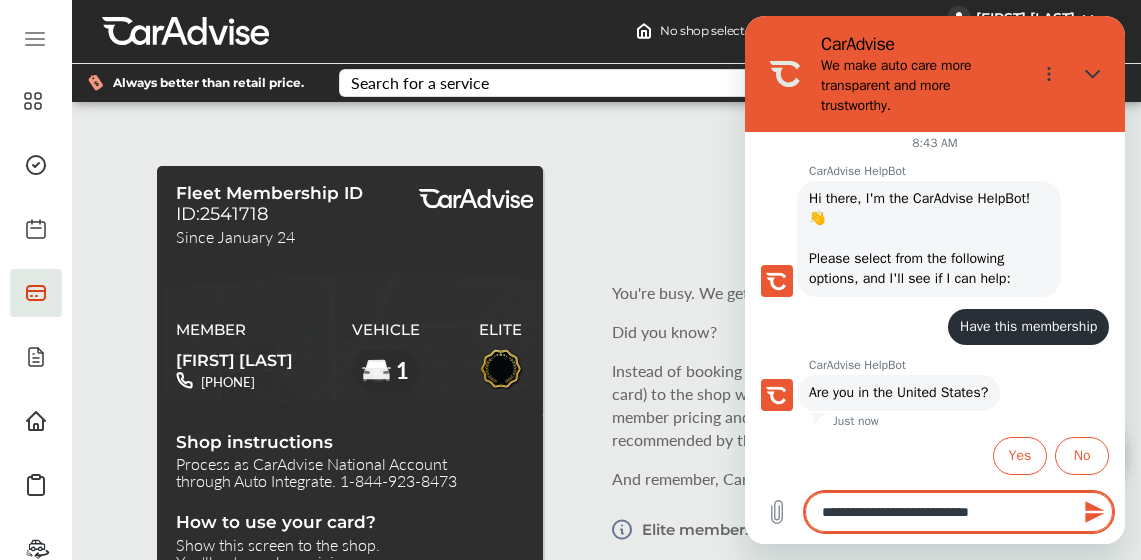 type on "**********" 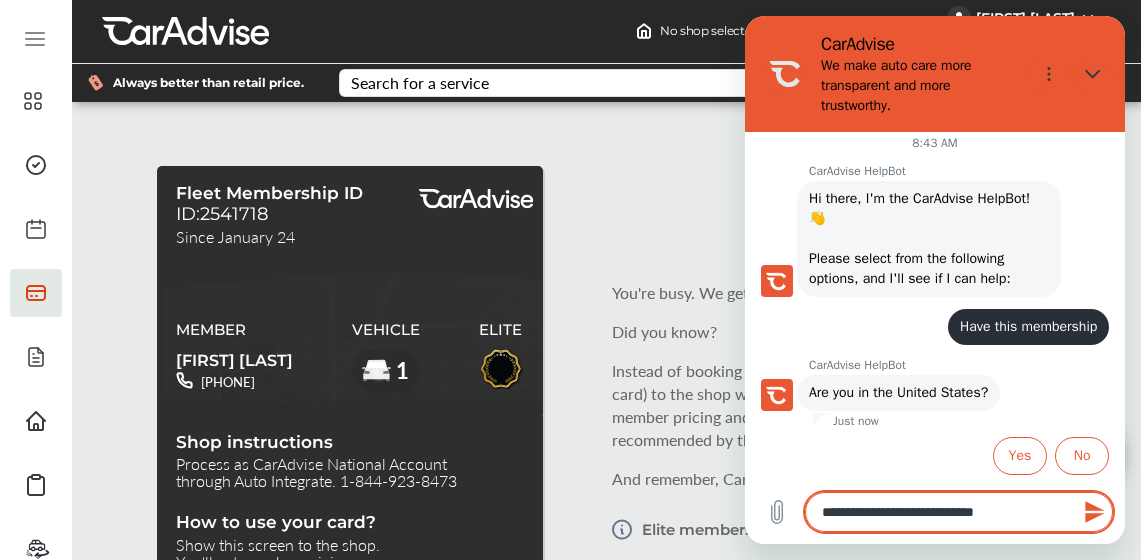 type on "**********" 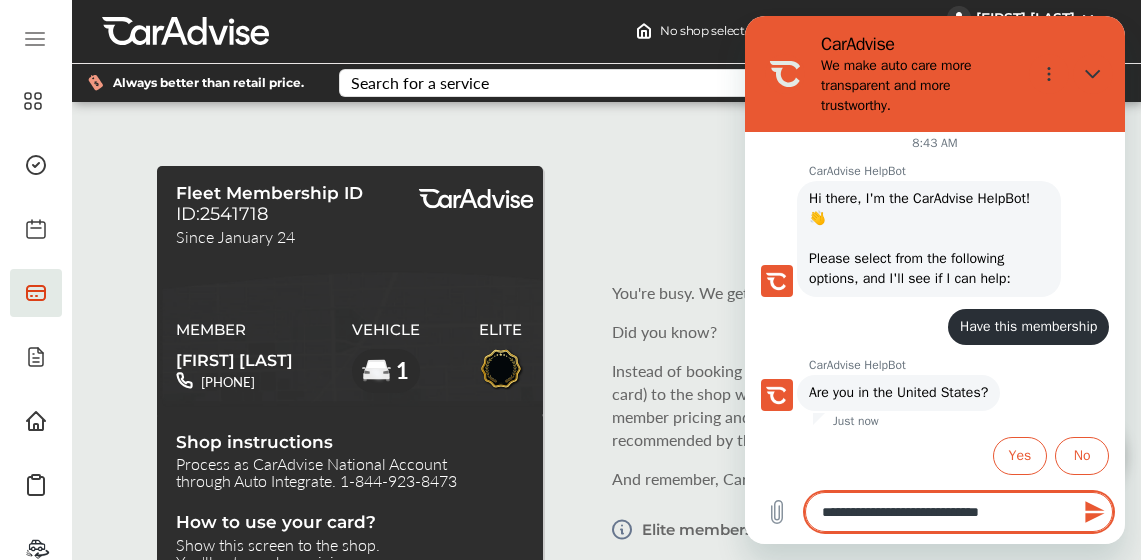 type on "**********" 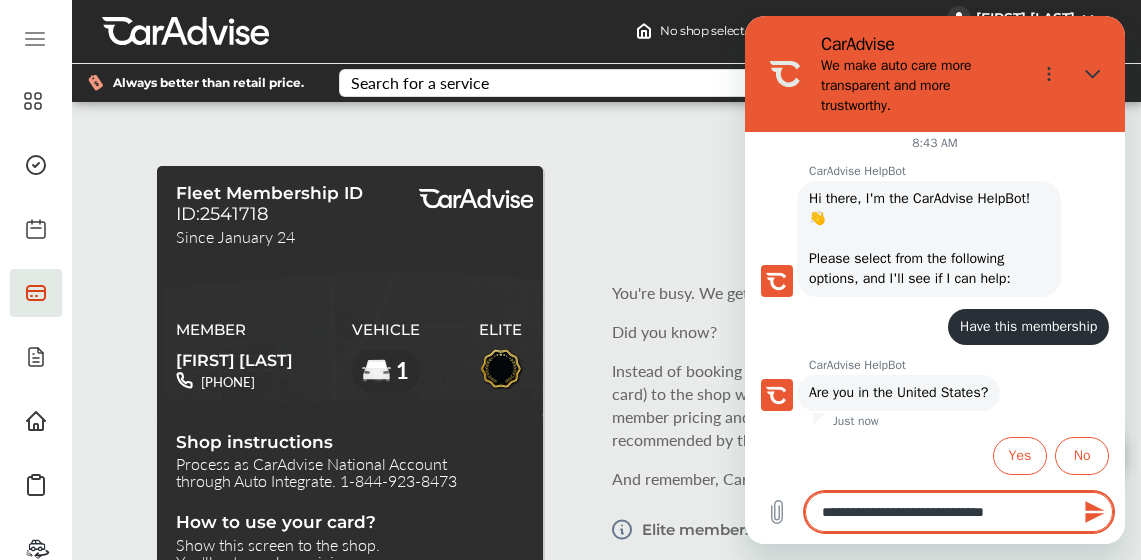 type on "**********" 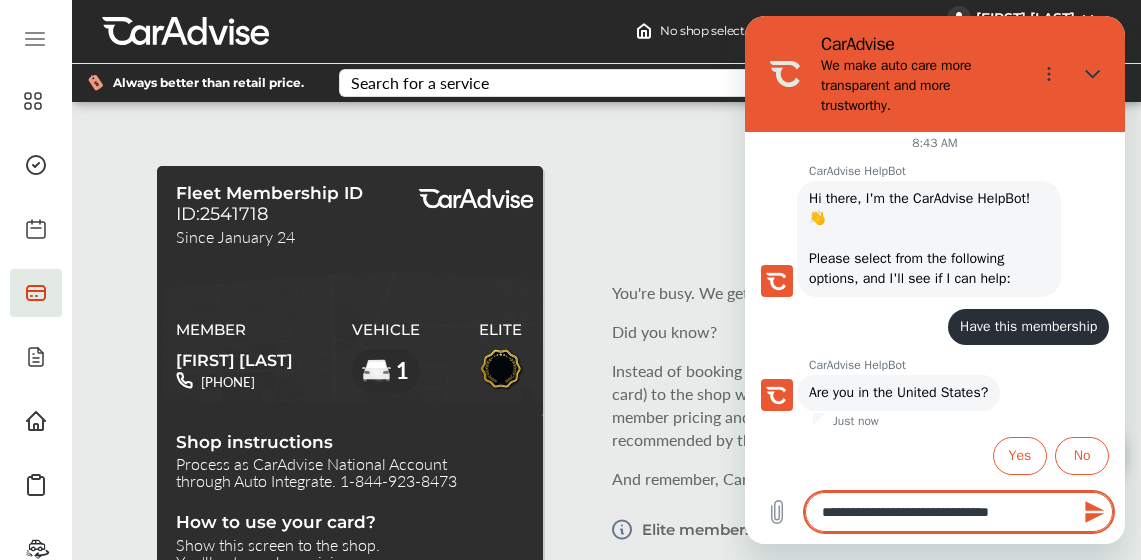 type on "**********" 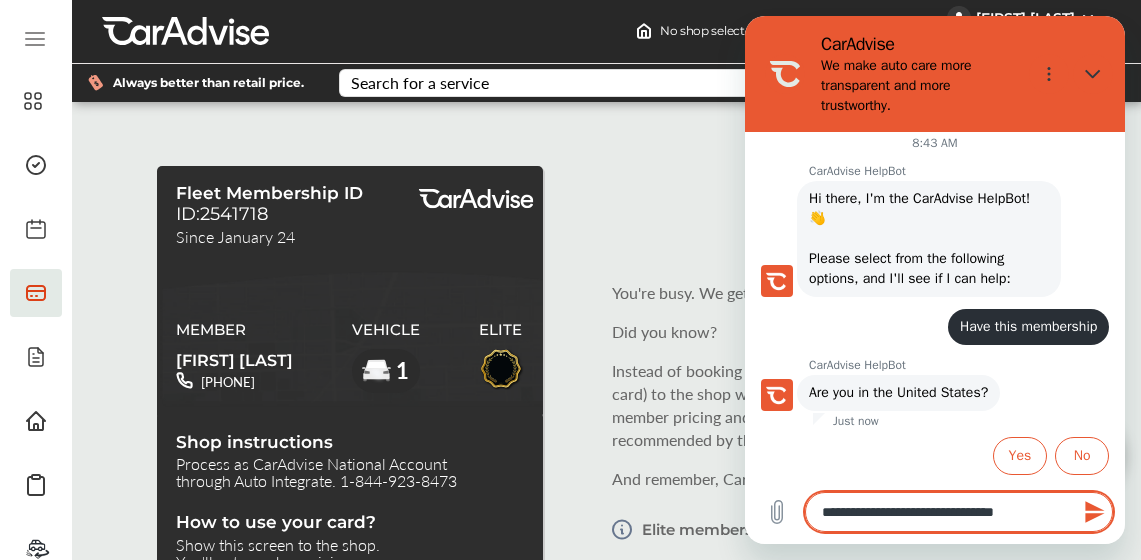 type on "**********" 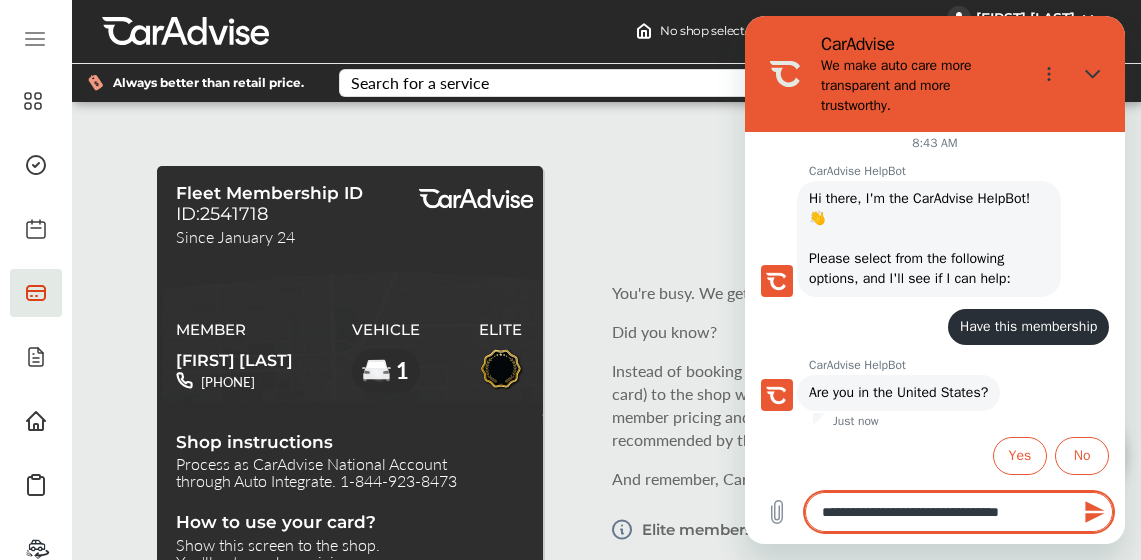 type on "**********" 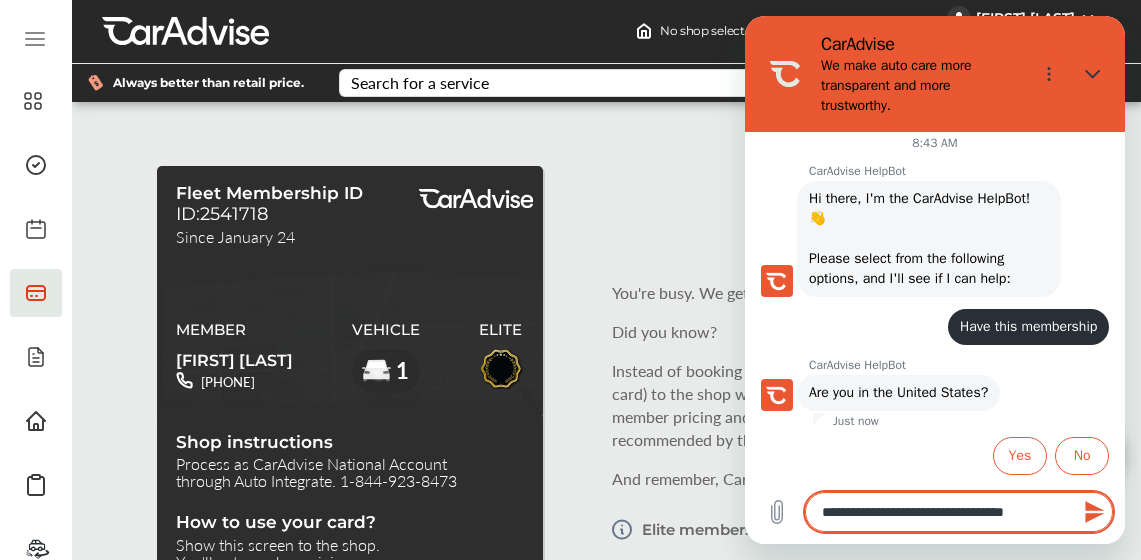 type on "**********" 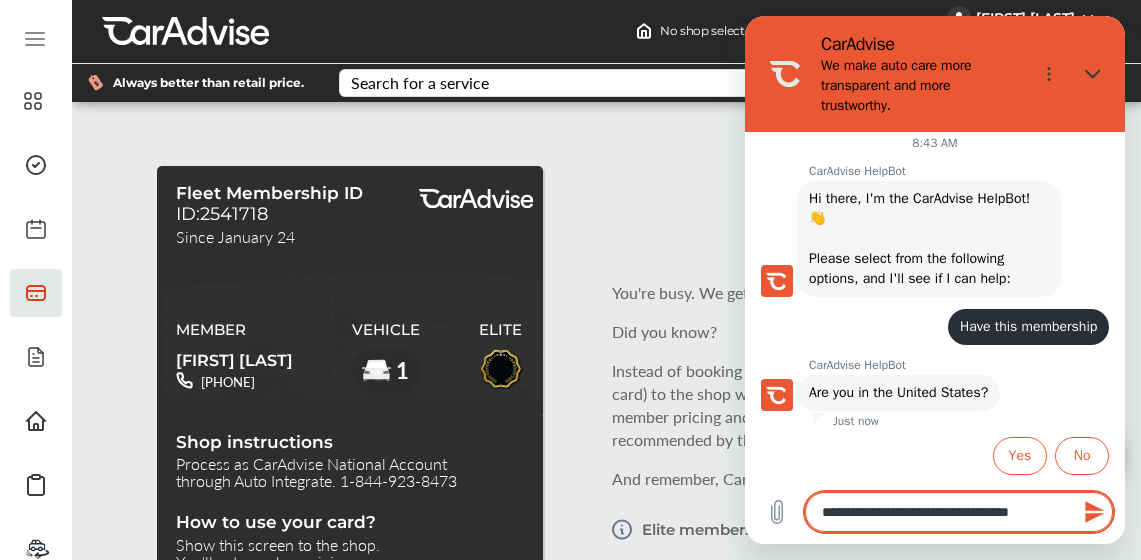 type on "**********" 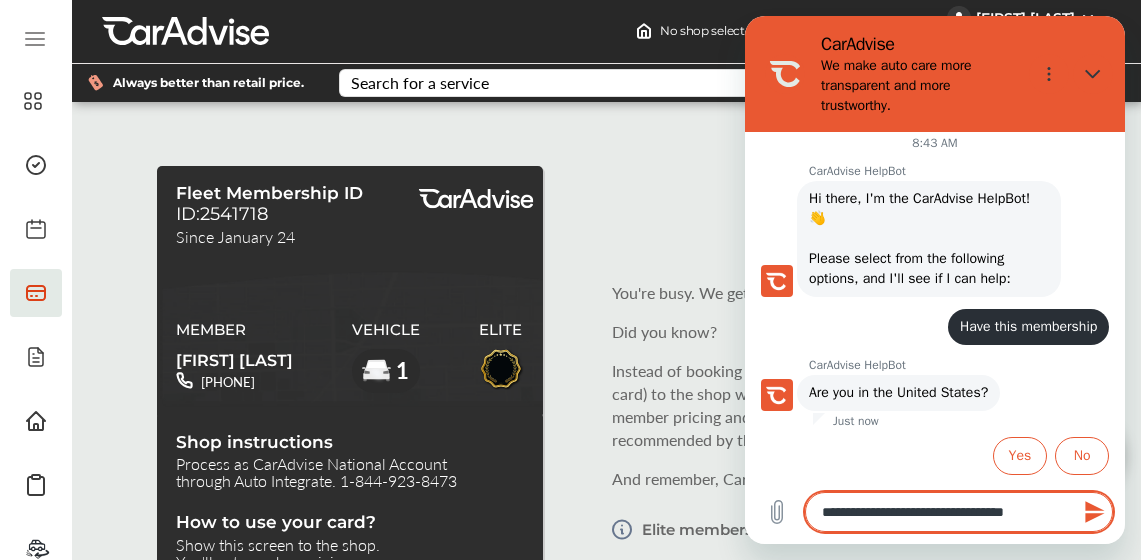 type on "**********" 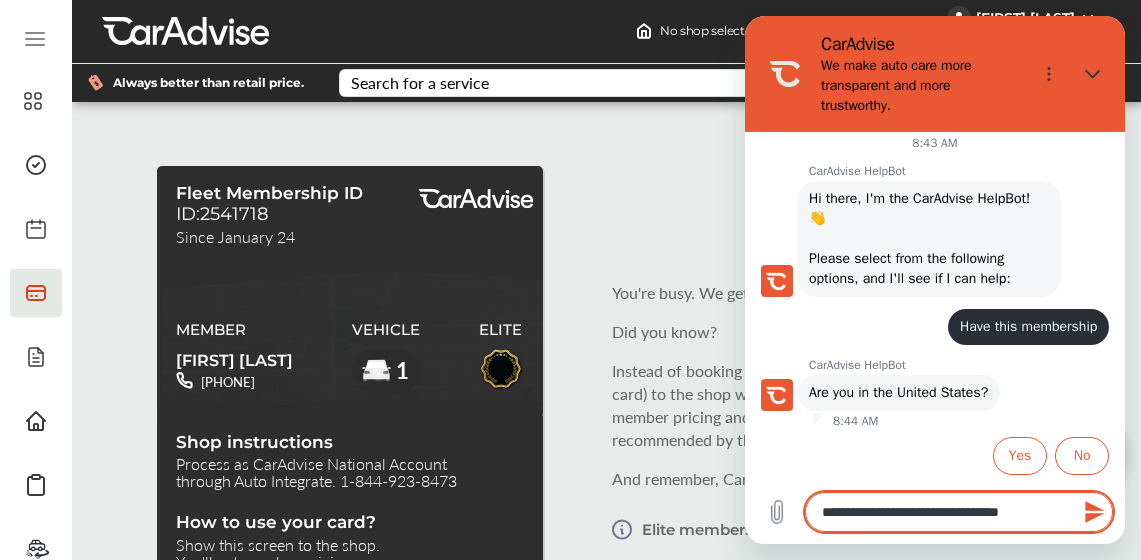 type on "**********" 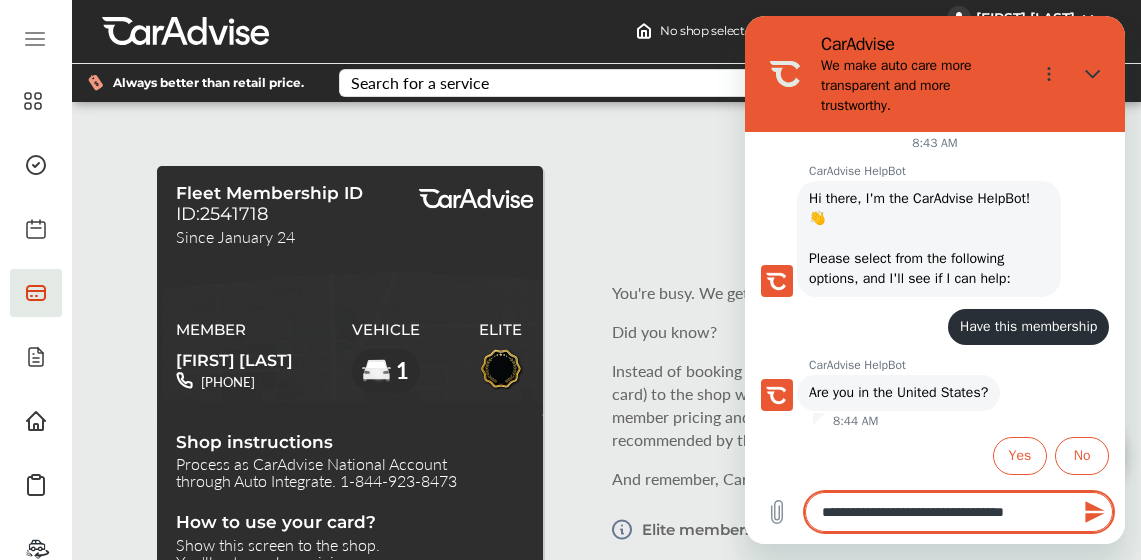 type on "**********" 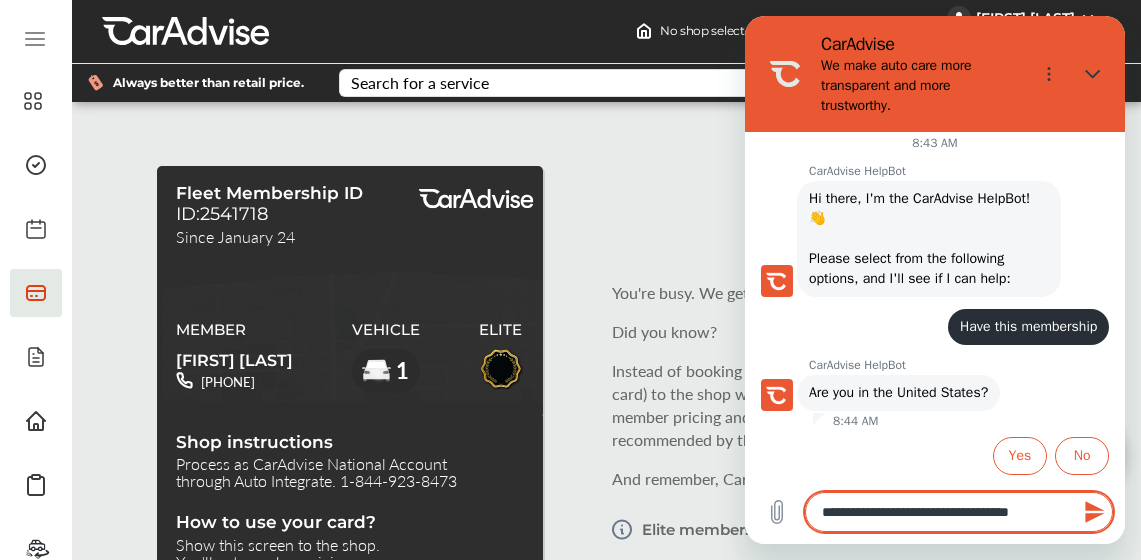 type on "**********" 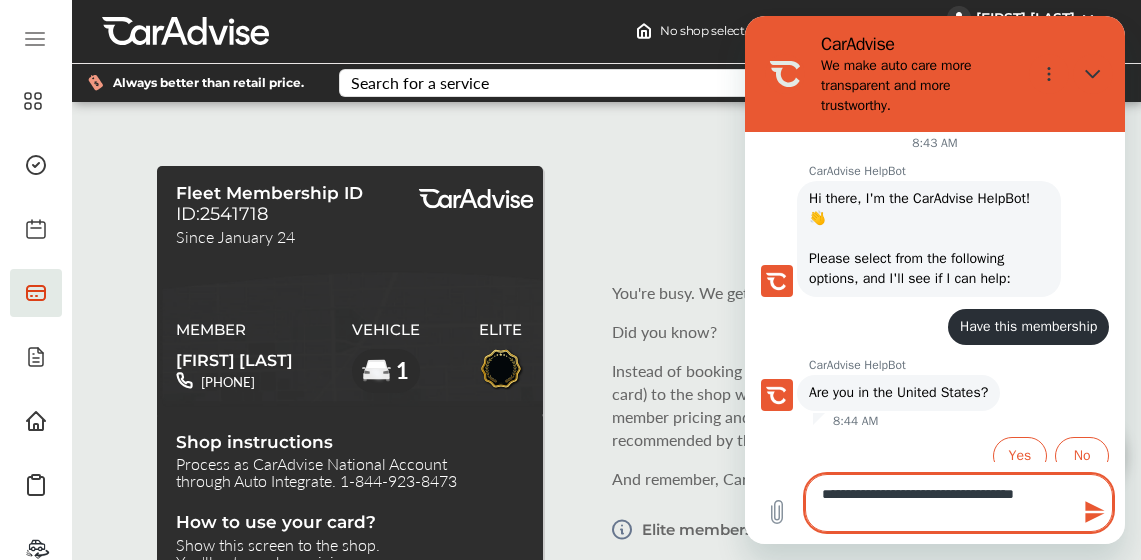 type on "**********" 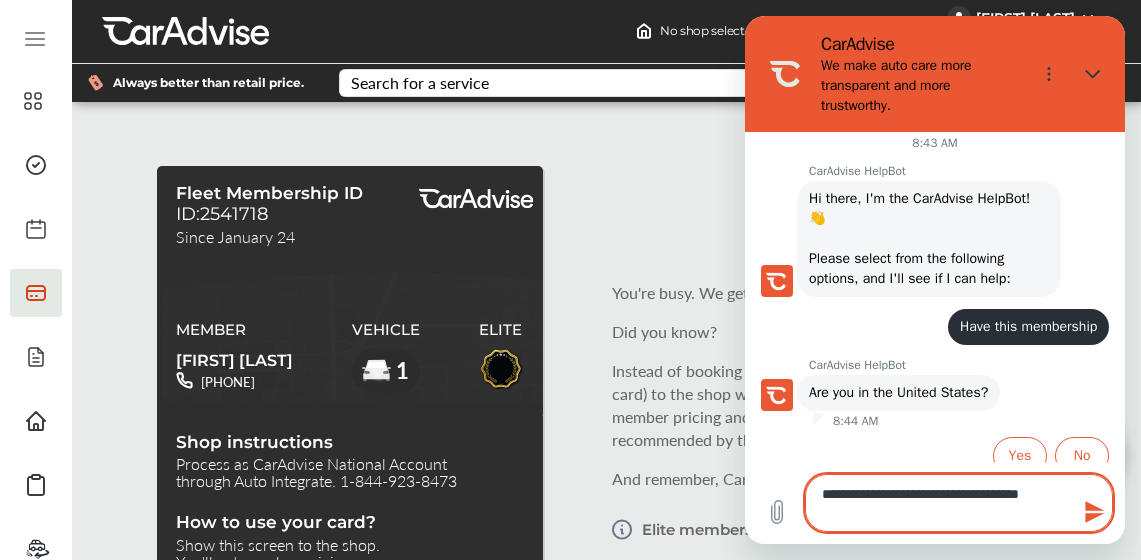 type on "**********" 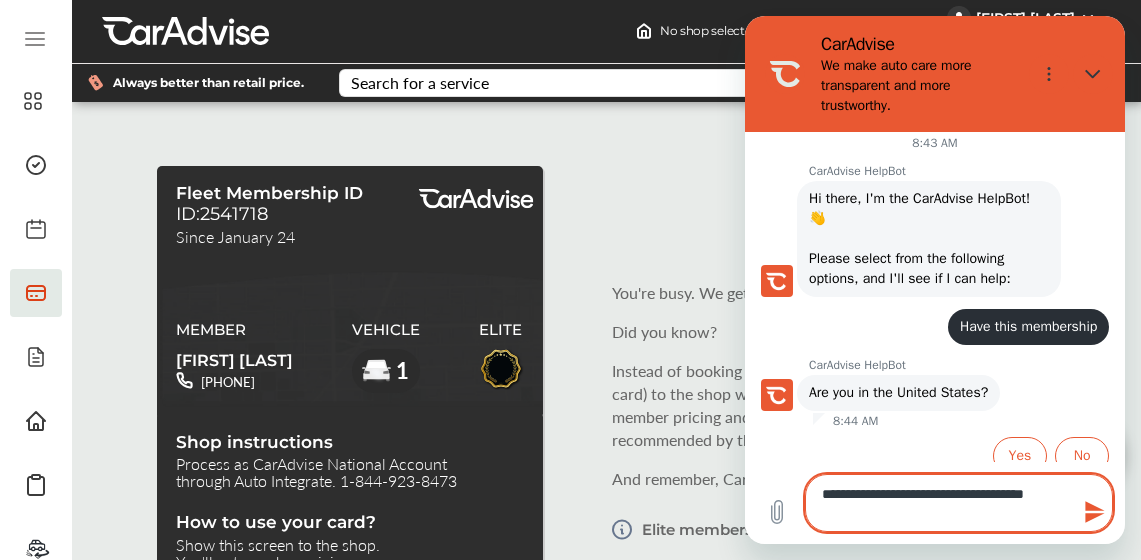 type on "**********" 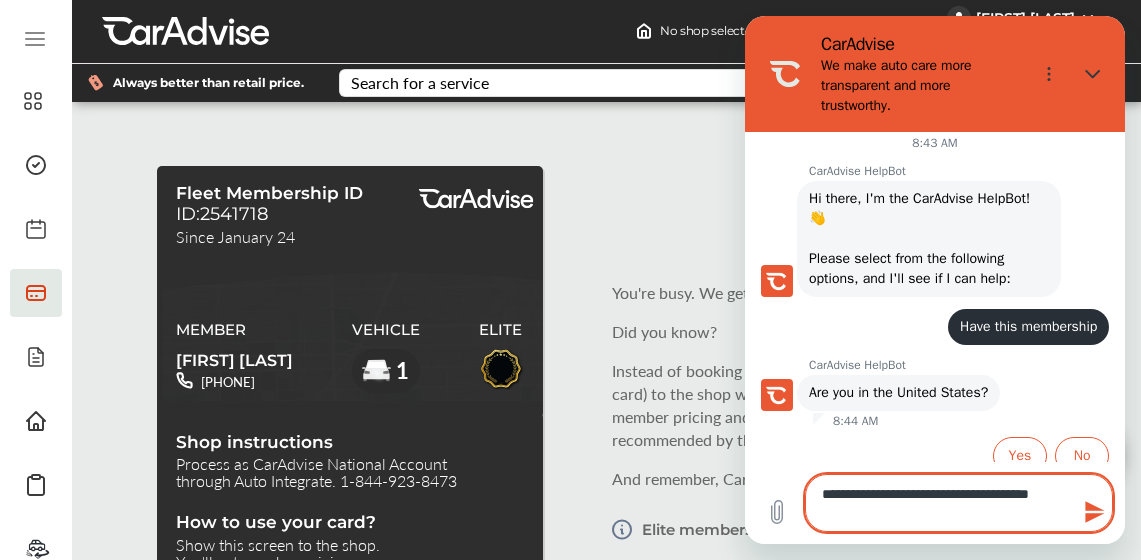 type on "**********" 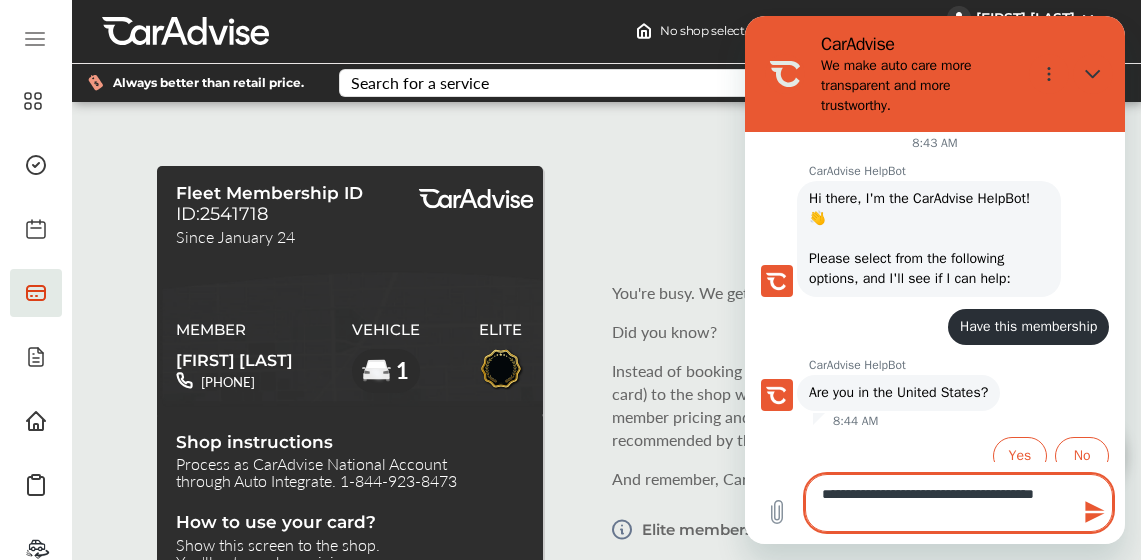 type on "**********" 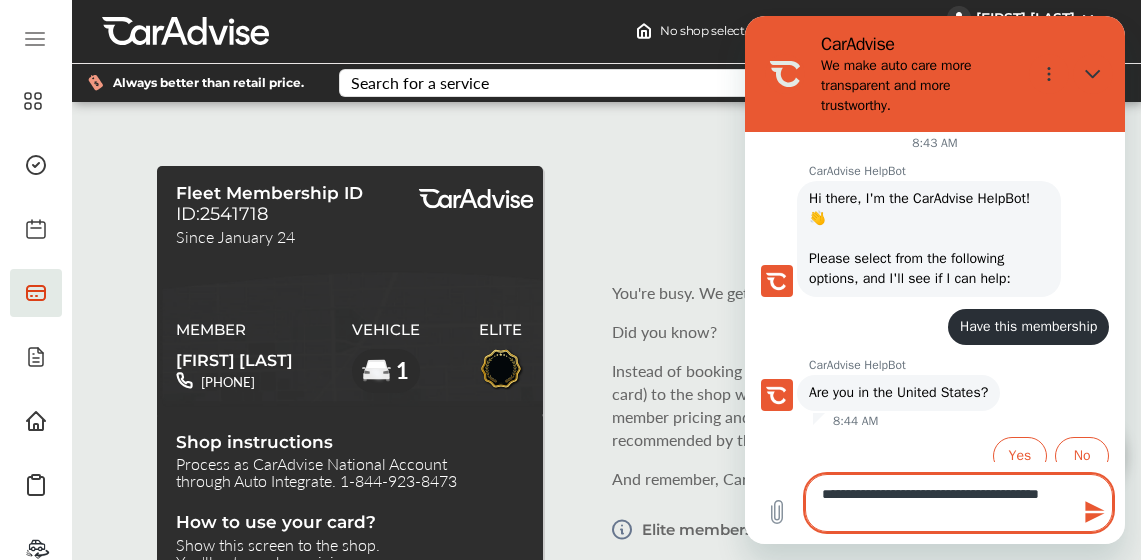 scroll, scrollTop: 389, scrollLeft: 0, axis: vertical 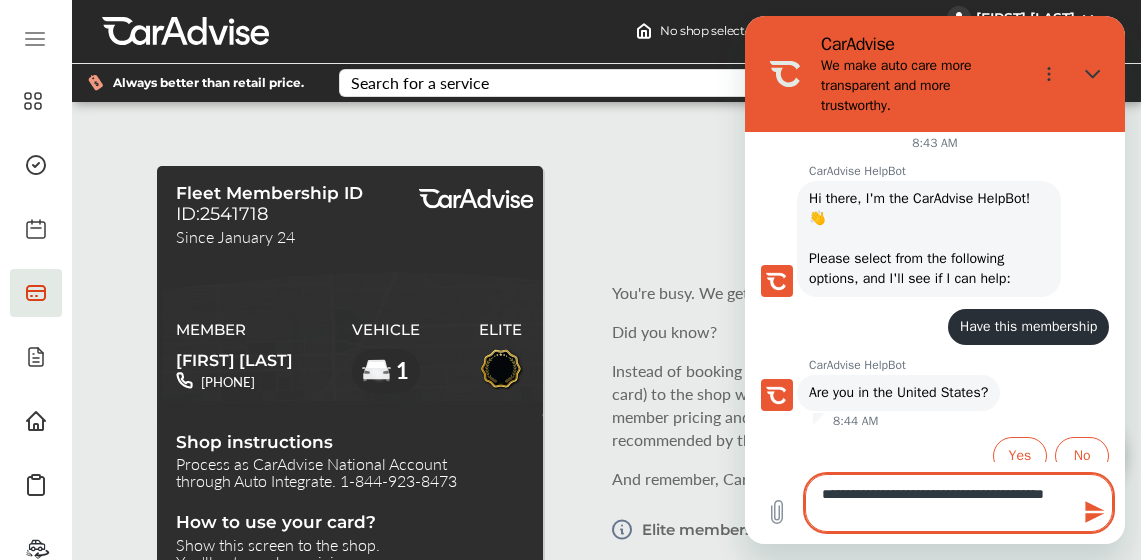 type on "**********" 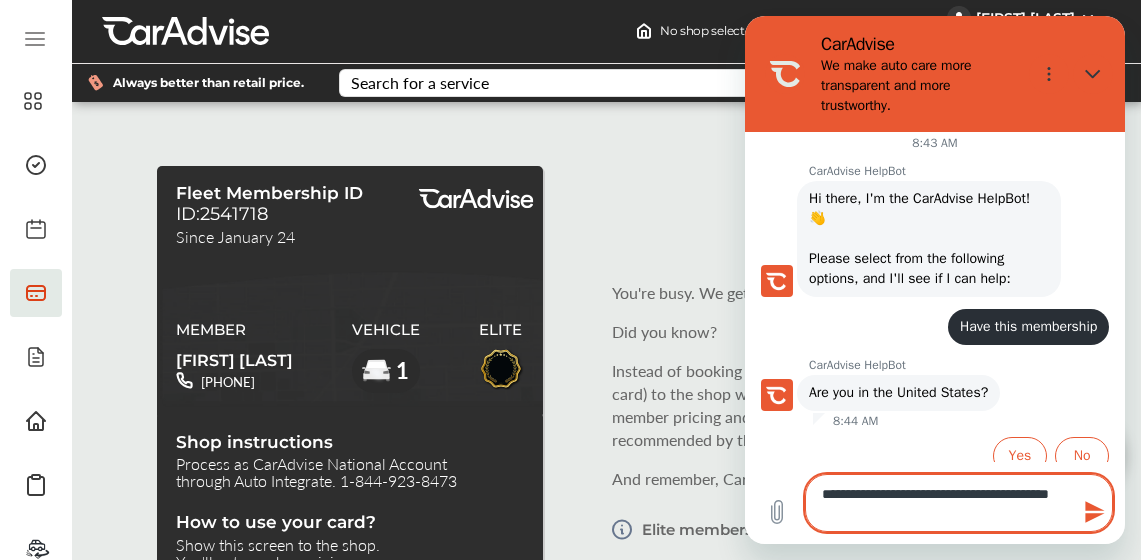 type on "**********" 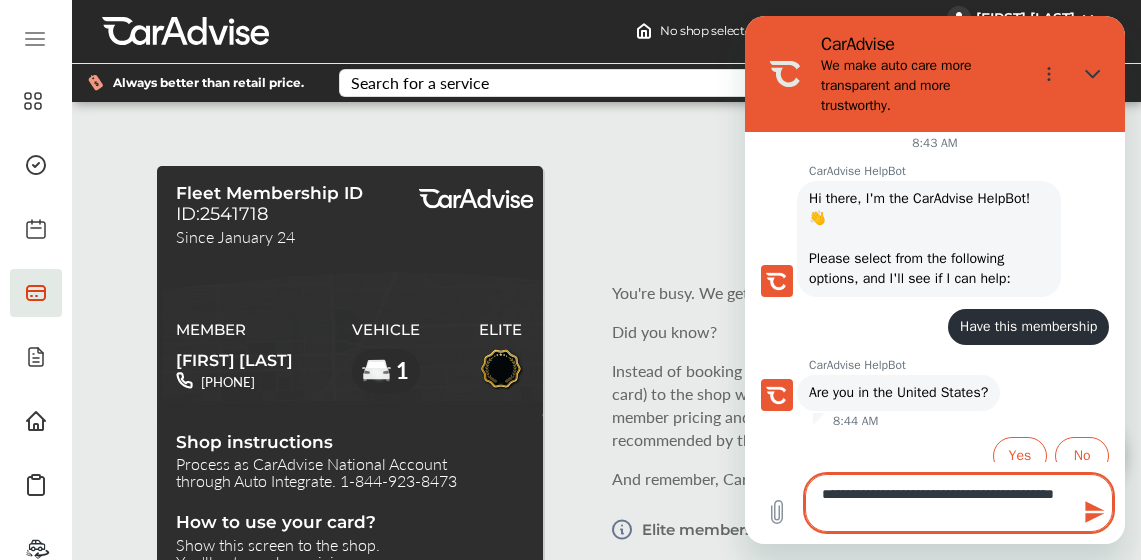 type on "**********" 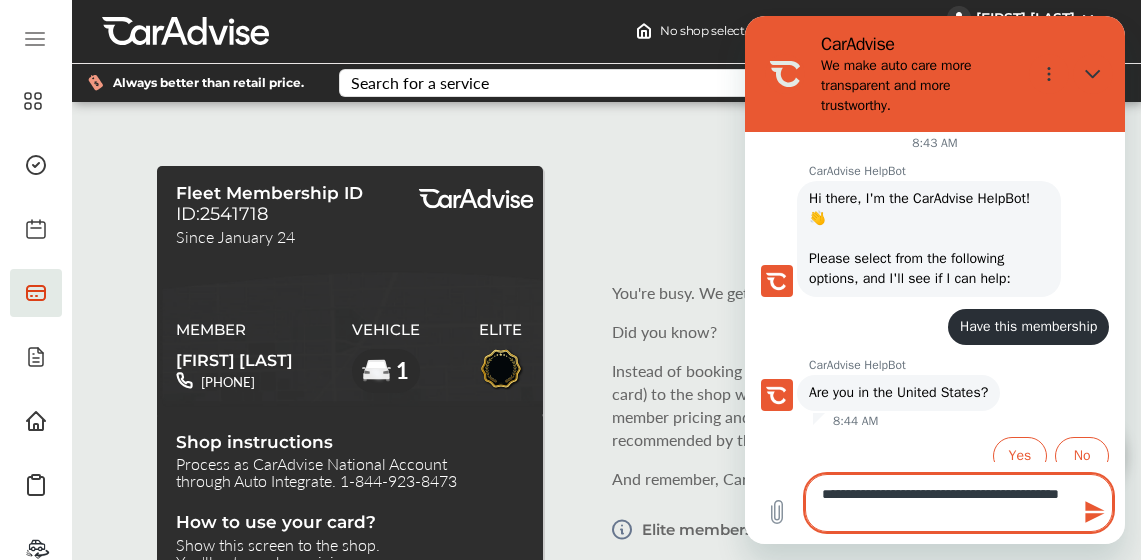 type on "**********" 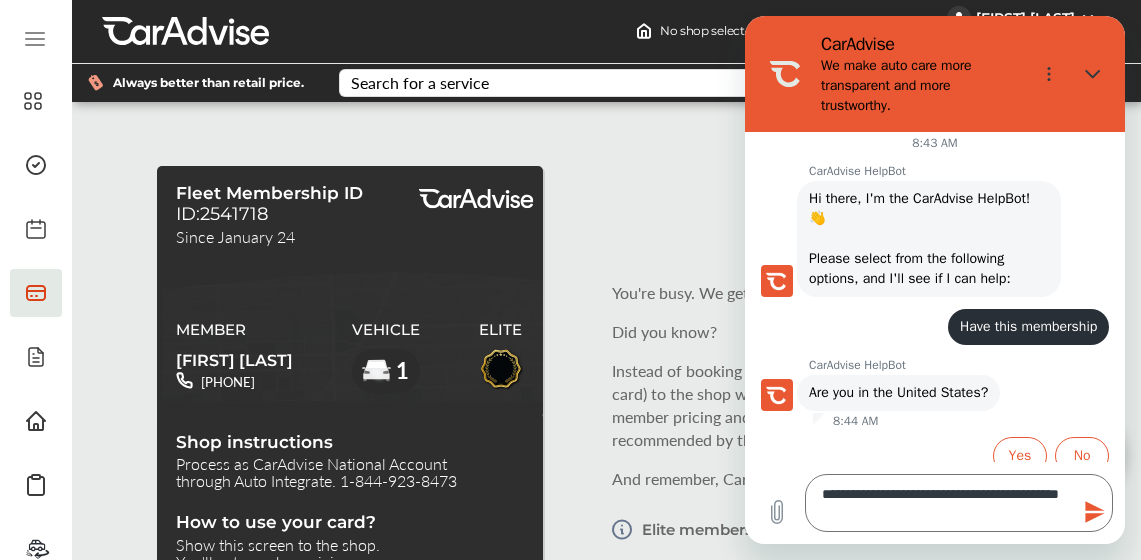 click 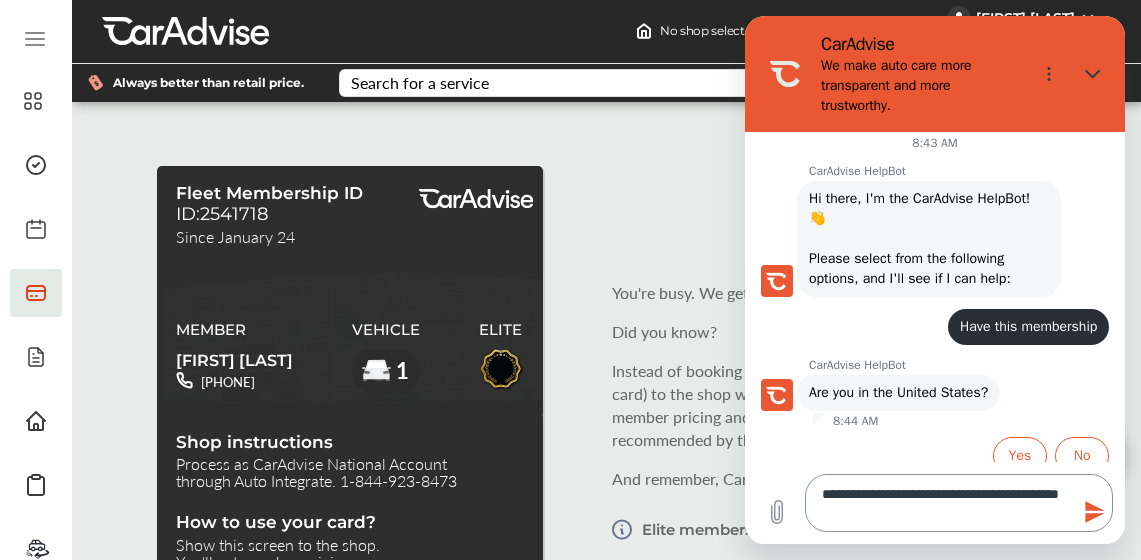 type 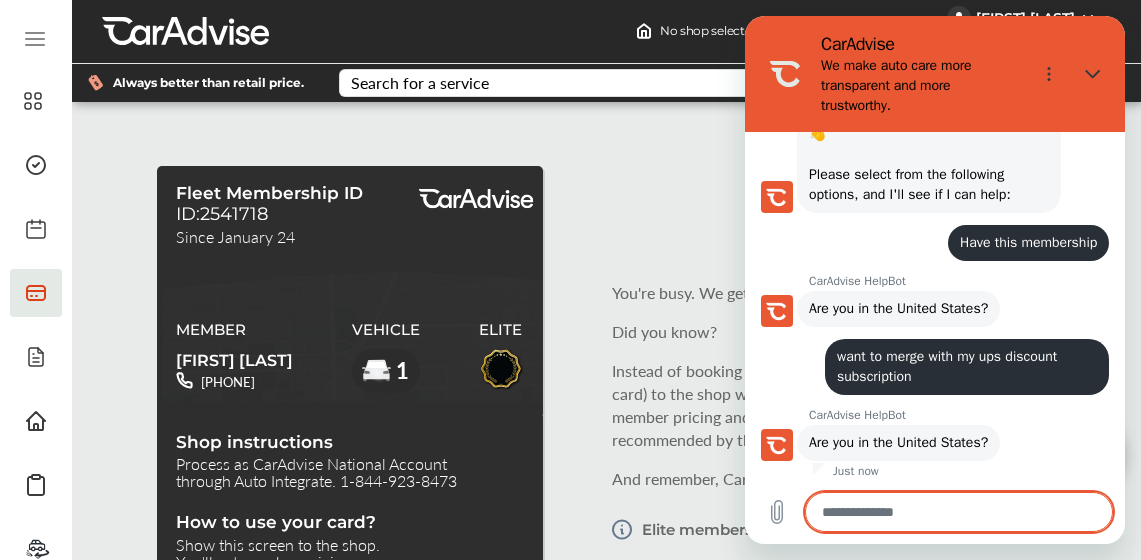scroll, scrollTop: 187, scrollLeft: 0, axis: vertical 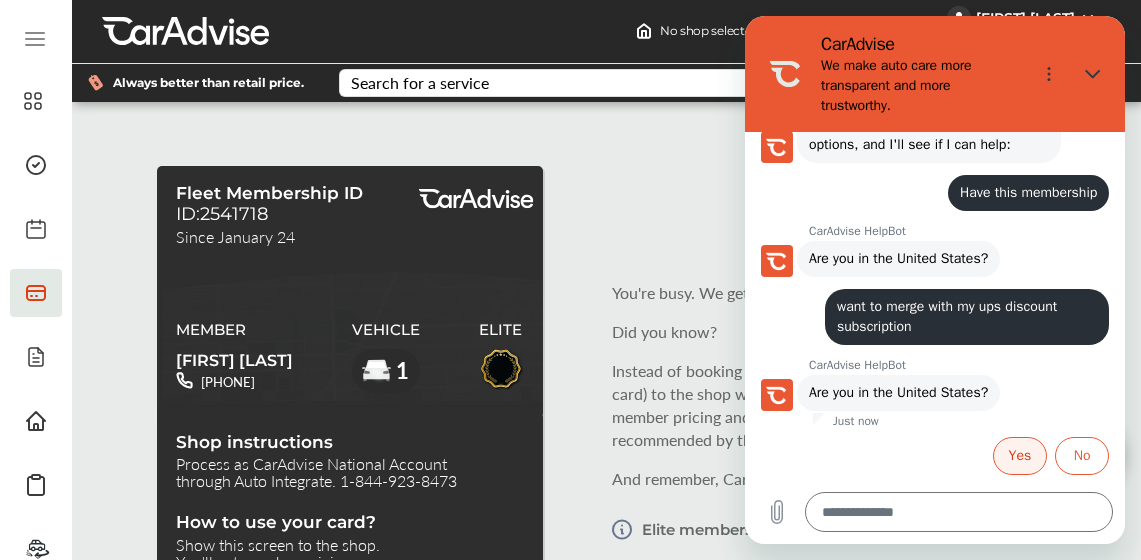 click on "Yes" at bounding box center [1020, 456] 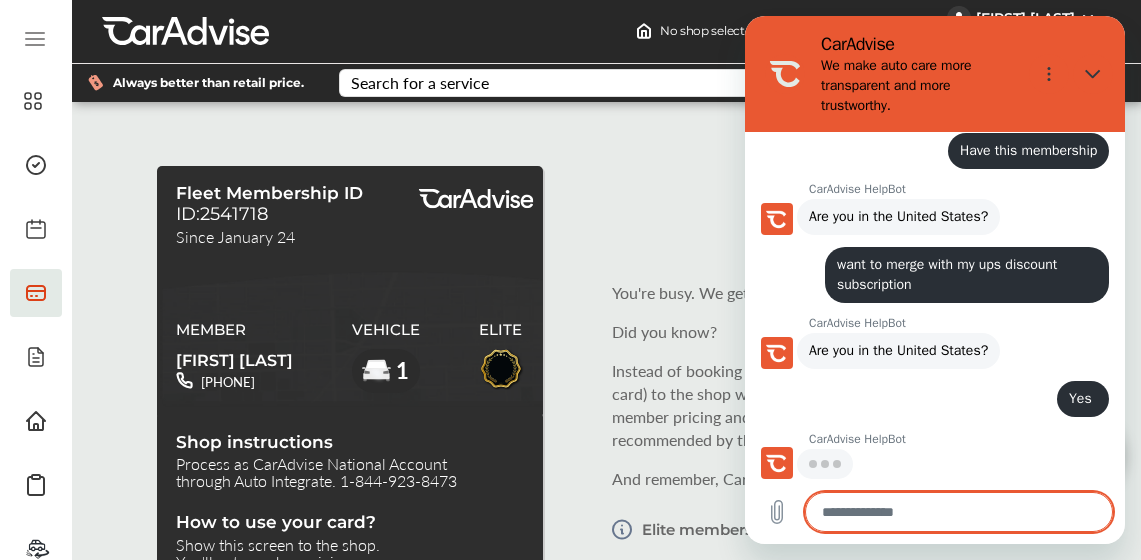 scroll, scrollTop: 227, scrollLeft: 0, axis: vertical 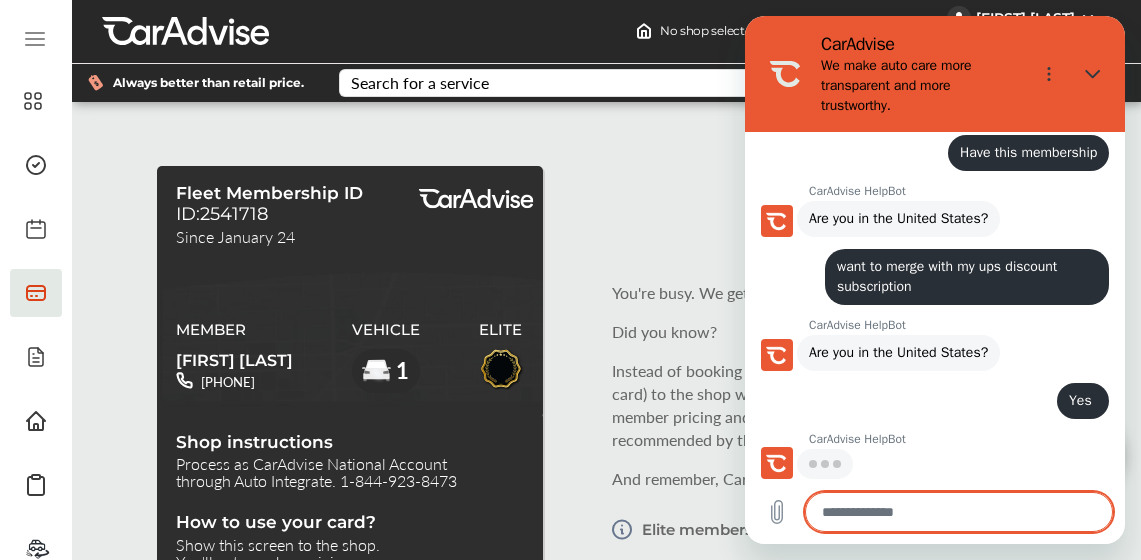 type on "*" 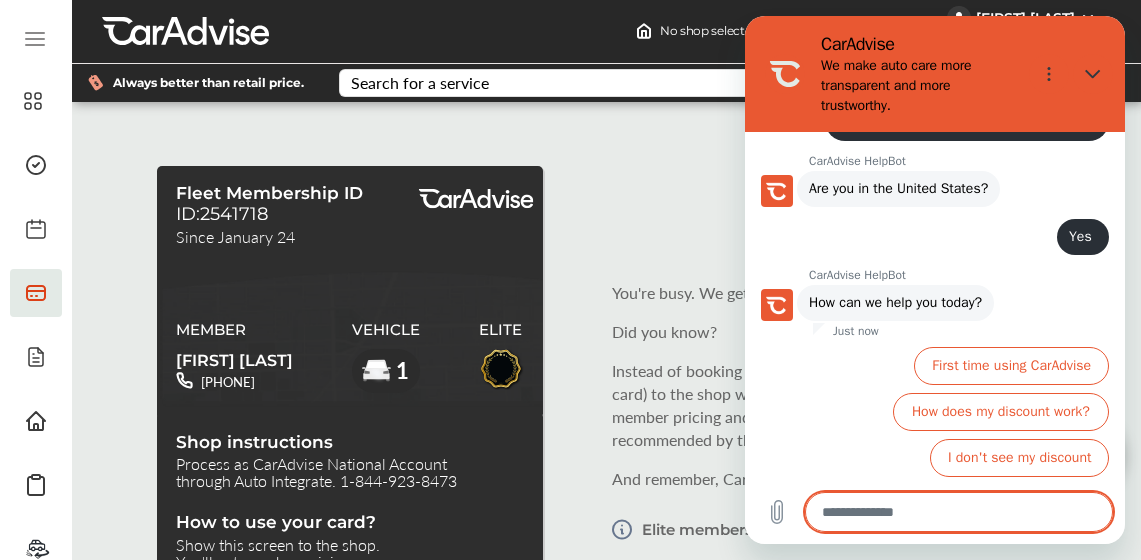 scroll, scrollTop: 393, scrollLeft: 0, axis: vertical 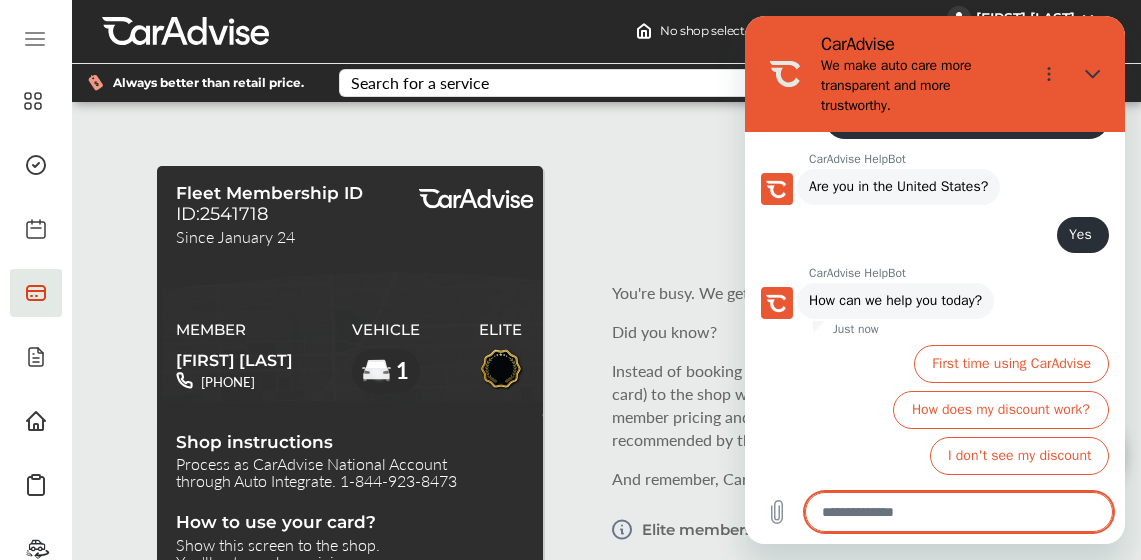 click at bounding box center (959, 512) 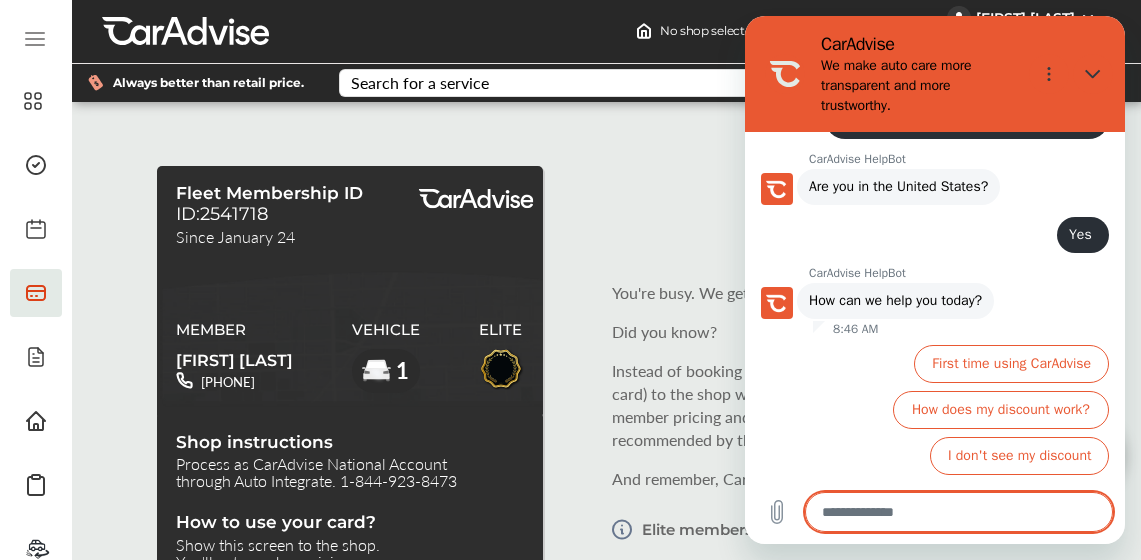 type on "*" 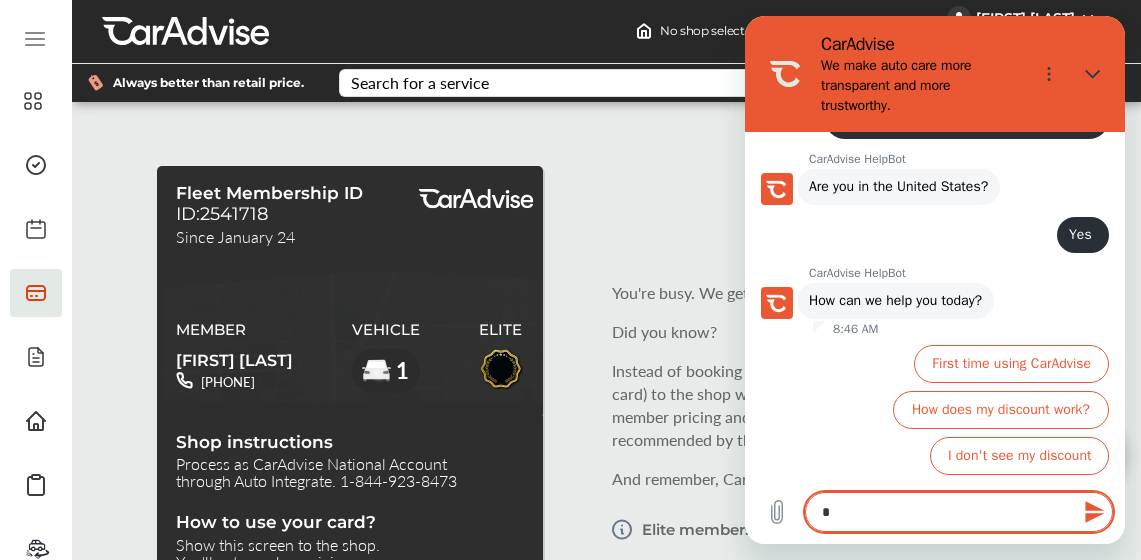 type on "**" 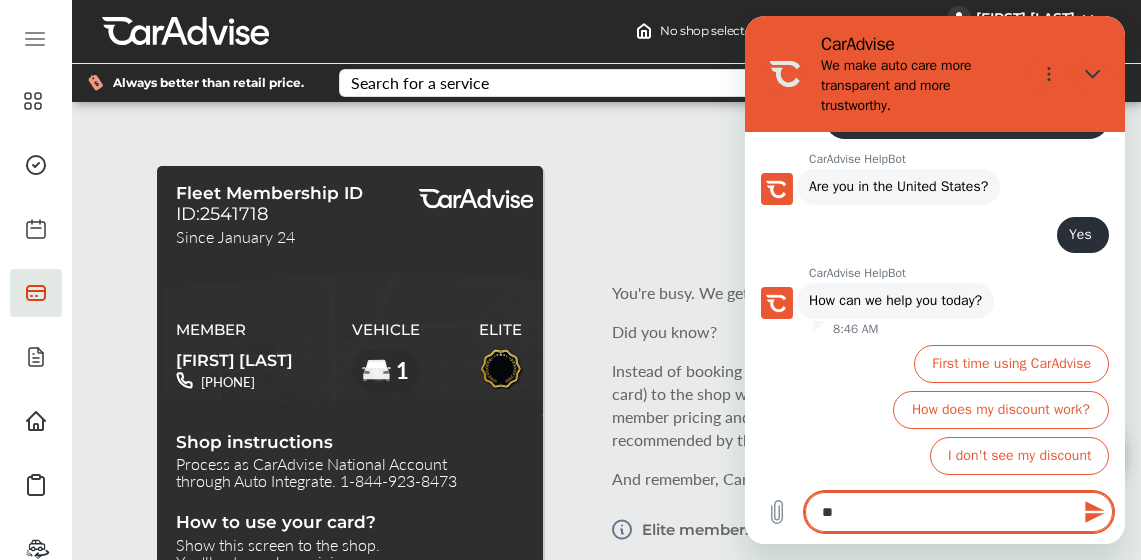 type on "***" 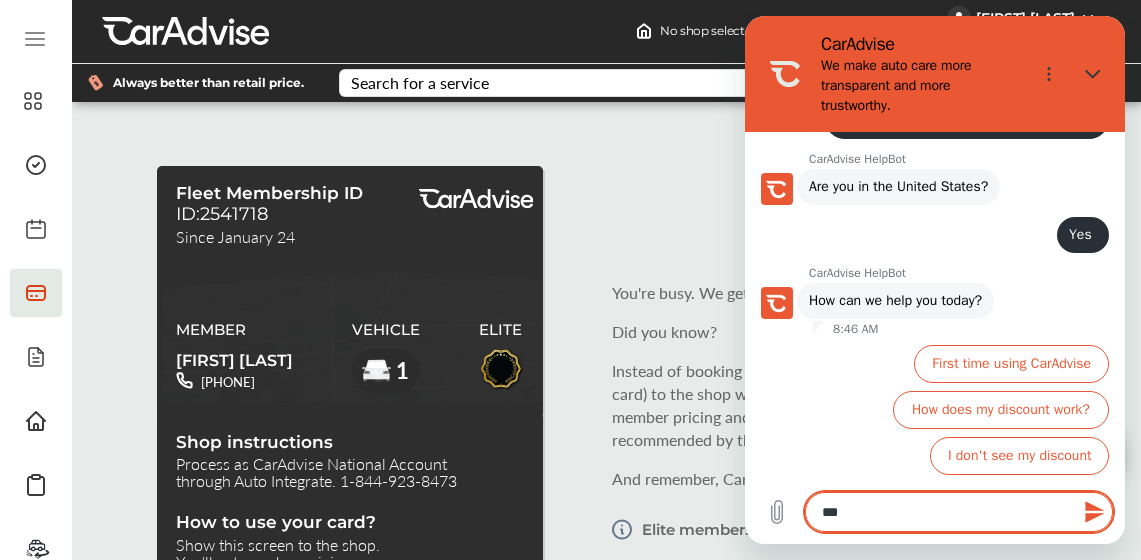 type on "**" 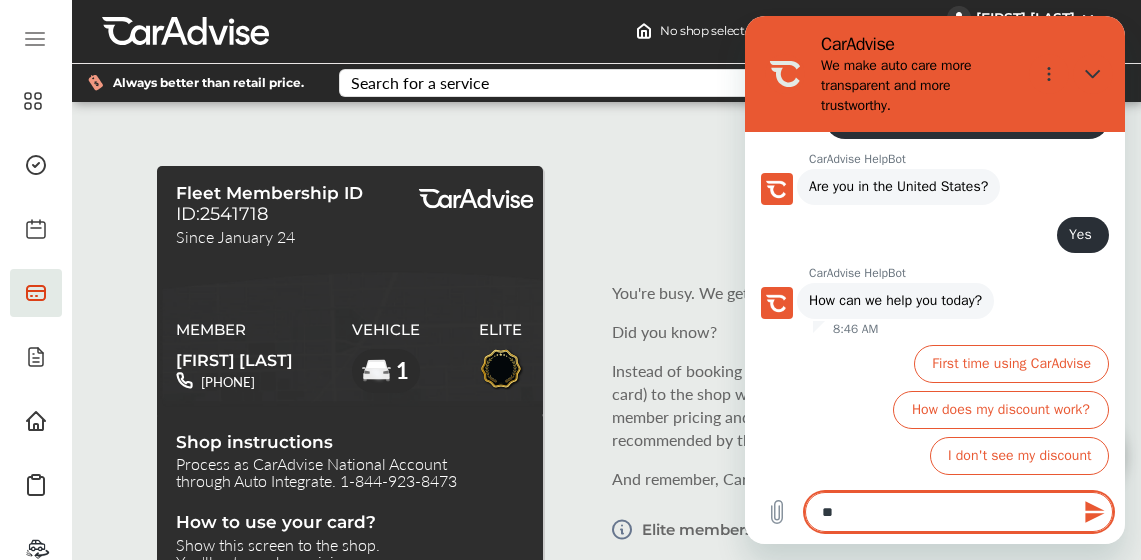type on "***" 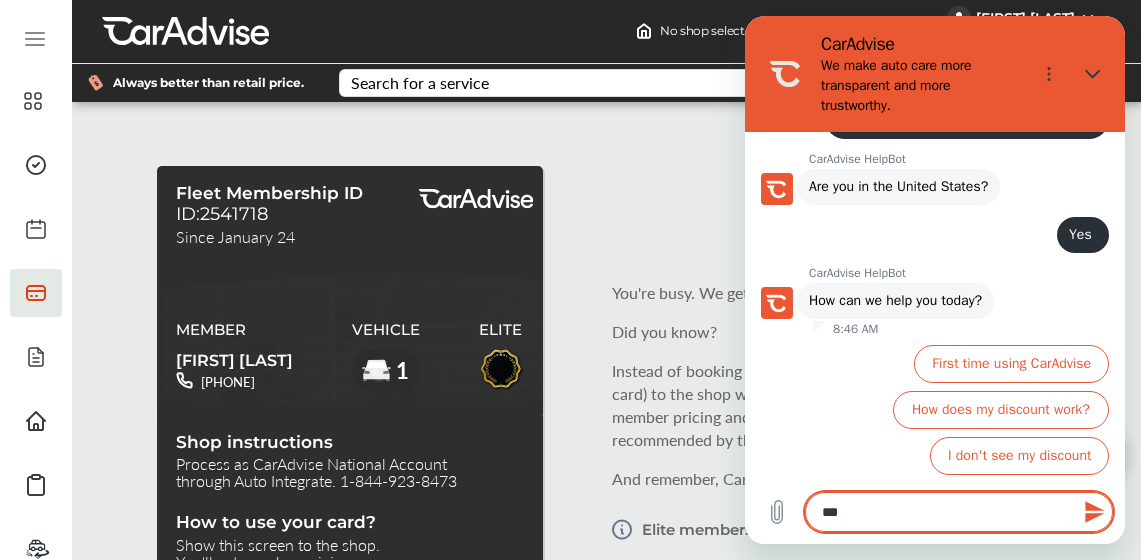 type on "****" 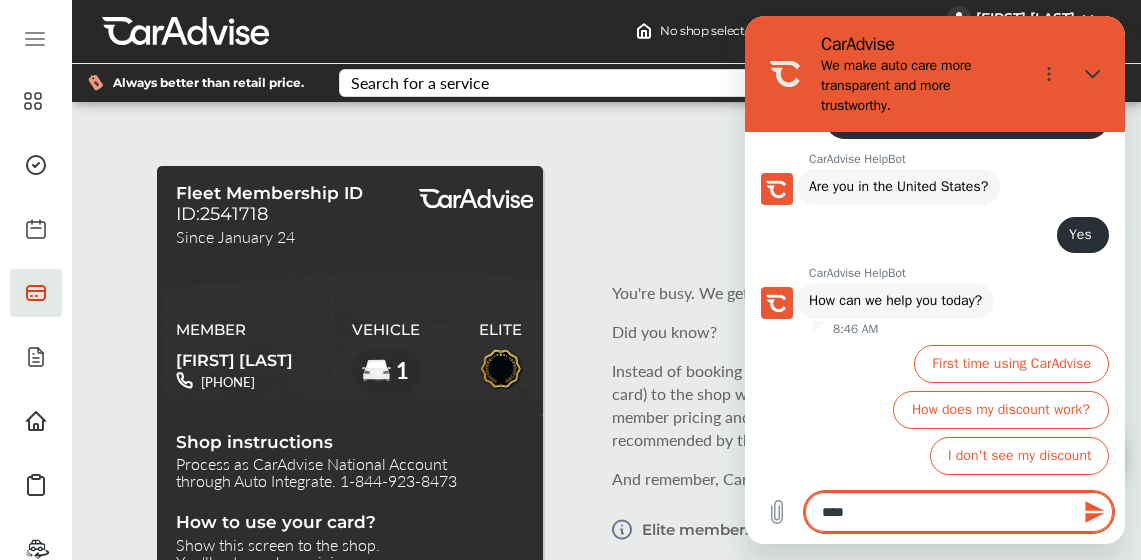 type on "****" 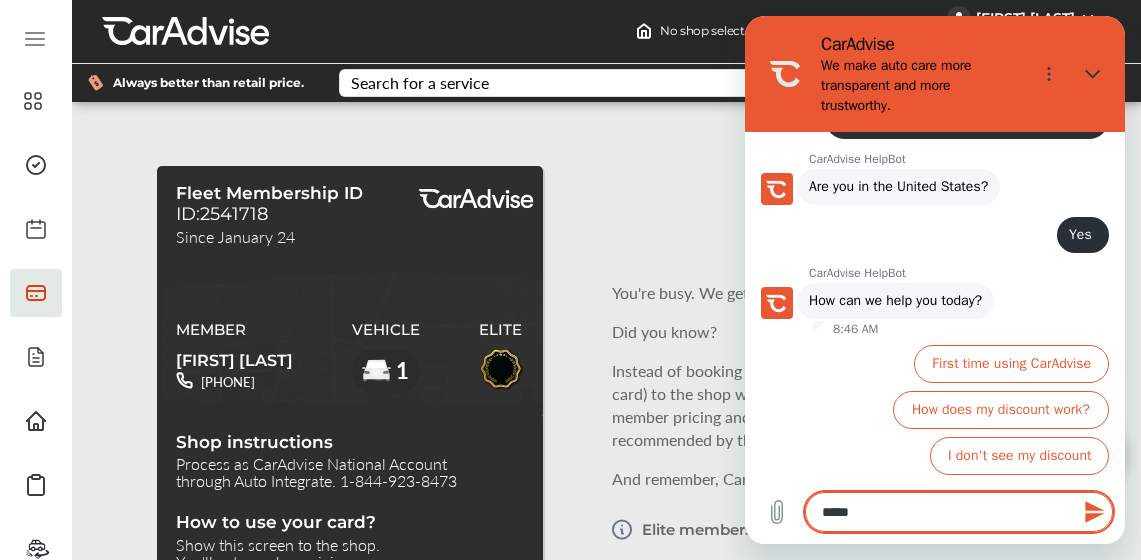 type on "******" 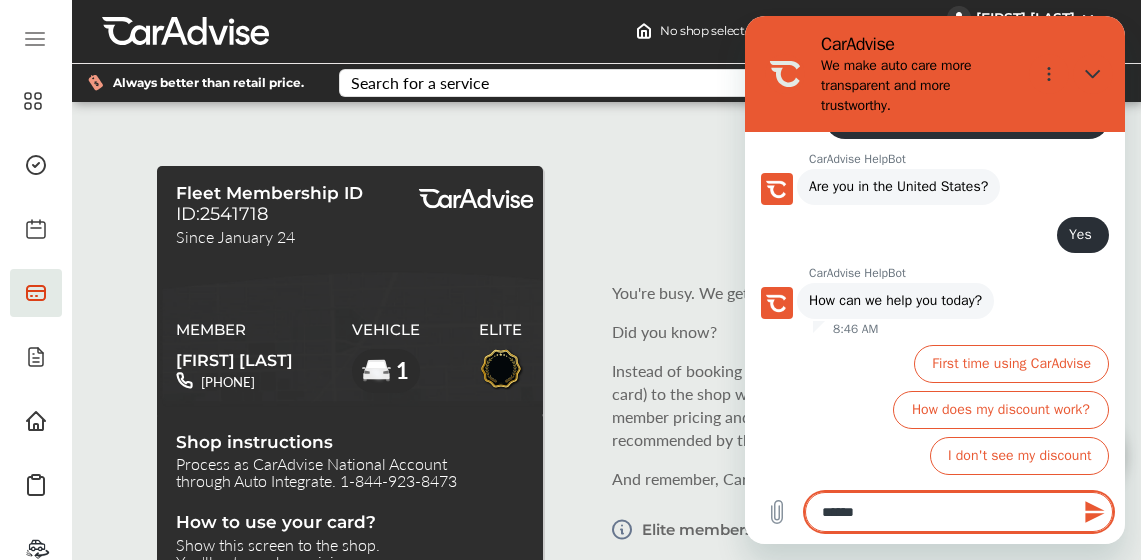 type on "*******" 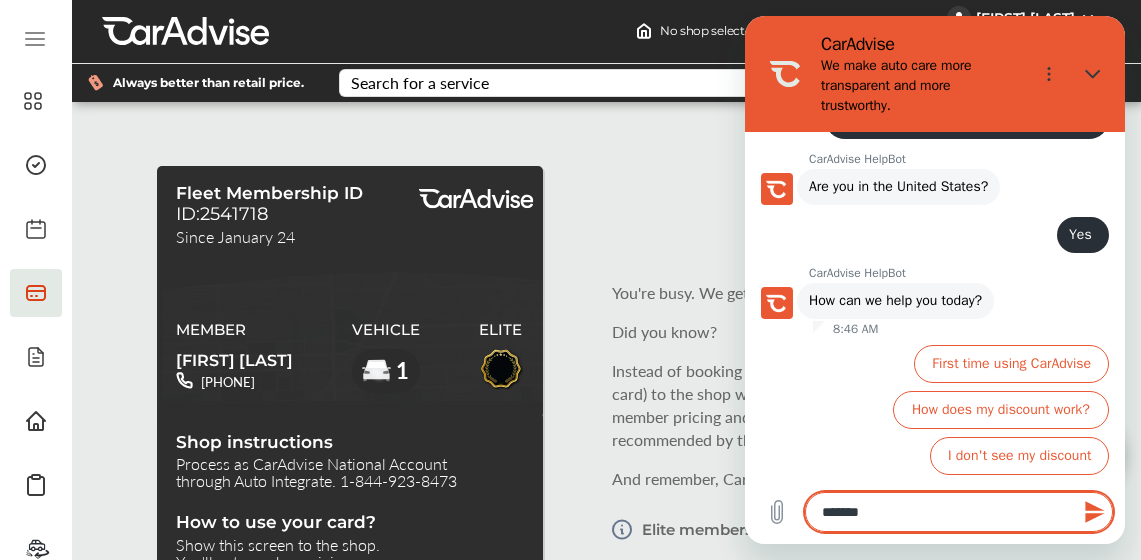 type on "*******" 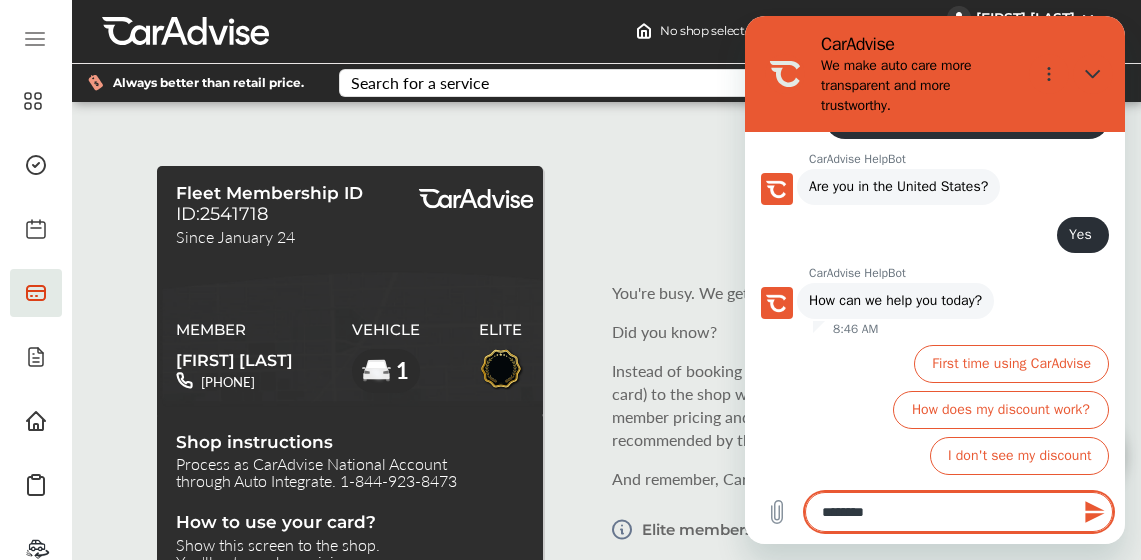 type on "*********" 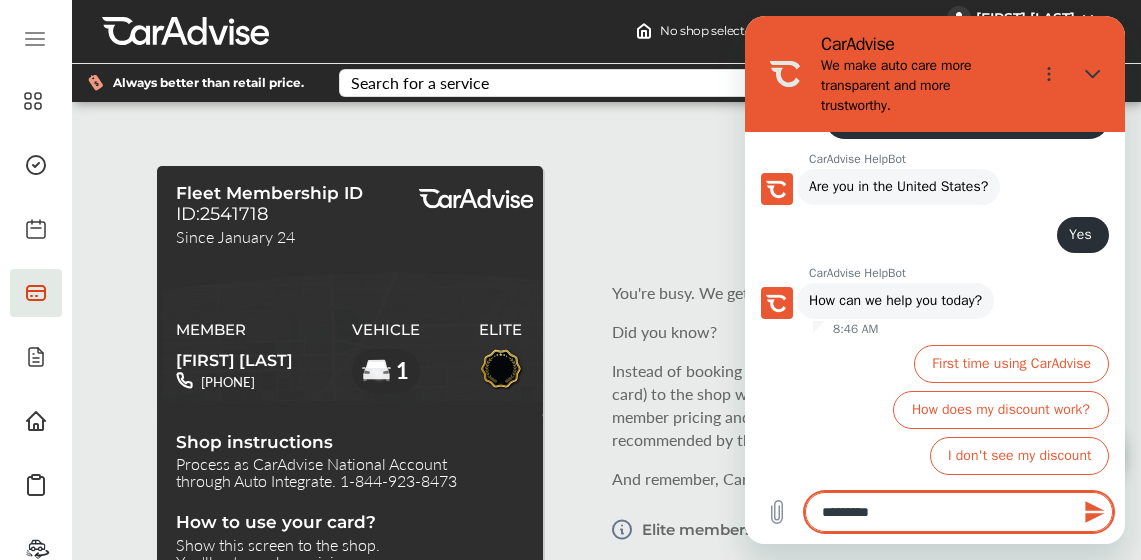 type on "**********" 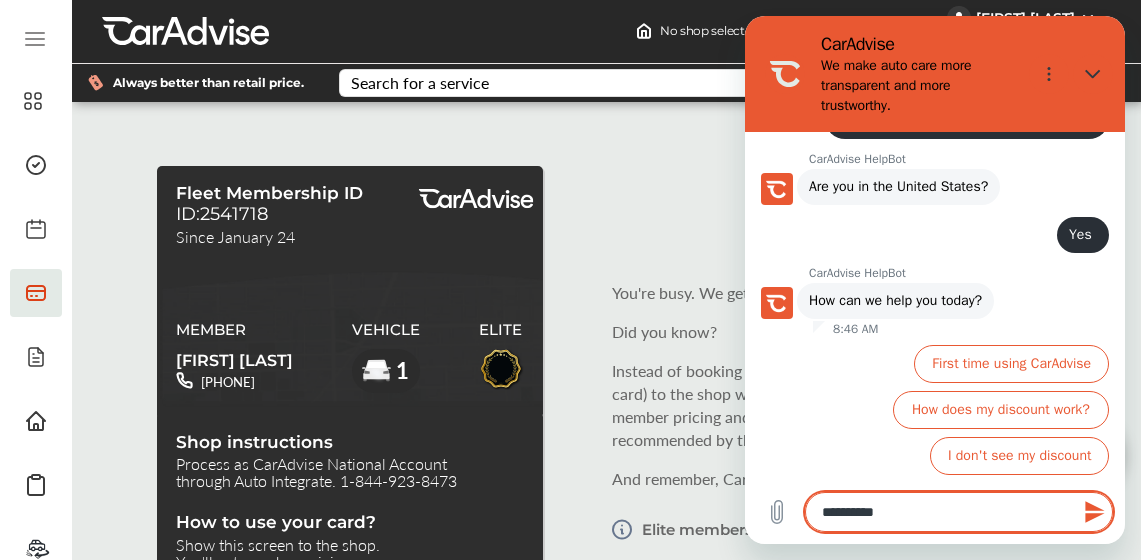 type on "**********" 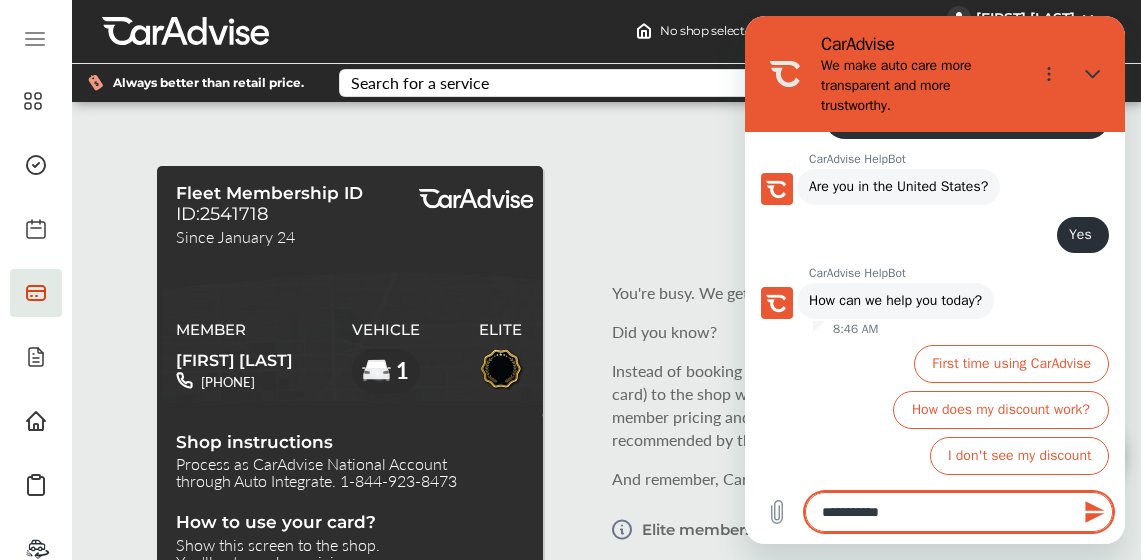 type on "**********" 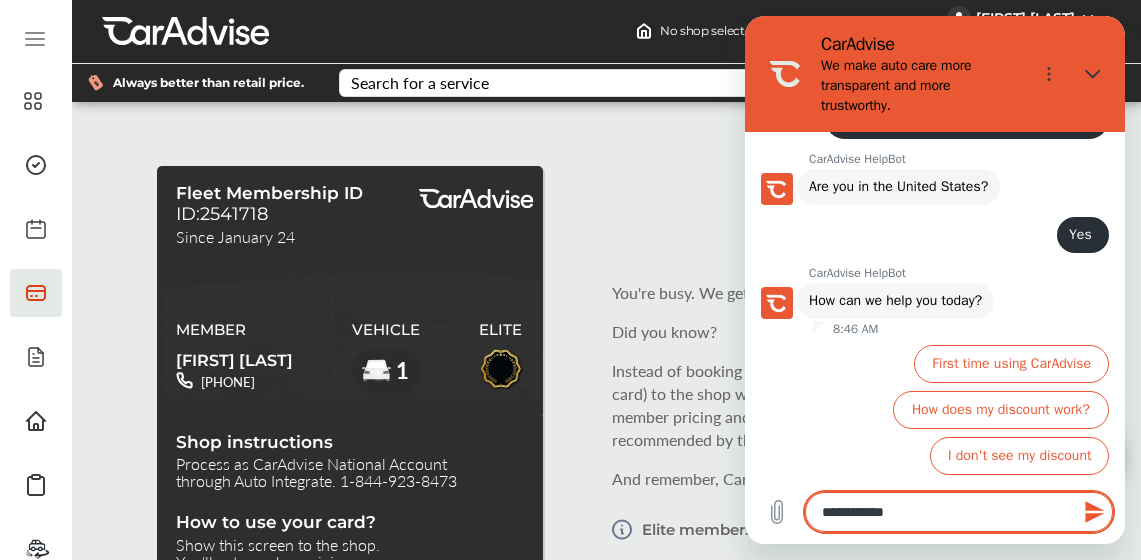 type on "**********" 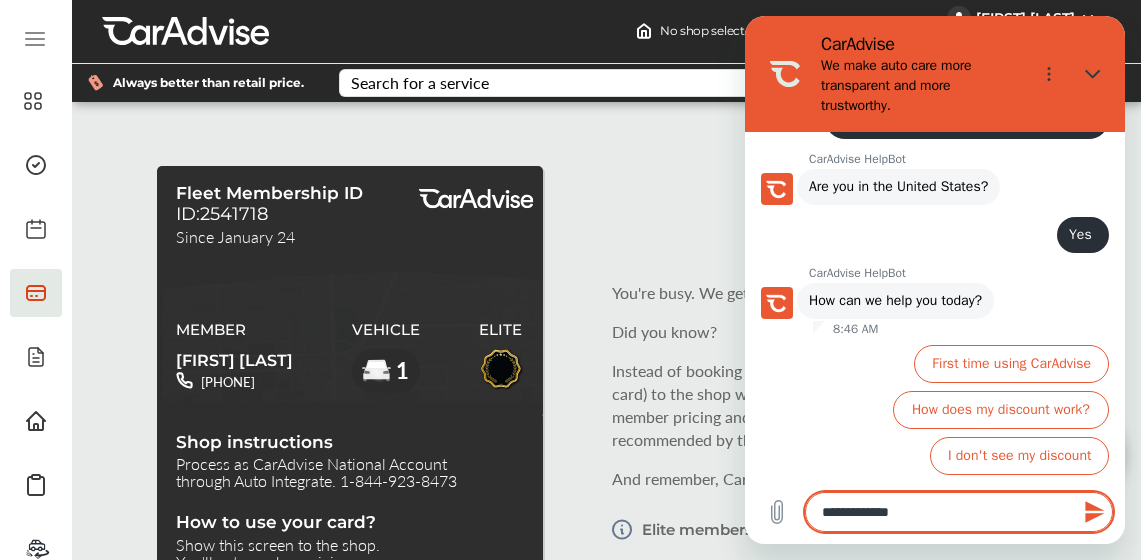 type on "**********" 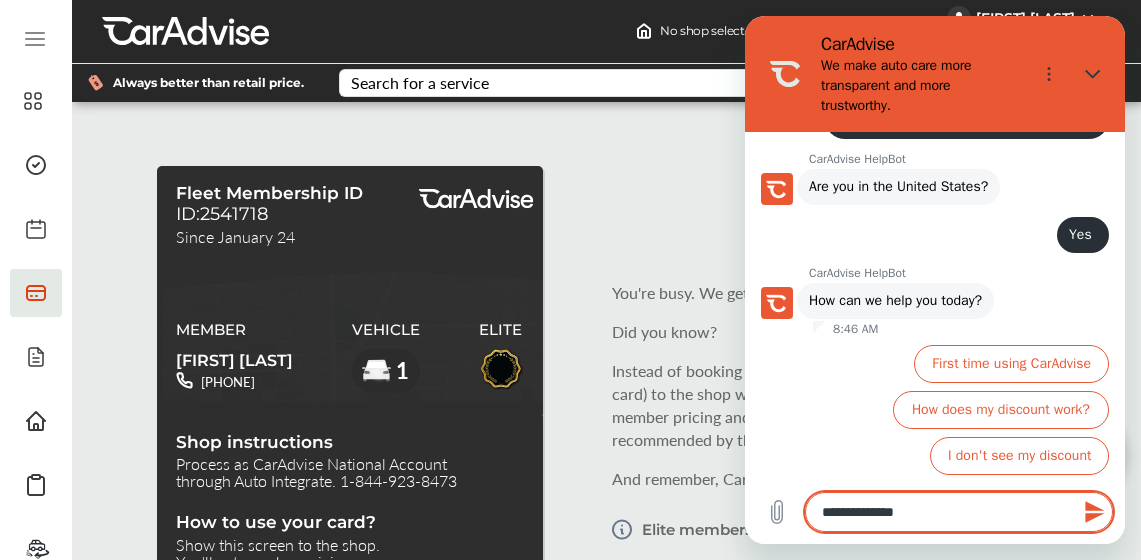 type on "**********" 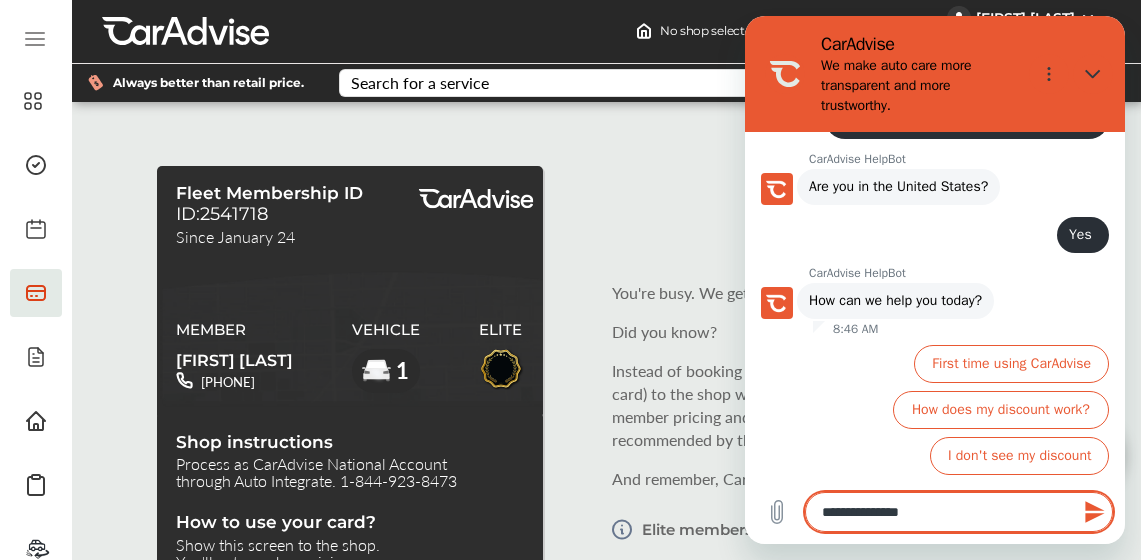 type on "*" 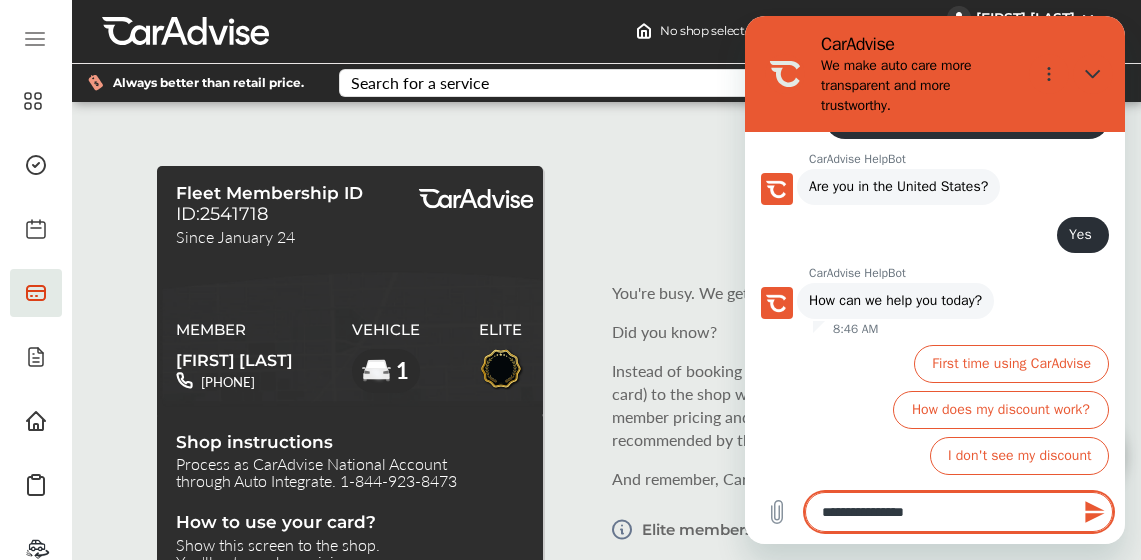 type on "**********" 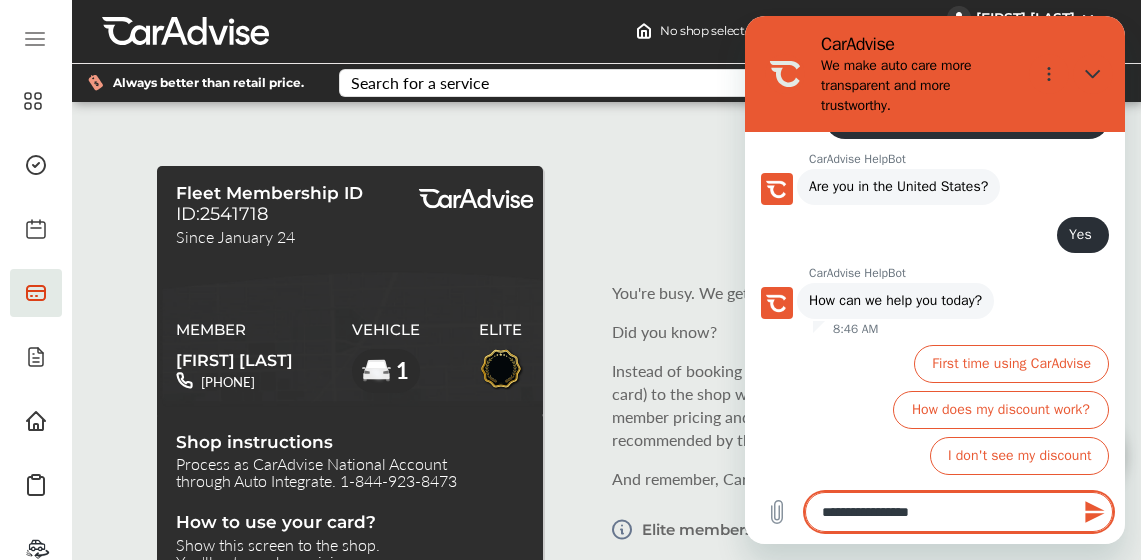 type on "**********" 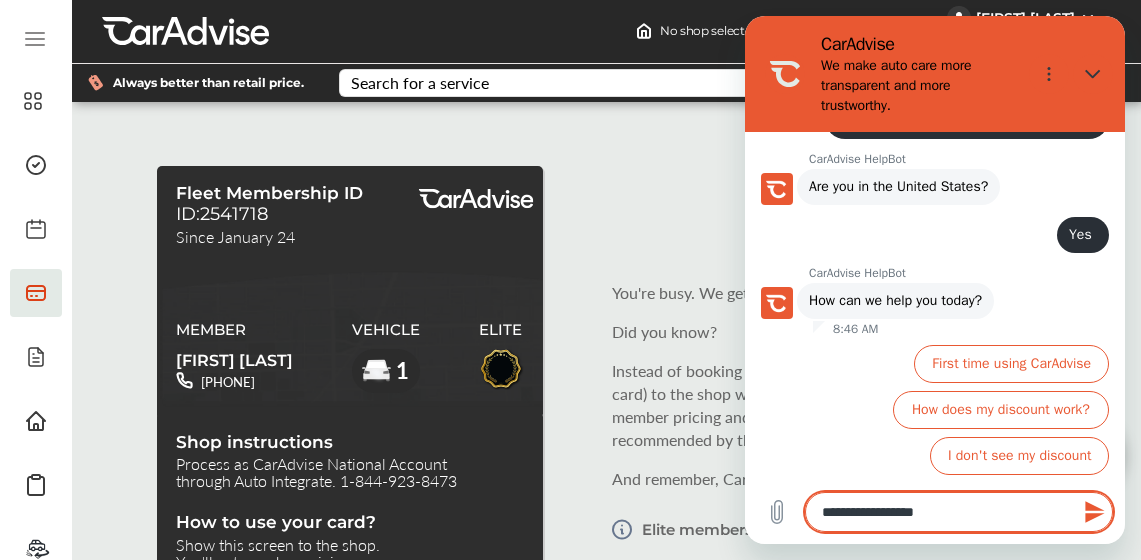 type on "**********" 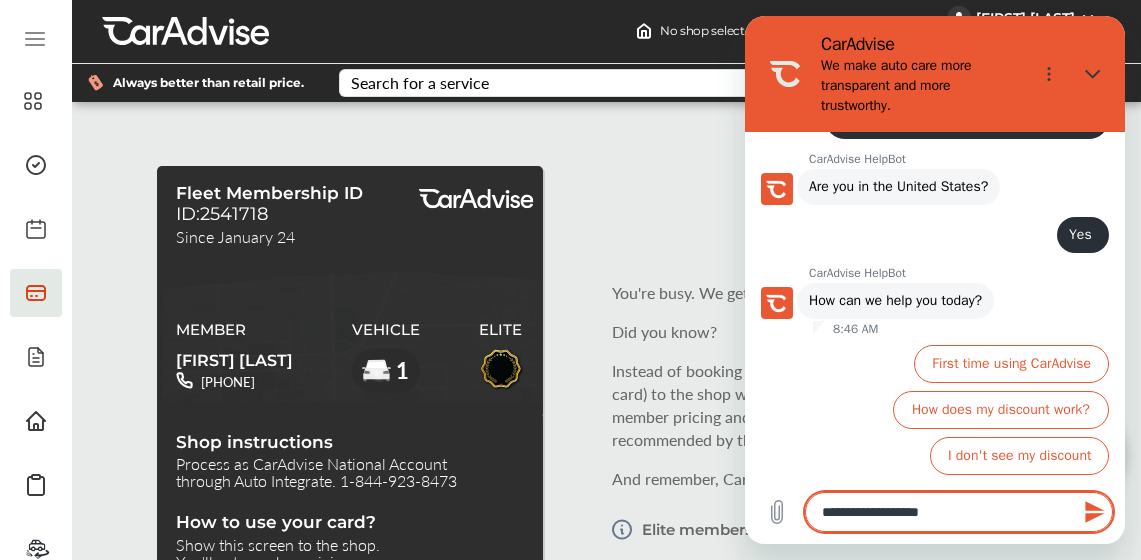 type on "**********" 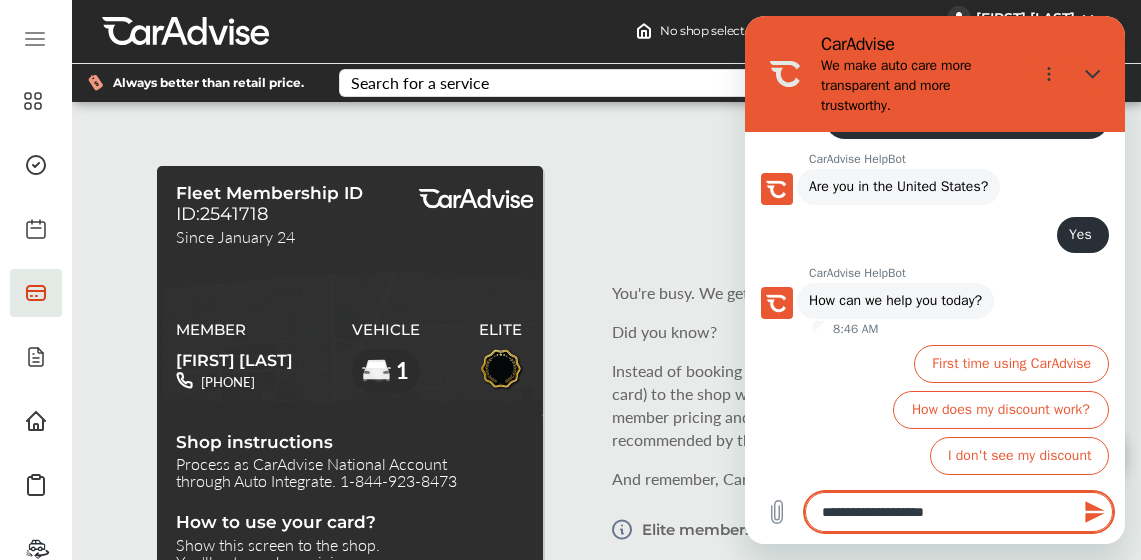 type 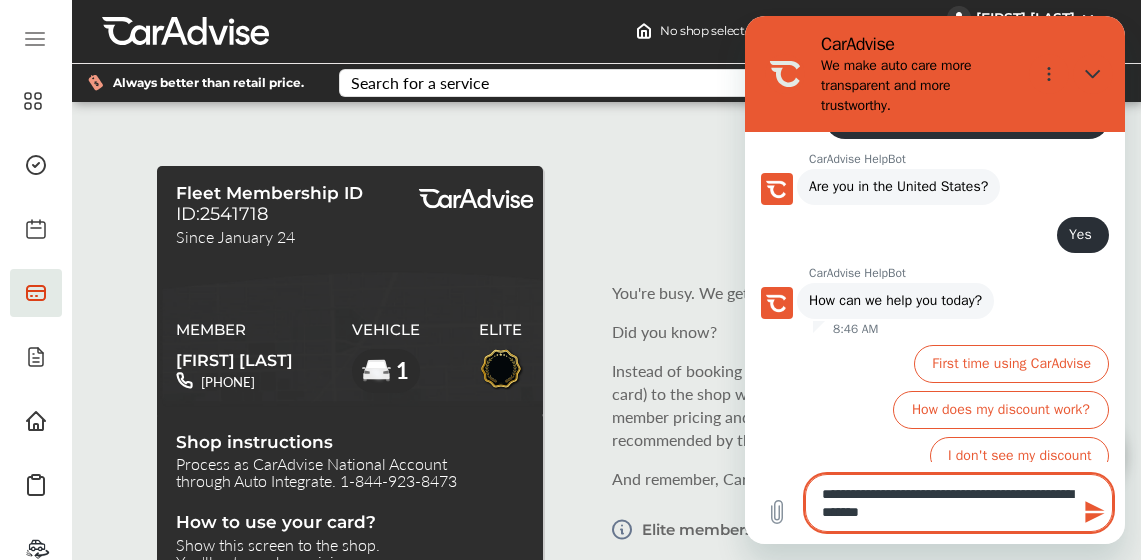 click 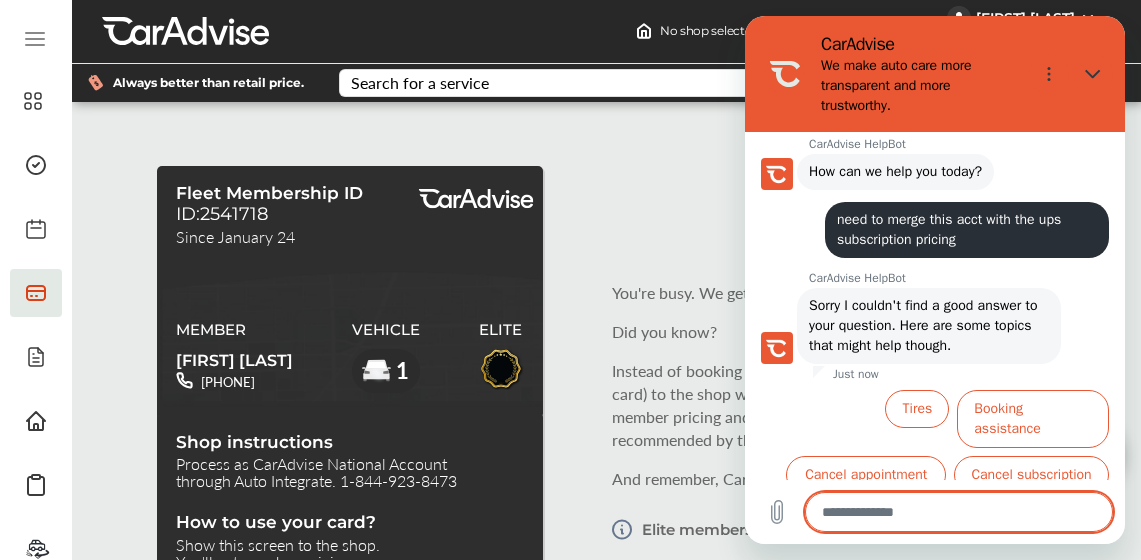 scroll, scrollTop: 613, scrollLeft: 0, axis: vertical 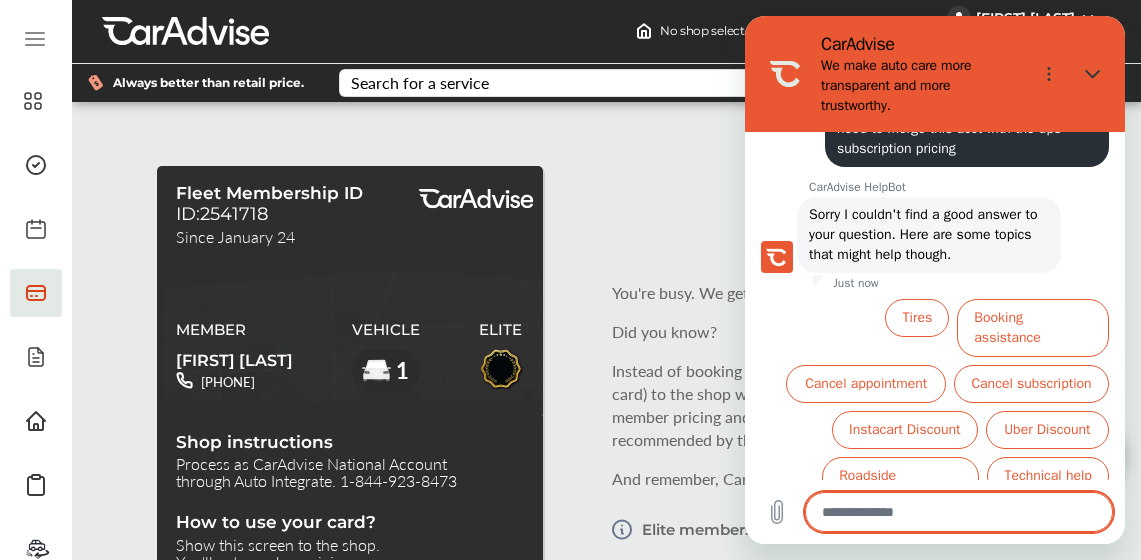 click at bounding box center [959, 512] 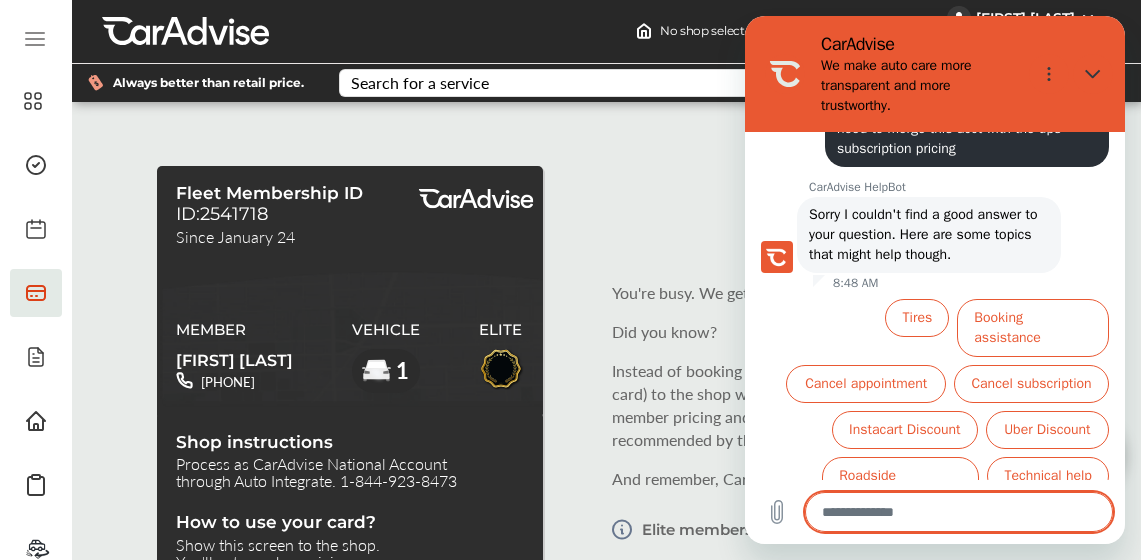 click at bounding box center [959, 512] 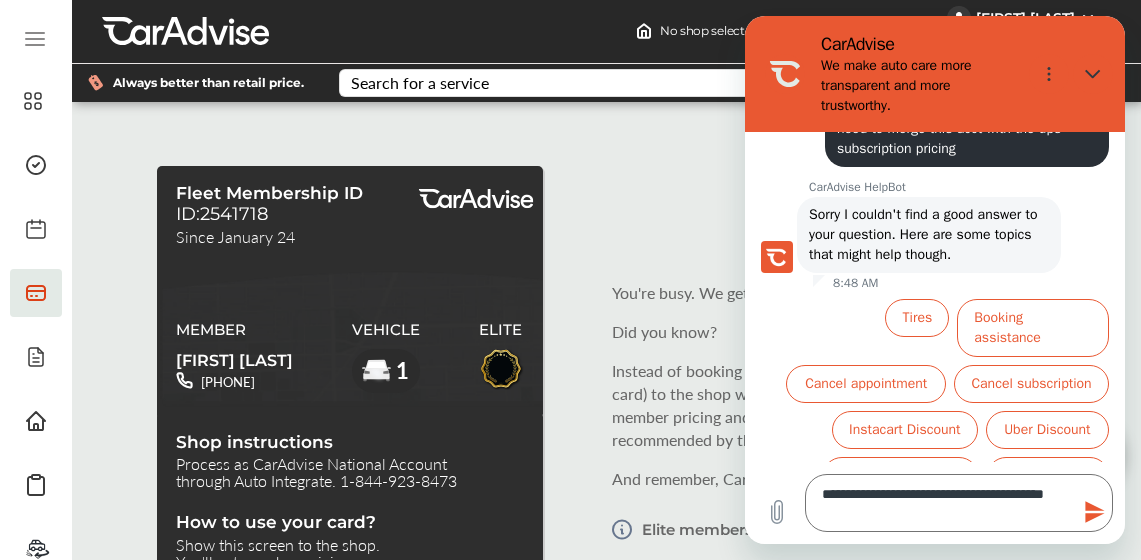 click 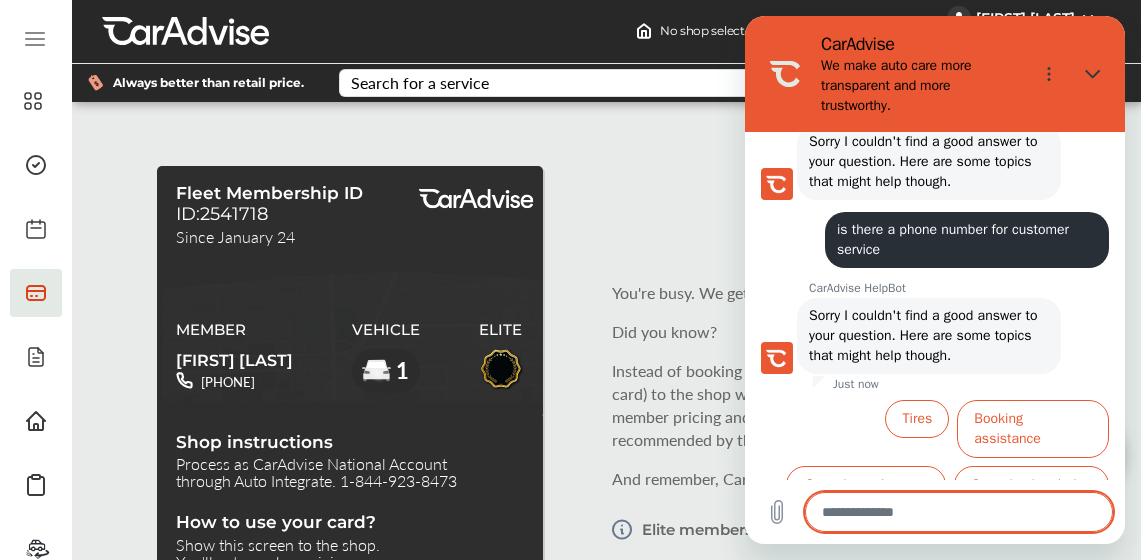 scroll, scrollTop: 787, scrollLeft: 0, axis: vertical 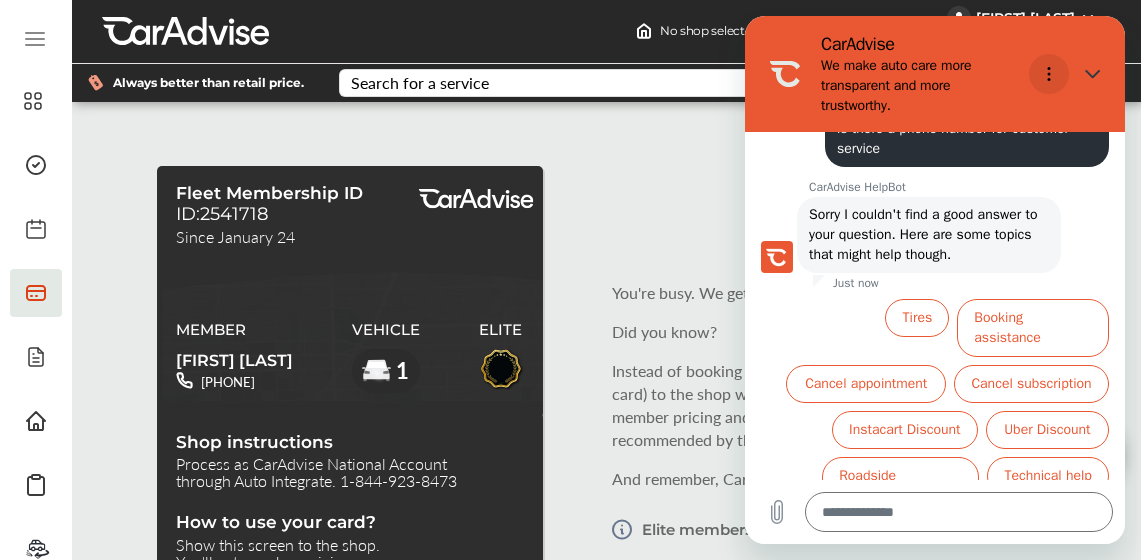click 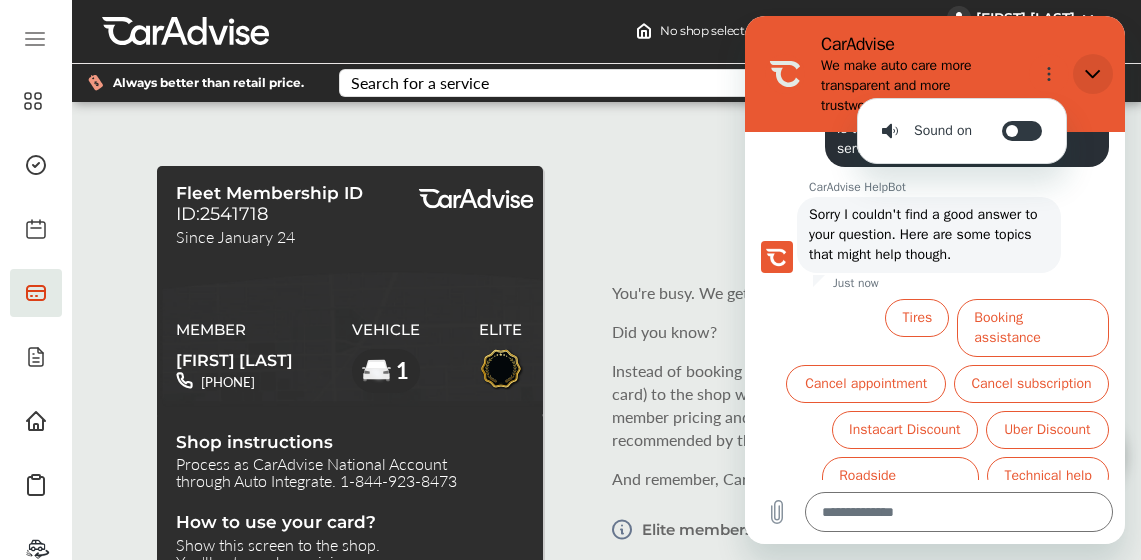 click 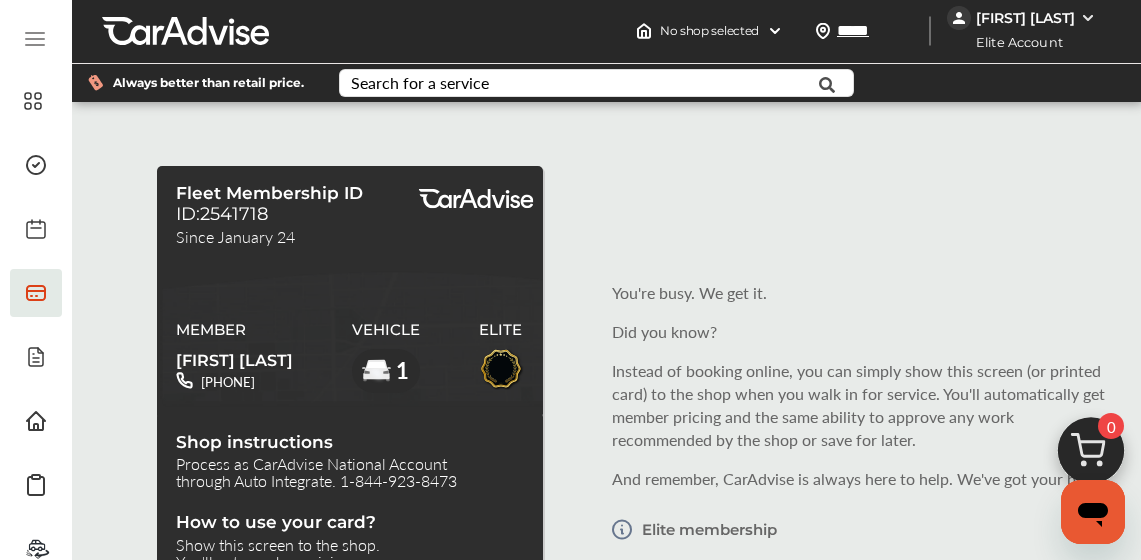 scroll, scrollTop: 787, scrollLeft: 0, axis: vertical 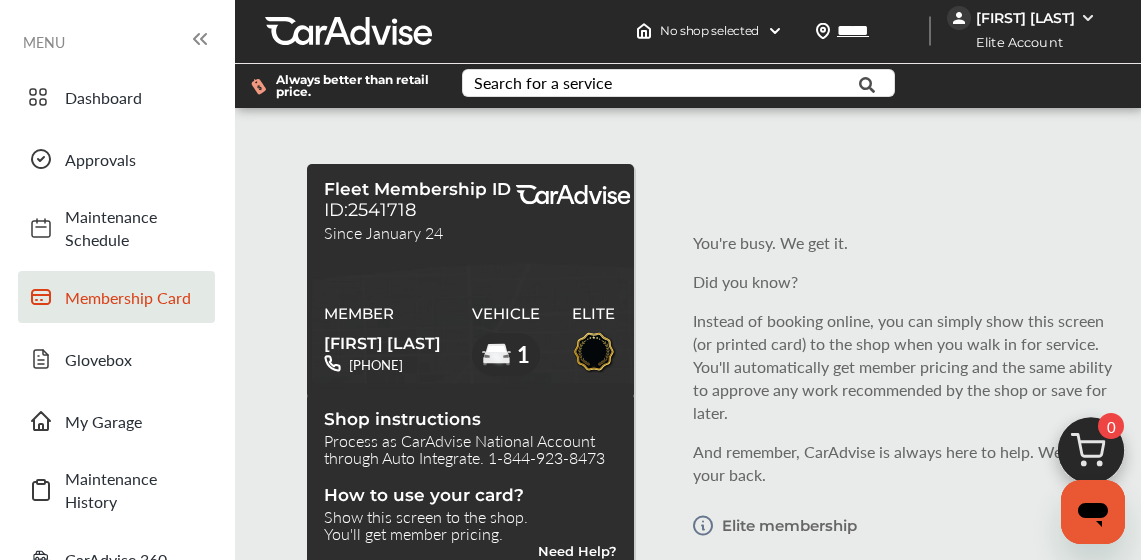click on "Need Help?" at bounding box center (577, 554) 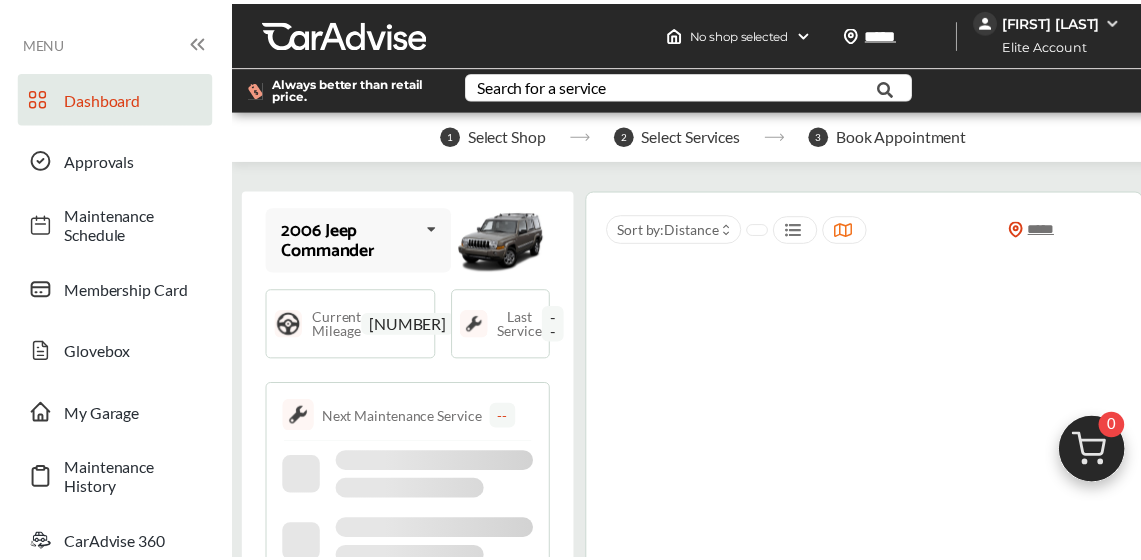 scroll, scrollTop: 0, scrollLeft: 0, axis: both 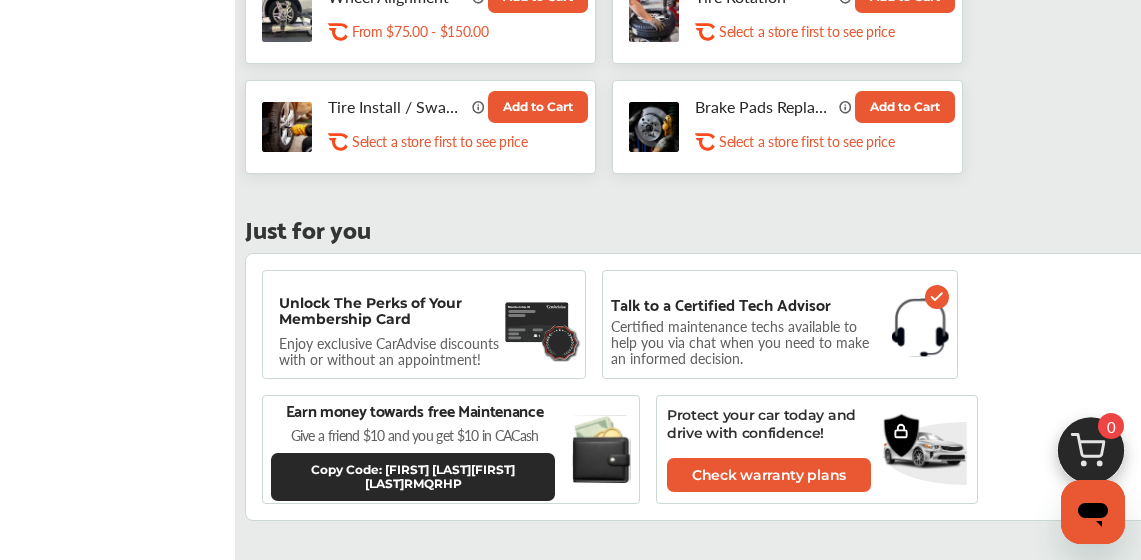 drag, startPoint x: 1150, startPoint y: 10, endPoint x: 1082, endPoint y: 6, distance: 68.117546 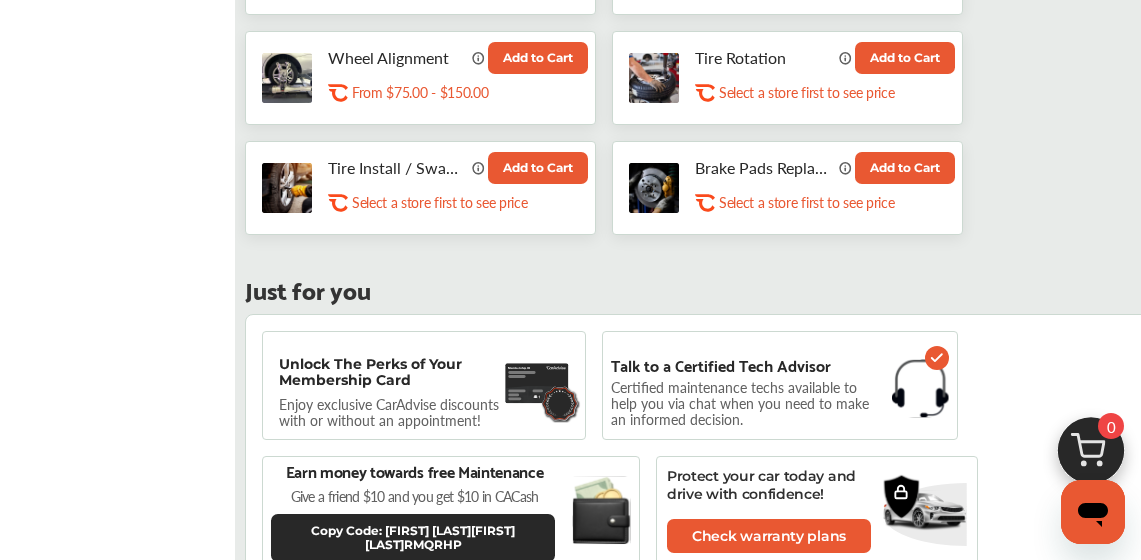 scroll, scrollTop: 972, scrollLeft: 0, axis: vertical 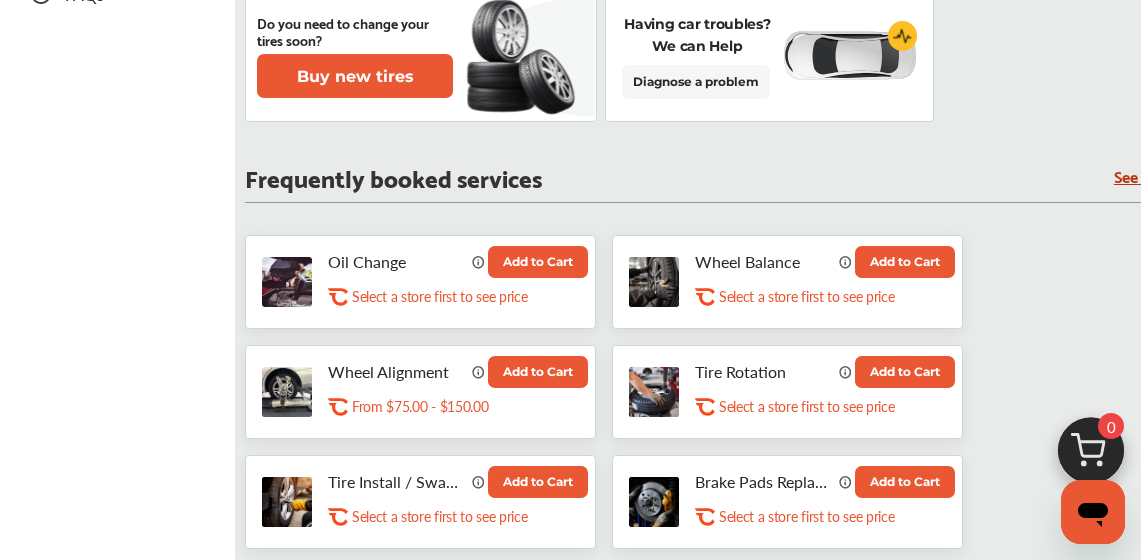 drag, startPoint x: 1149, startPoint y: 254, endPoint x: 1138, endPoint y: 203, distance: 52.17279 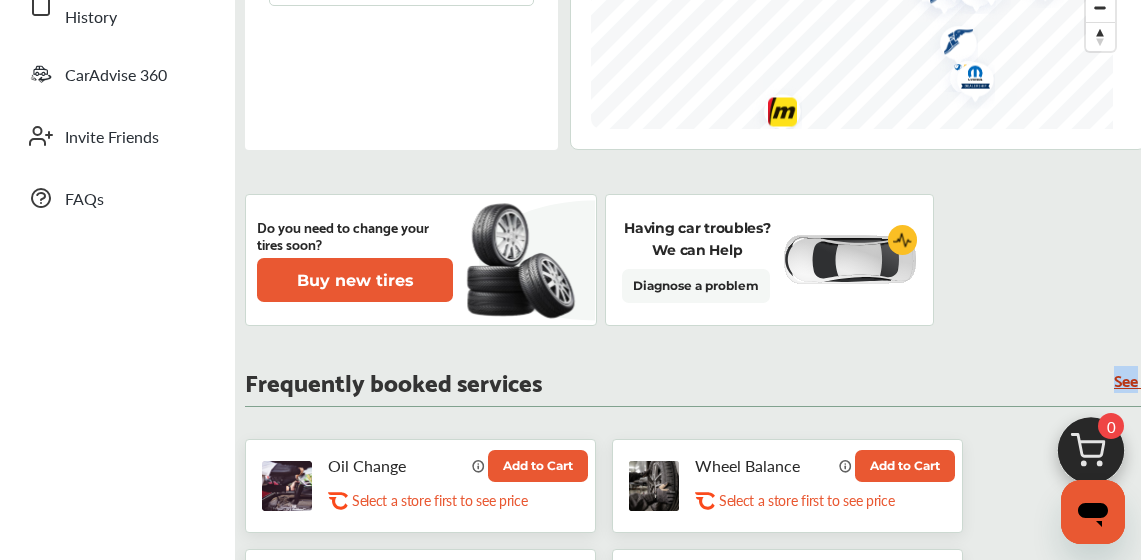 scroll, scrollTop: 471, scrollLeft: 0, axis: vertical 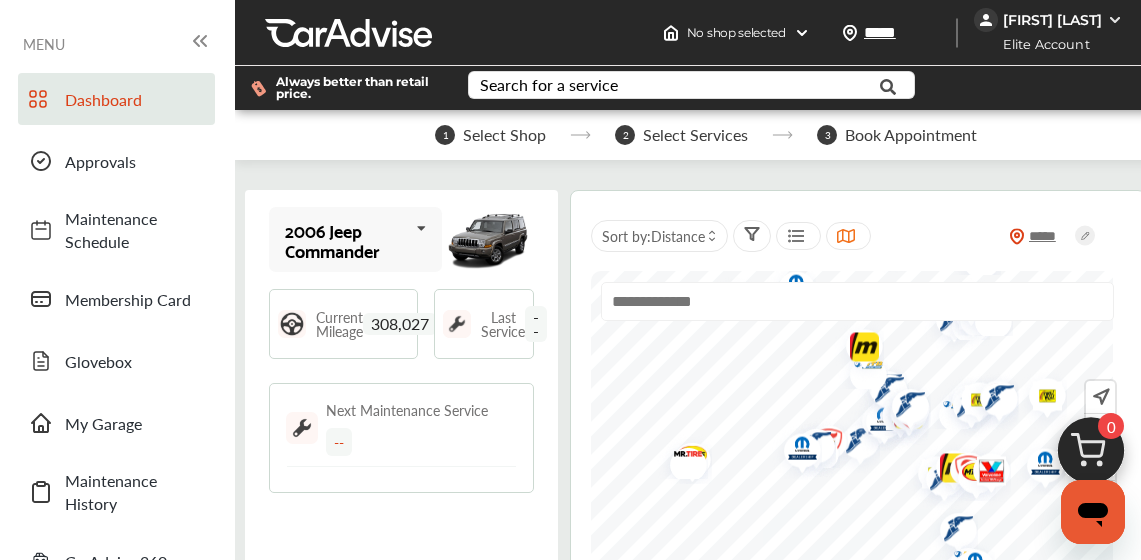 click 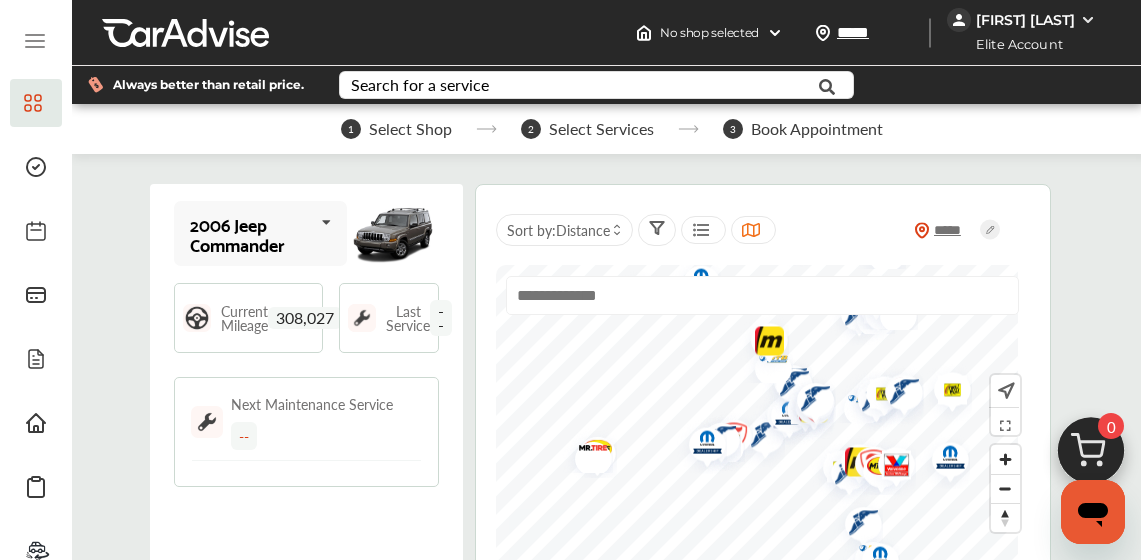 click 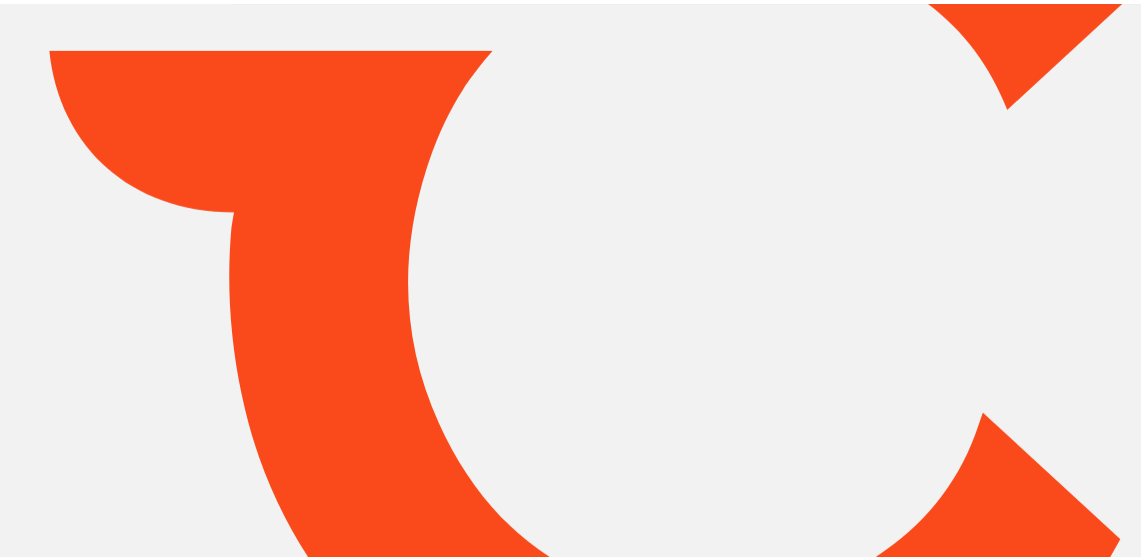 scroll, scrollTop: 0, scrollLeft: 0, axis: both 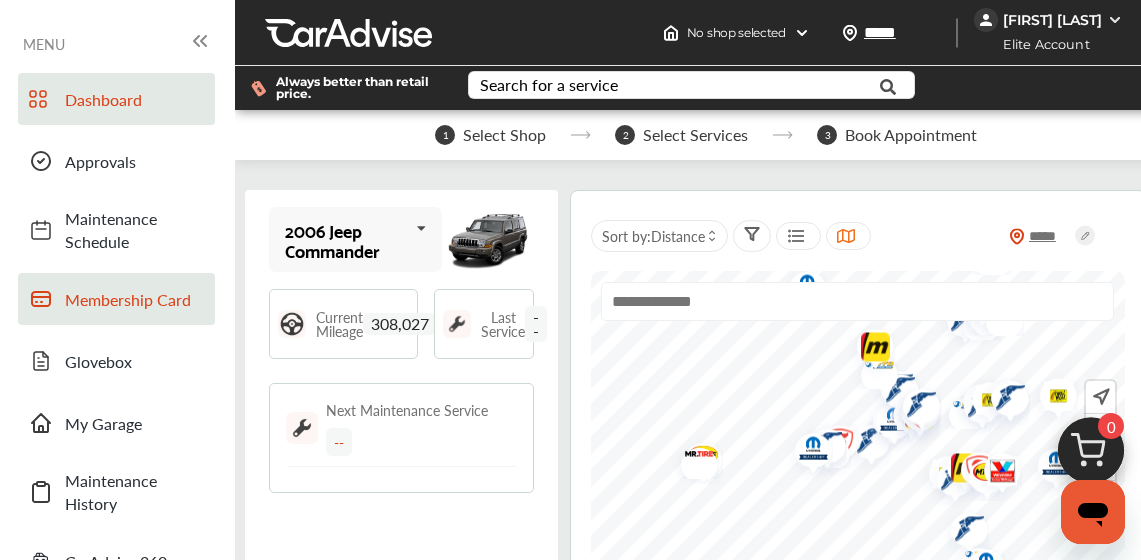 click on "Membership Card" at bounding box center (135, 299) 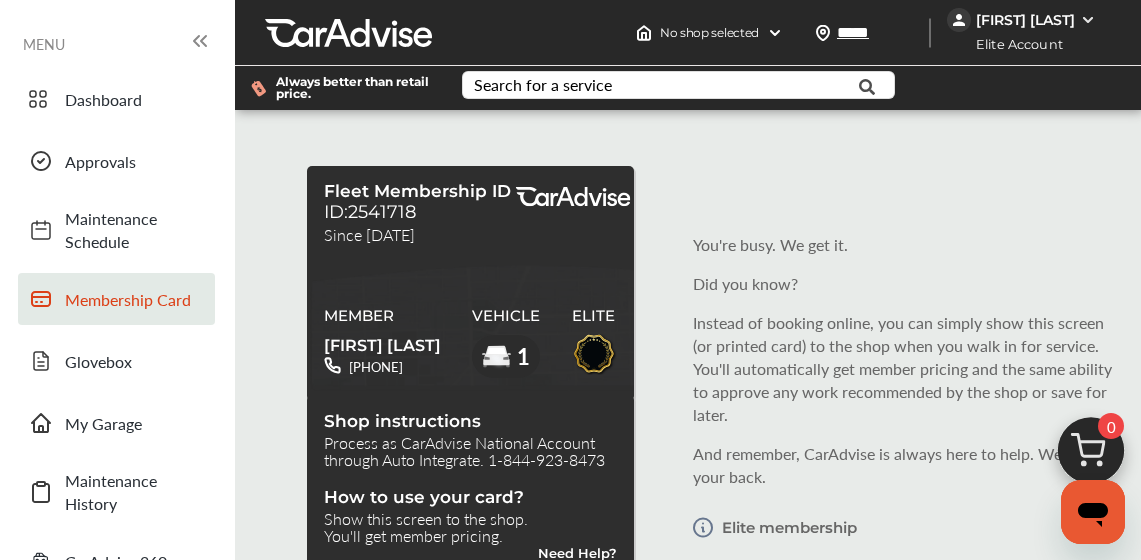 click at bounding box center (1036, 88) 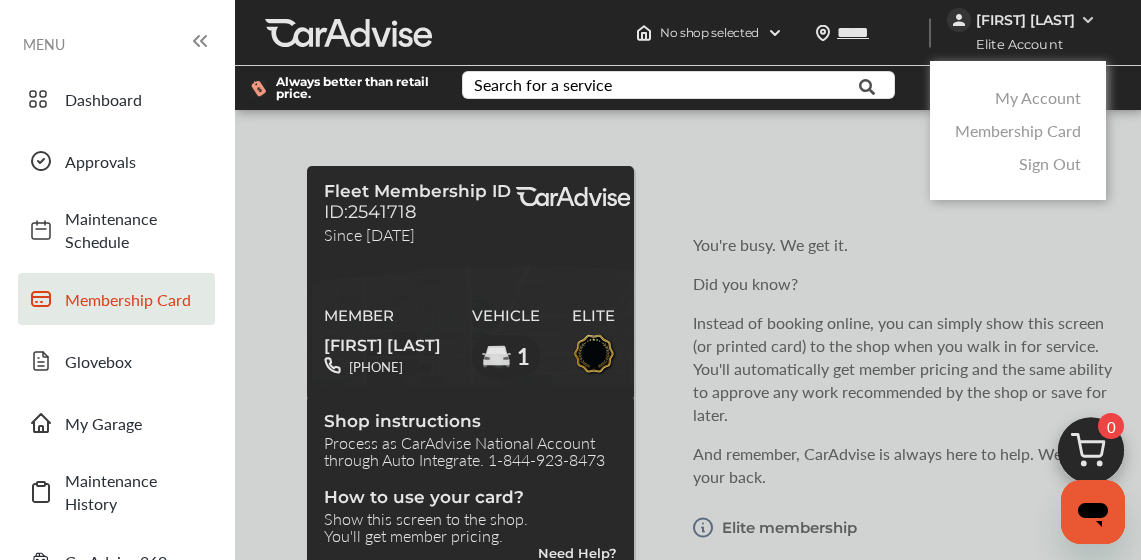 click on "My Account" at bounding box center [1038, 97] 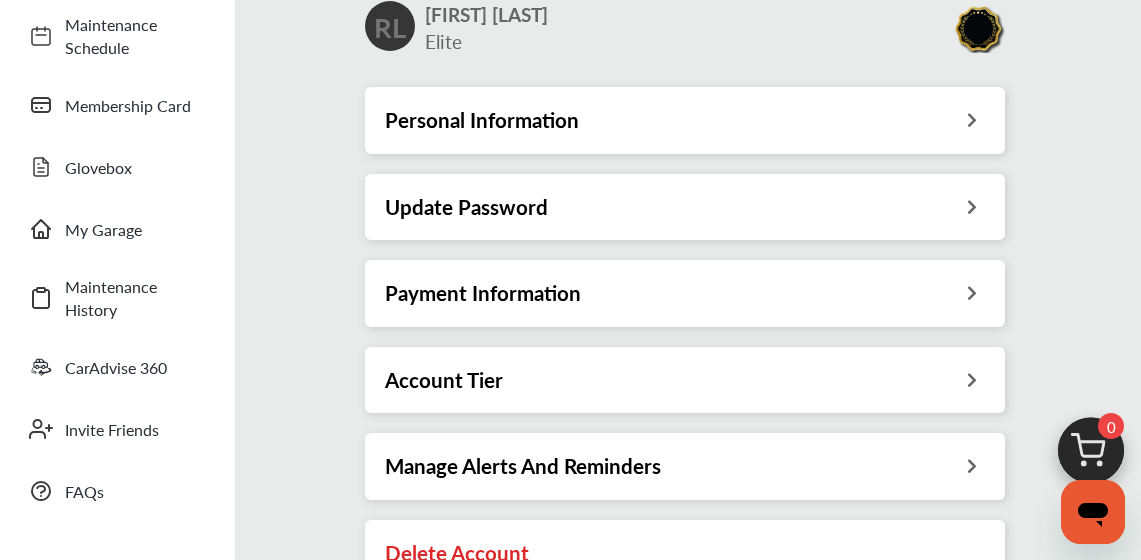 scroll, scrollTop: 200, scrollLeft: 0, axis: vertical 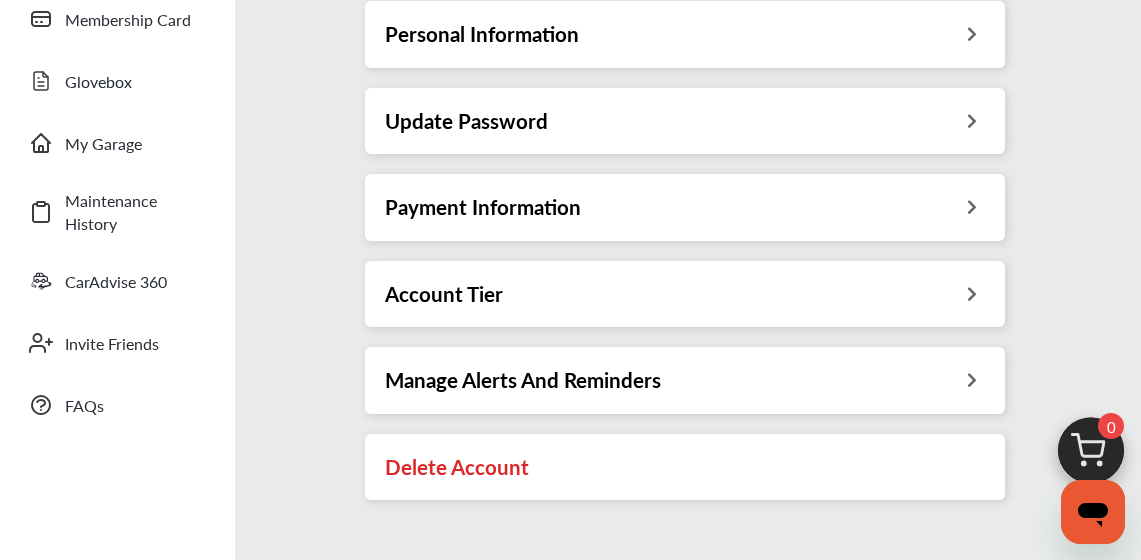 click at bounding box center [972, 204] 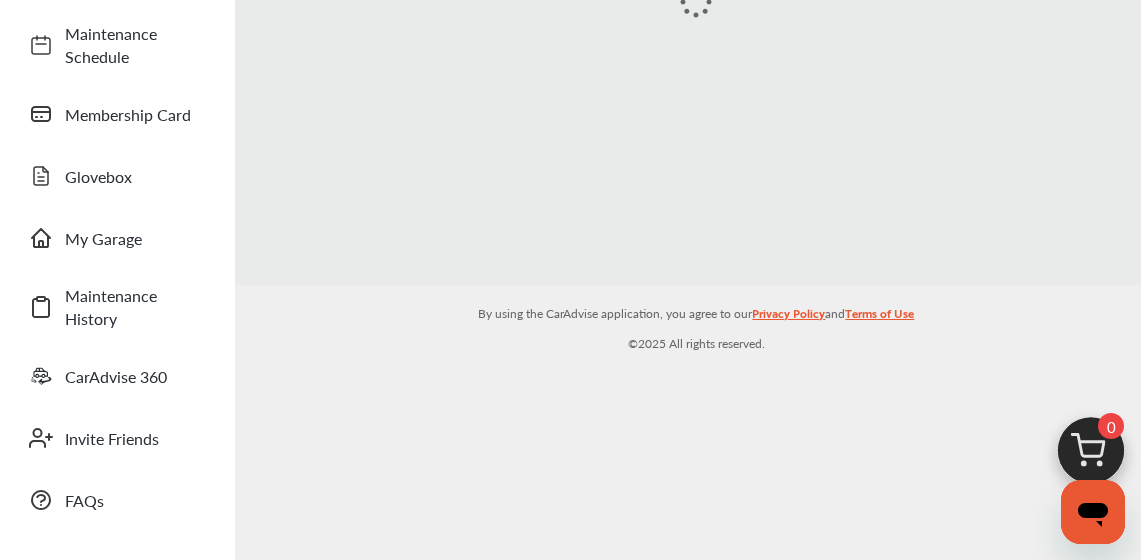 scroll, scrollTop: 0, scrollLeft: 0, axis: both 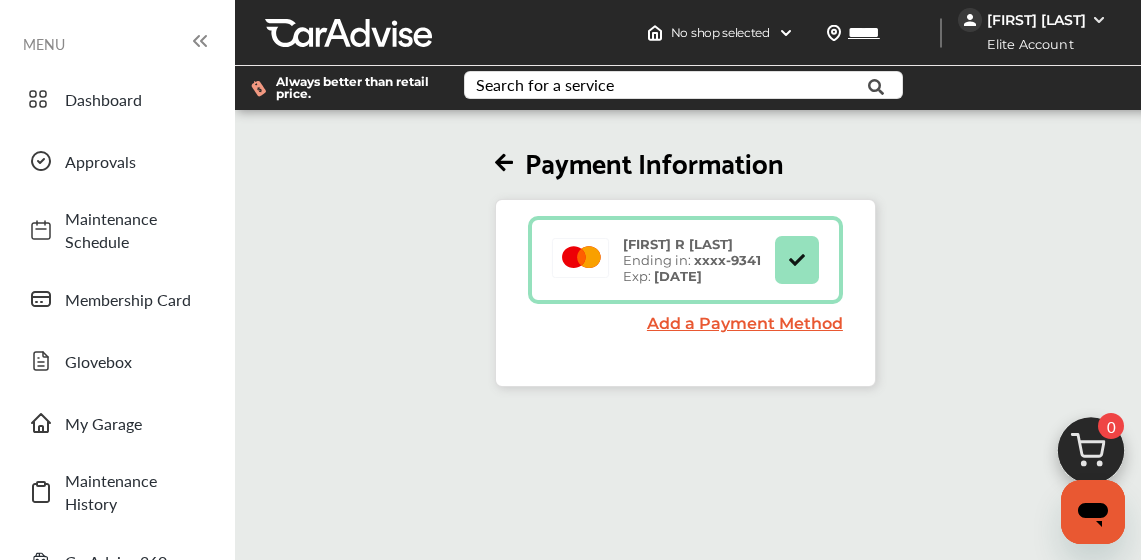 click on "Payment Information
[FIRST] R [LAST] Ending in:   xxxx- 9341 Exp:   [DATE] Add a Payment Method" at bounding box center [685, 250] 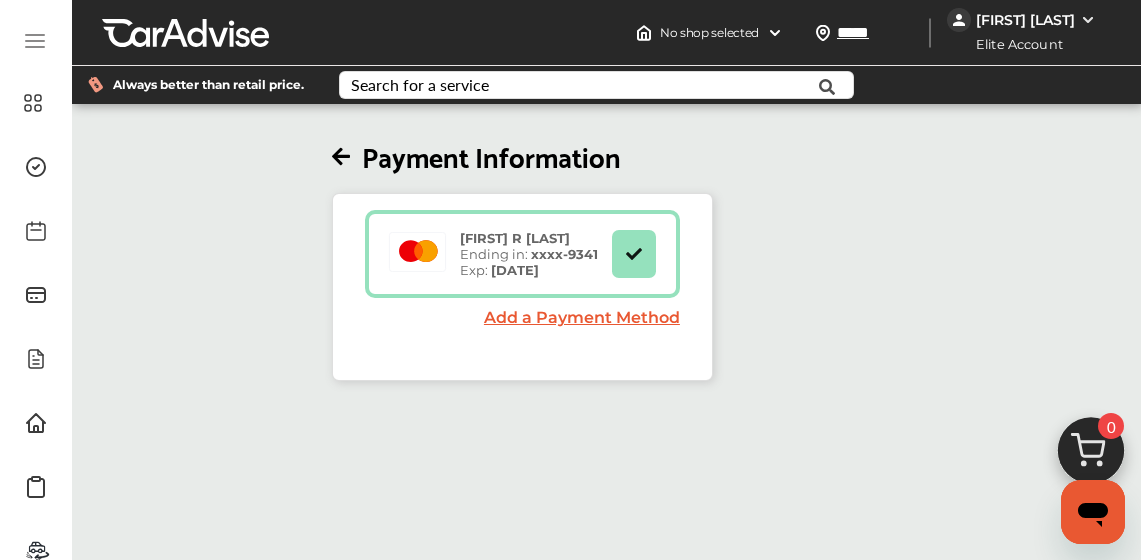 click at bounding box center (1088, 20) 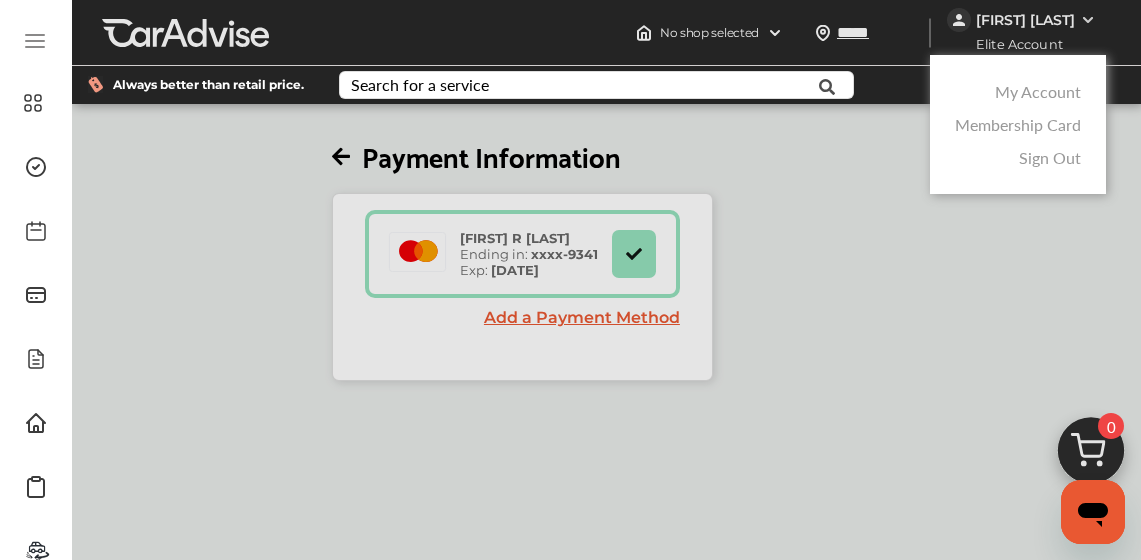drag, startPoint x: 1045, startPoint y: 97, endPoint x: 953, endPoint y: 104, distance: 92.26592 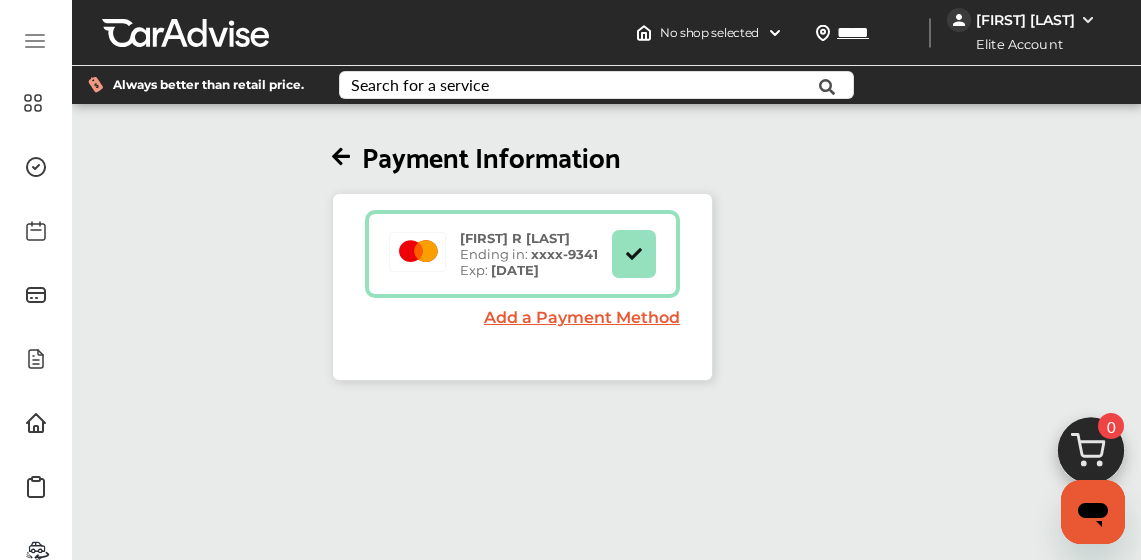 click at bounding box center (341, 157) 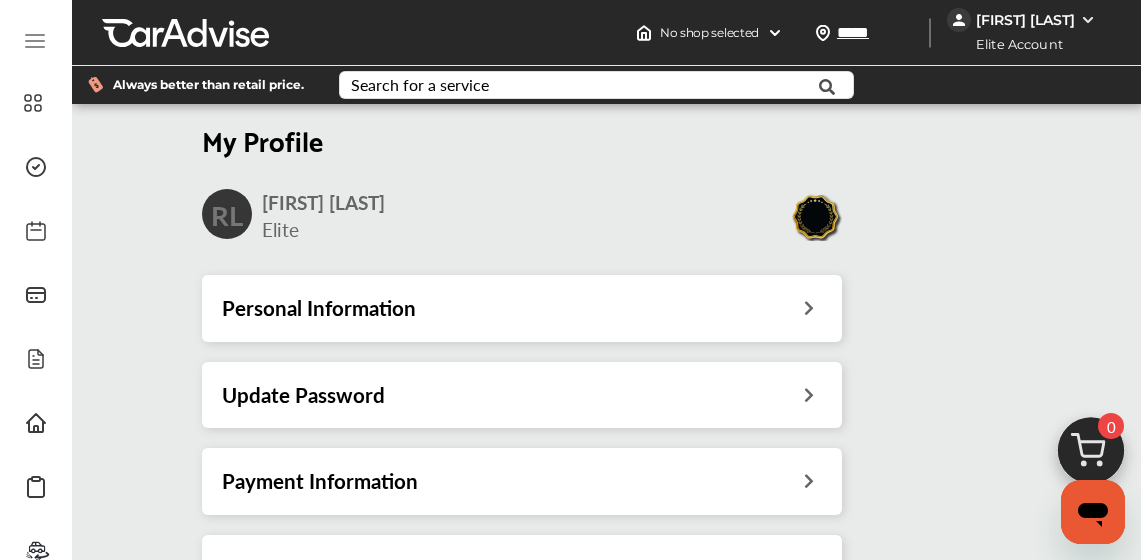 scroll, scrollTop: 280, scrollLeft: 0, axis: vertical 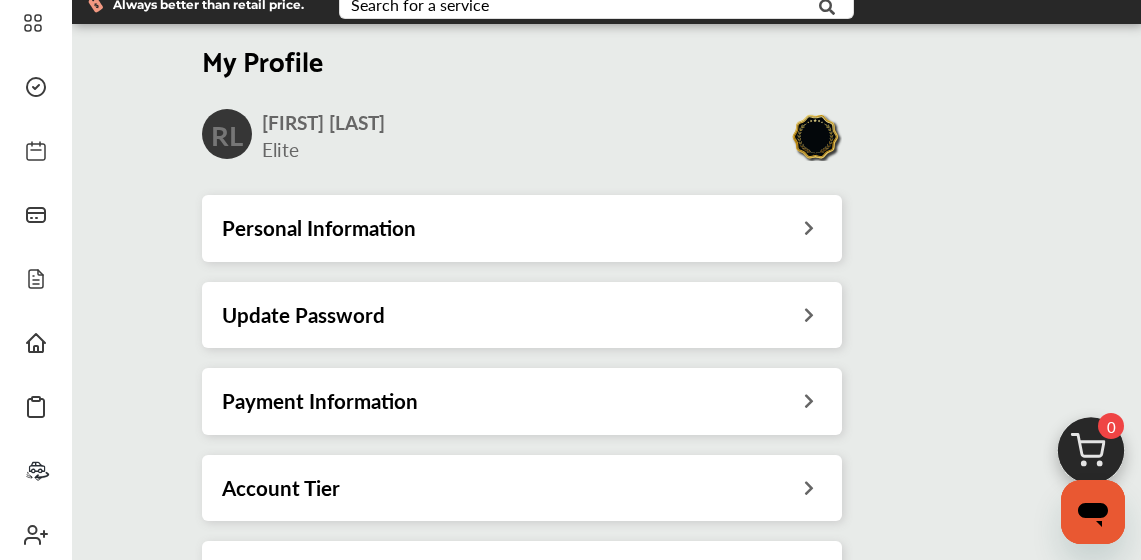 click at bounding box center (809, 485) 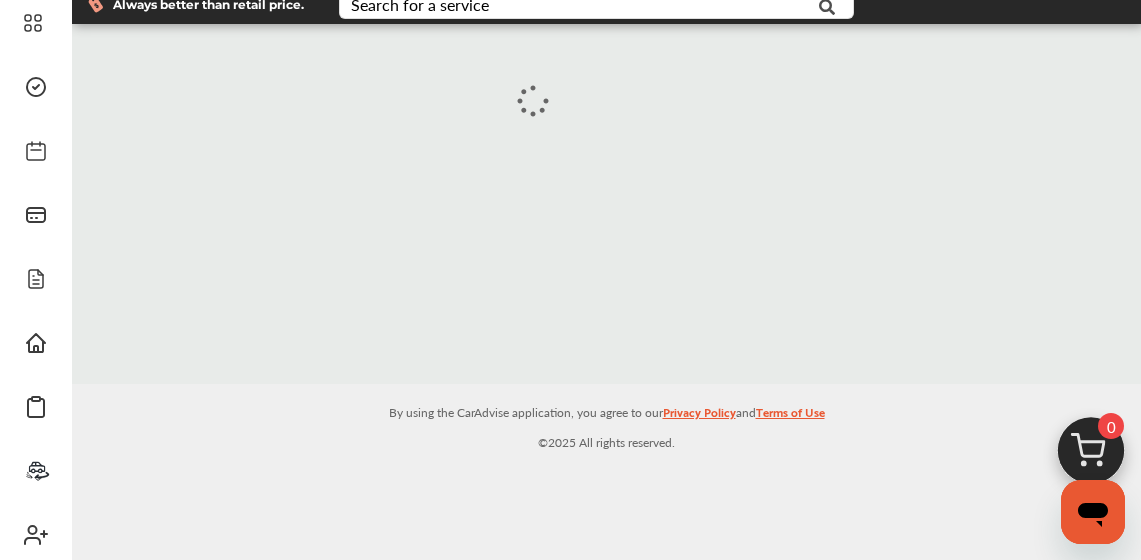 scroll, scrollTop: 0, scrollLeft: 0, axis: both 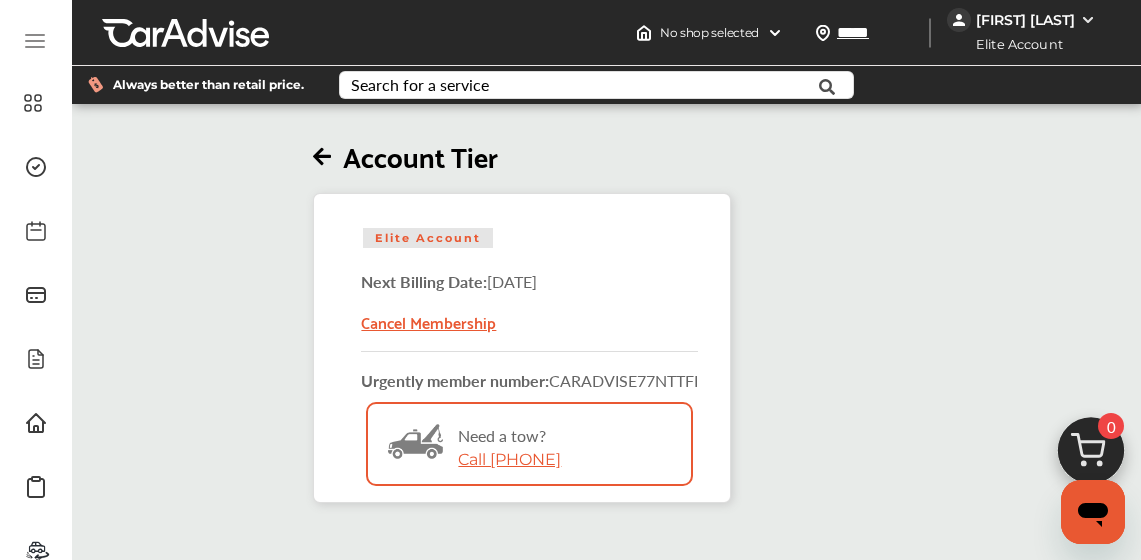 click on "[FIRST] R [LAST] Account Tier Elite Account Next Billing Date:  [DATE] Cancel Membership Urgently member number:  CARADVISE 77NTTFI
Bitmap
Created with Sketch.
Need a tow? Call [PHONE]" at bounding box center (522, 305) 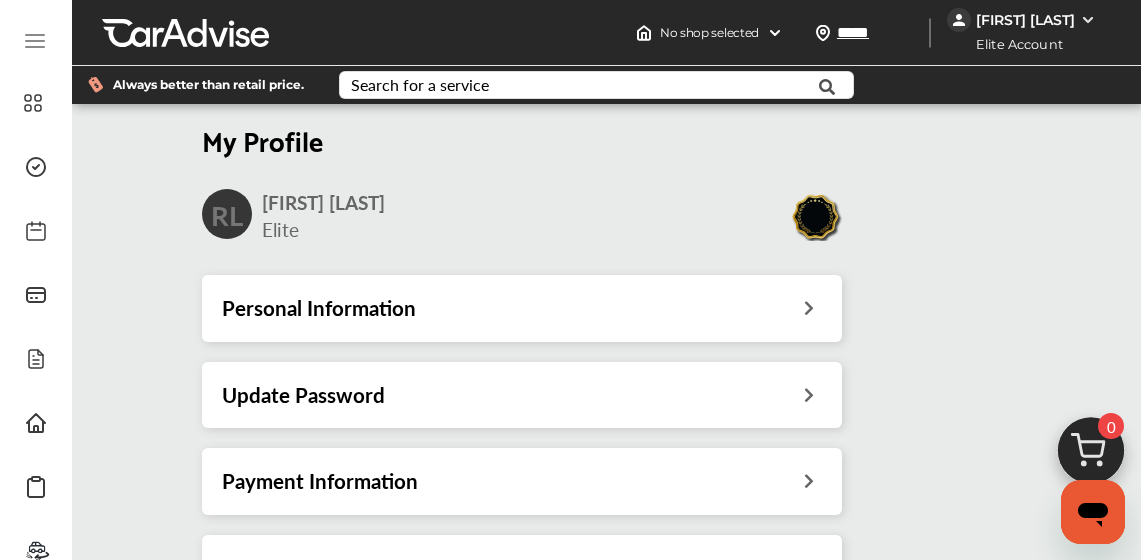 scroll, scrollTop: 80, scrollLeft: 0, axis: vertical 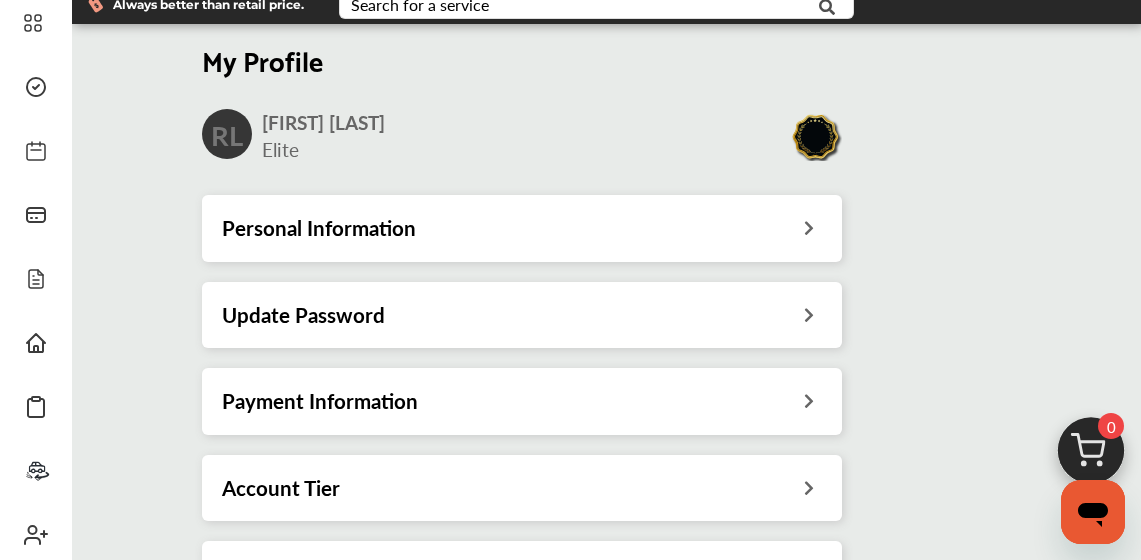 click at bounding box center [809, 225] 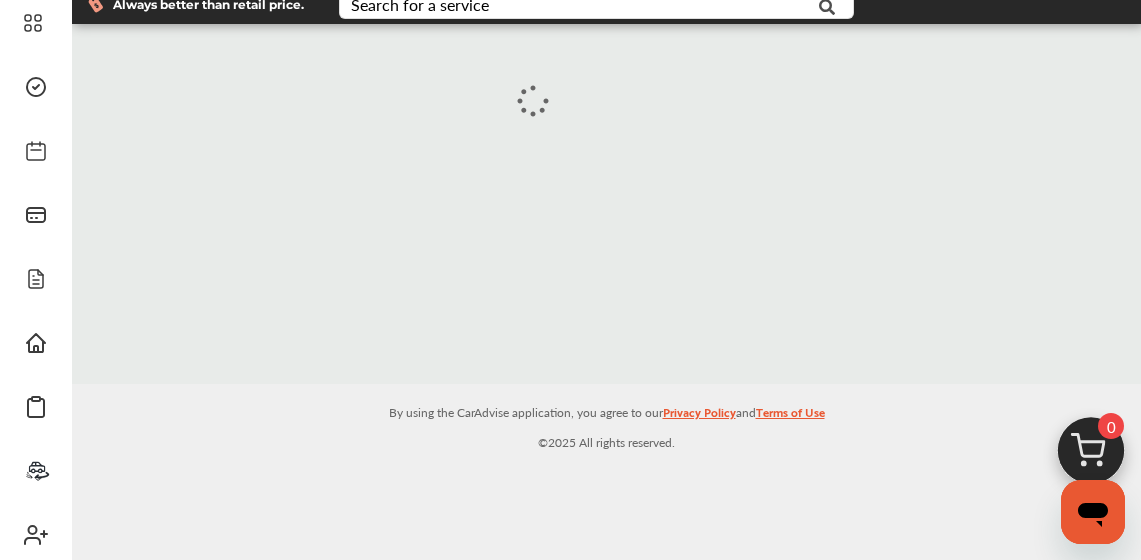 scroll, scrollTop: 0, scrollLeft: 0, axis: both 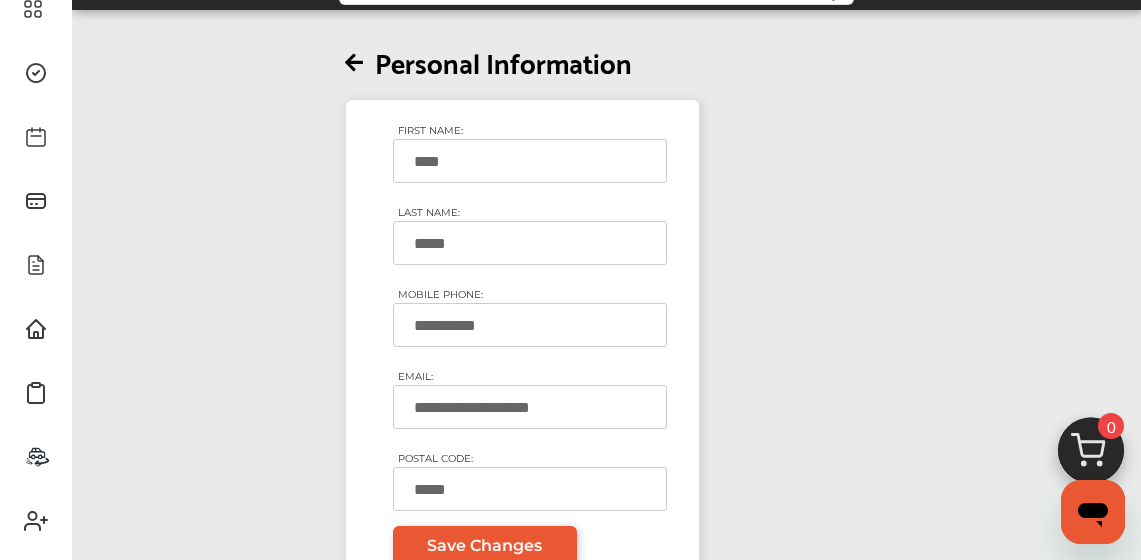 click at bounding box center (354, 63) 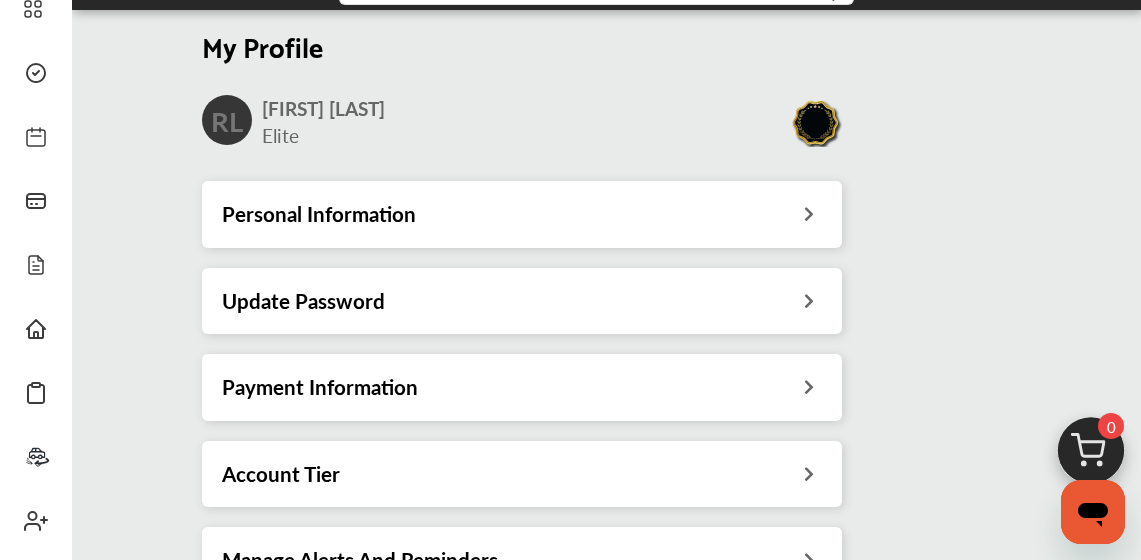 scroll, scrollTop: 80, scrollLeft: 0, axis: vertical 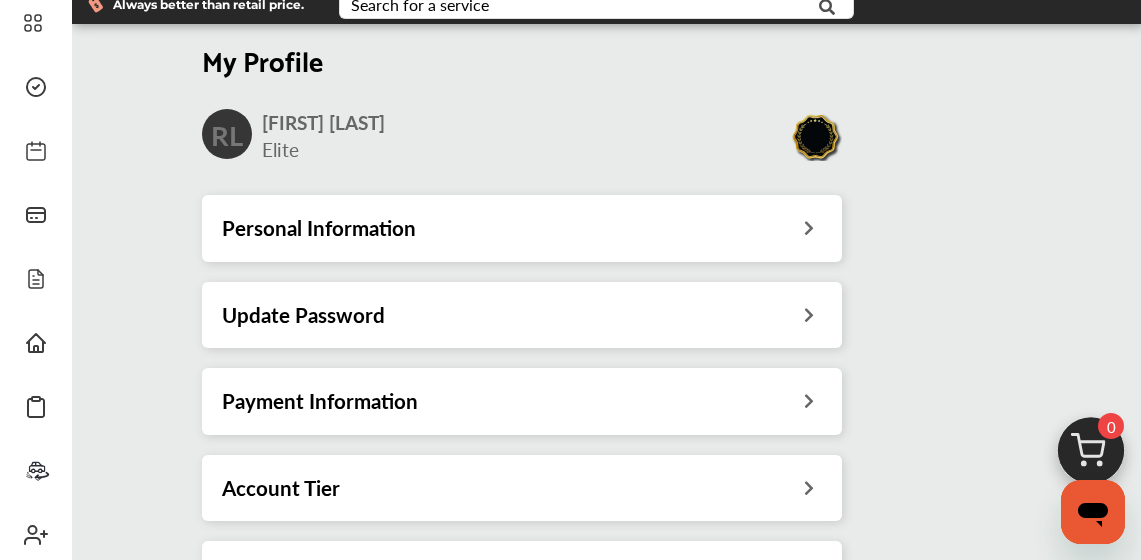 drag, startPoint x: 1151, startPoint y: 549, endPoint x: 867, endPoint y: 404, distance: 318.87457 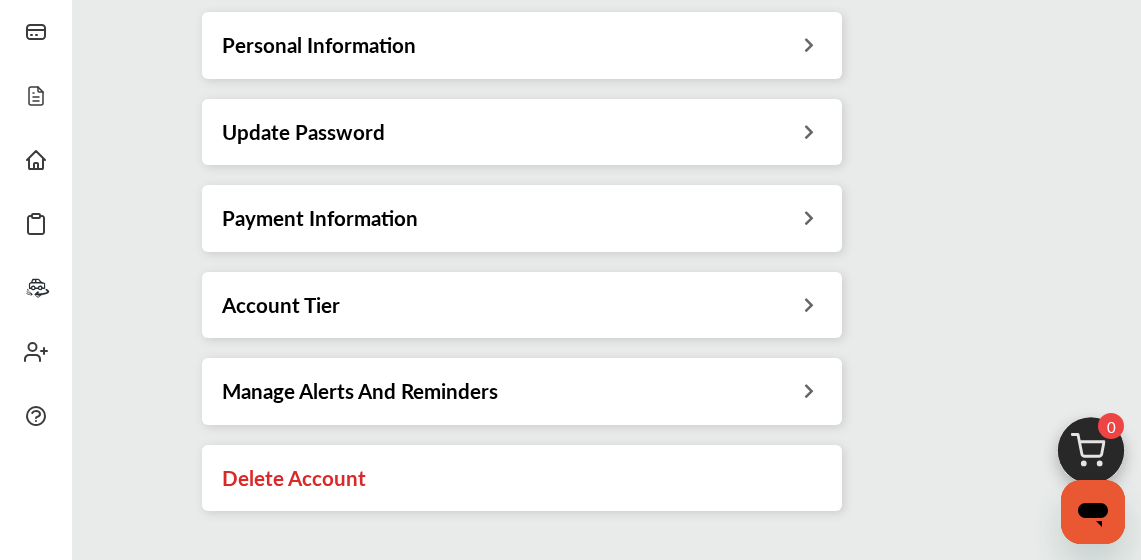 scroll, scrollTop: 298, scrollLeft: 0, axis: vertical 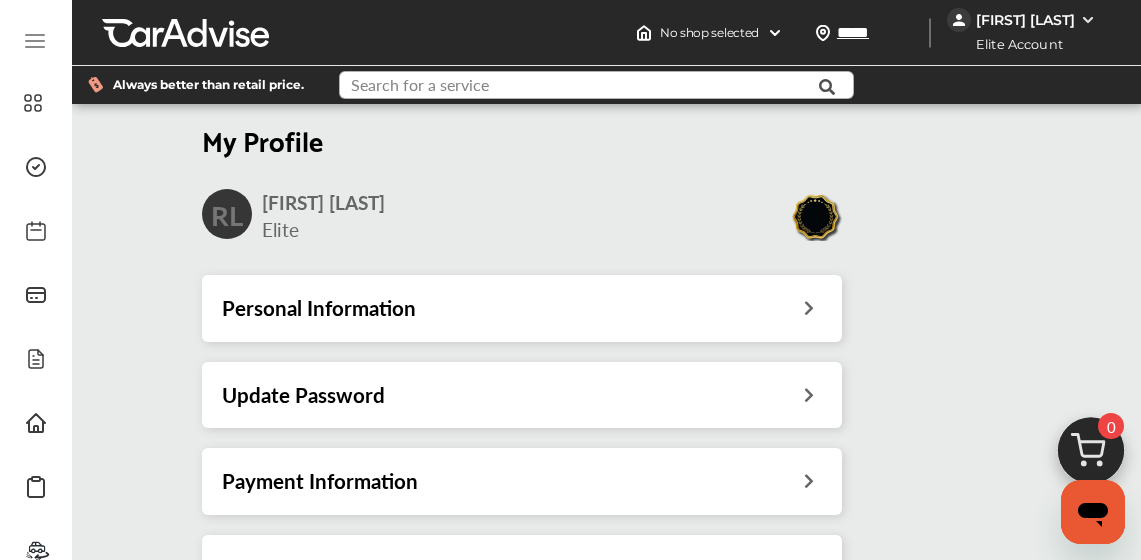 click at bounding box center (583, 87) 